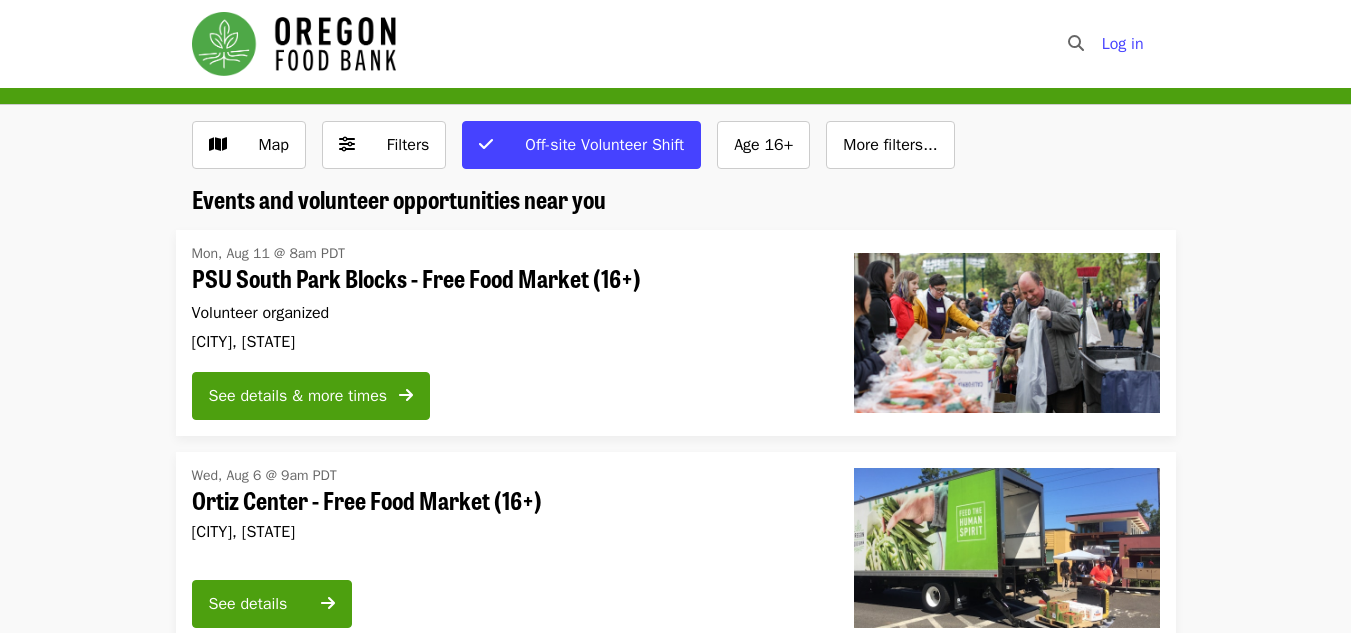 scroll, scrollTop: 0, scrollLeft: 0, axis: both 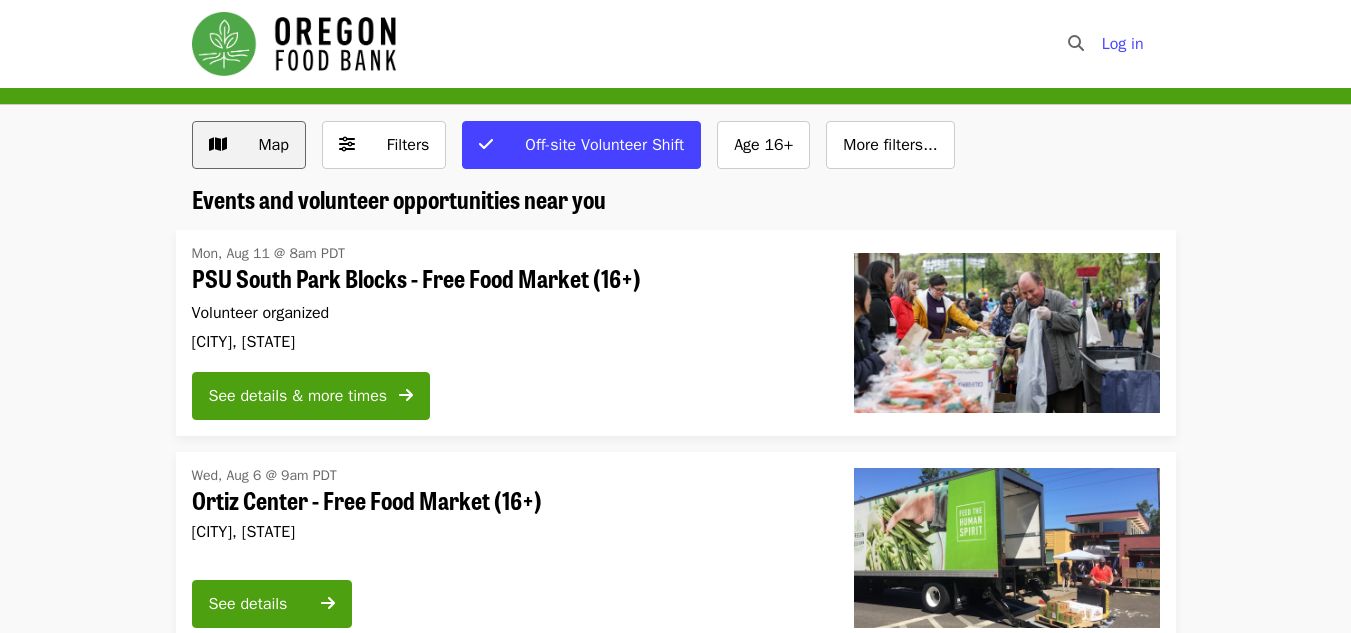 click on "Map" at bounding box center [274, 145] 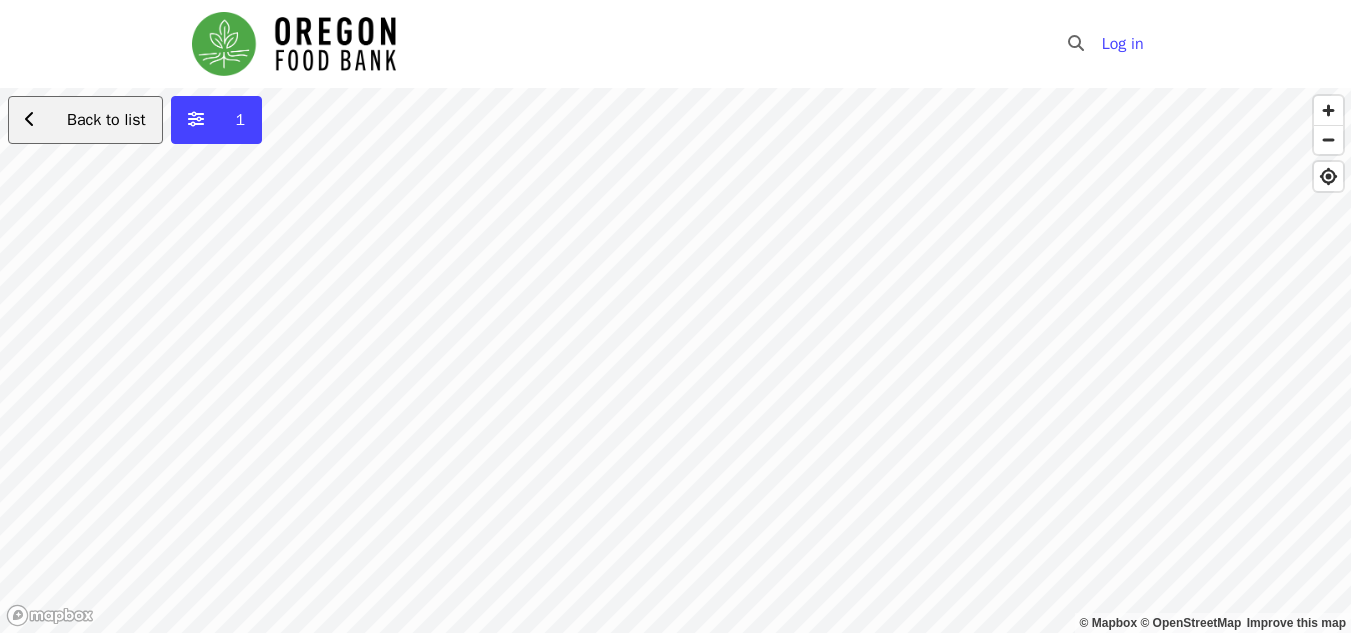 click on "Back to list" at bounding box center (96, 120) 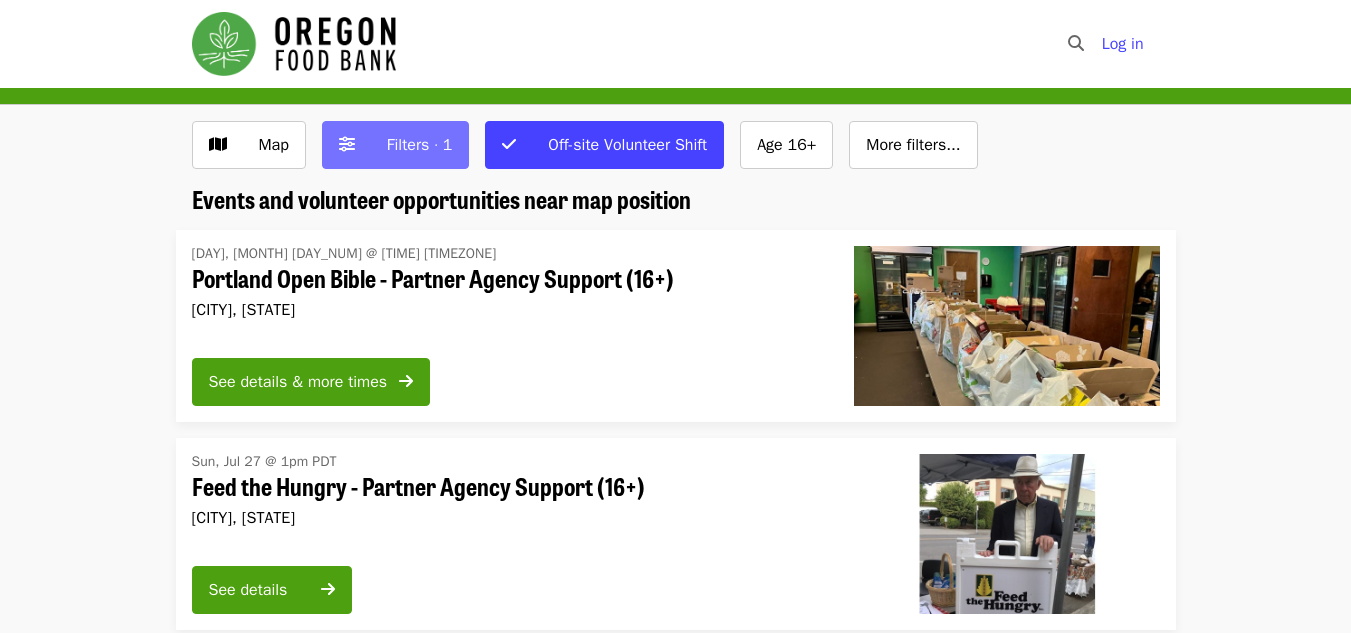 click on "Filters · 1" at bounding box center [420, 145] 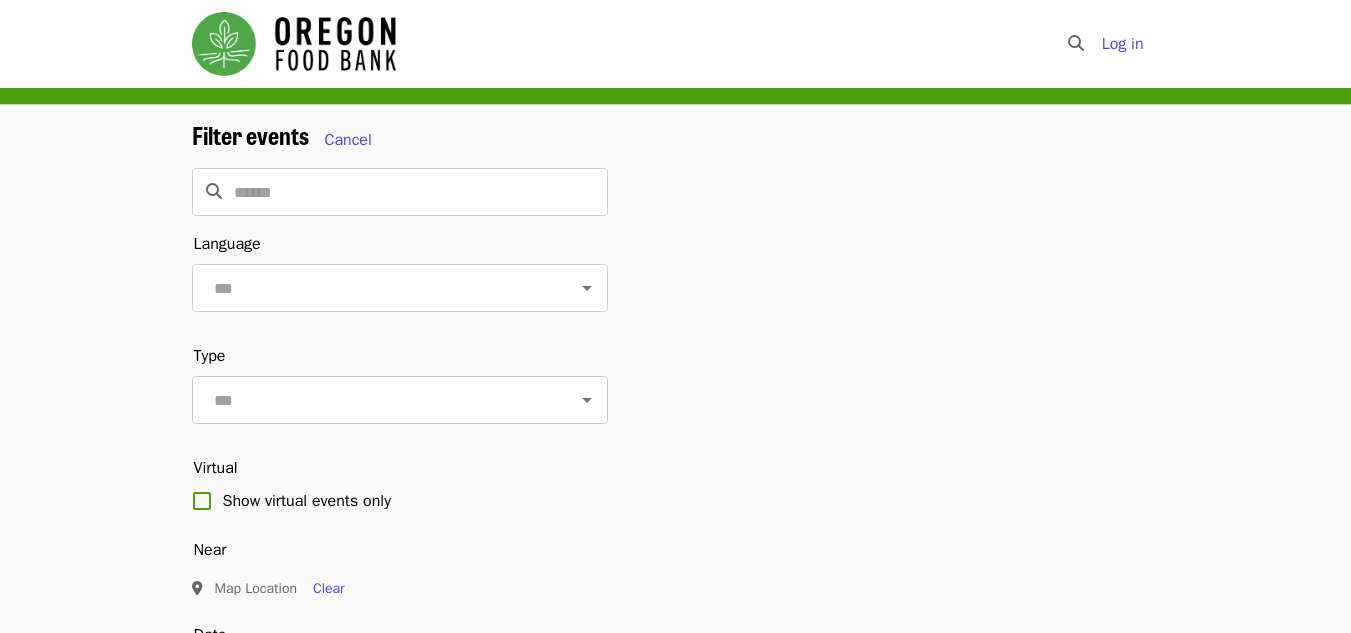 click at bounding box center (573, 400) 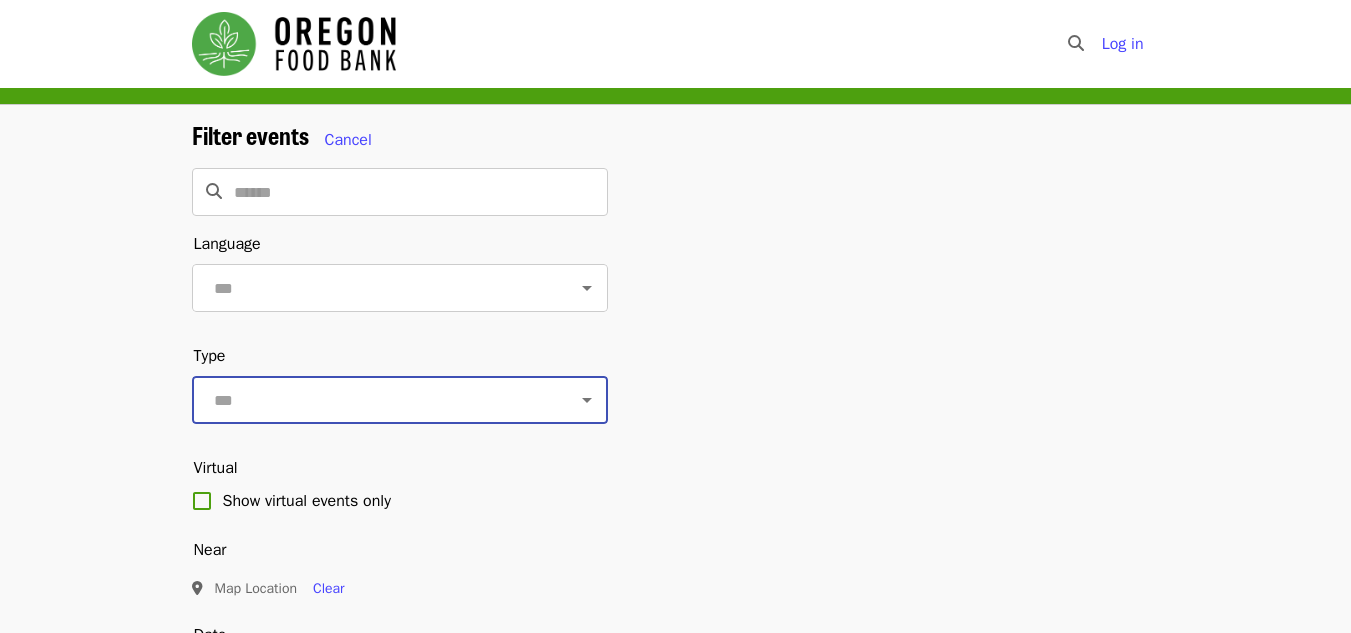 click at bounding box center [573, 400] 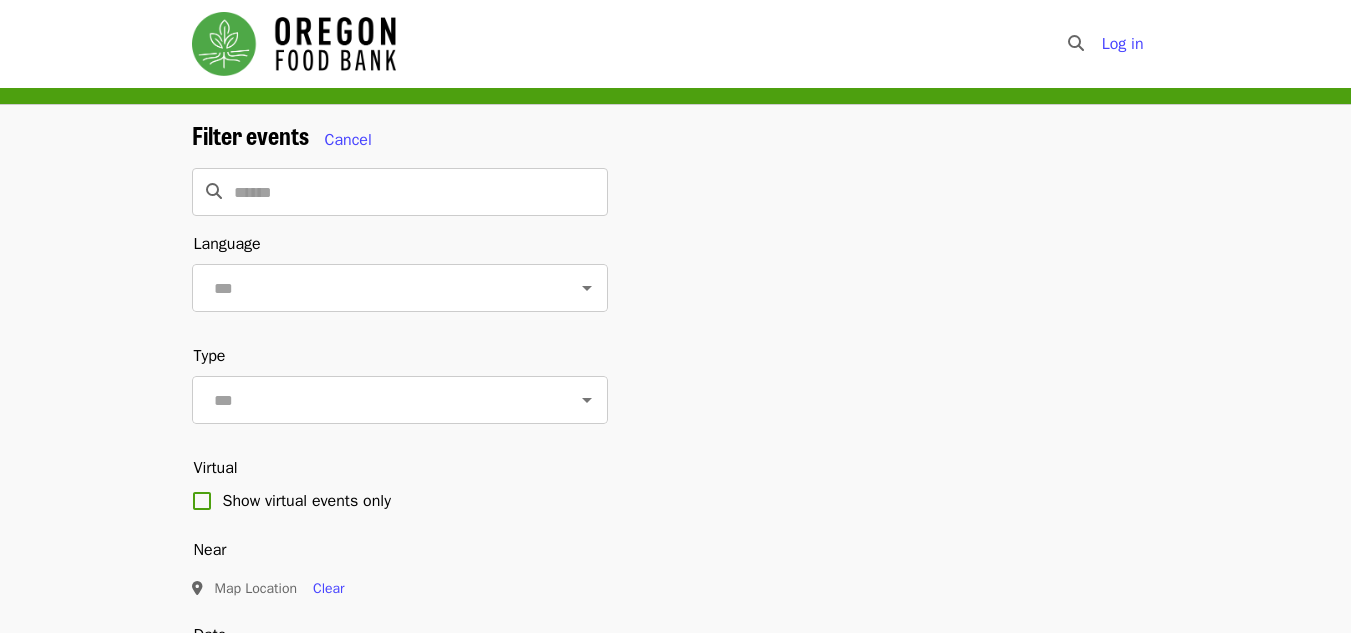 click on "Filter events Cancel ​ Language ​ Type ​ Virtual Show virtual events only Near Map Location Clear Date ​ Date Date range Tags Off-site Volunteer Shift ​ Accessibility level Show ADA accessible events only Accessibility features ​ Events that have all of your selected features appear in search results Apply filters Clear filters" at bounding box center [676, 666] 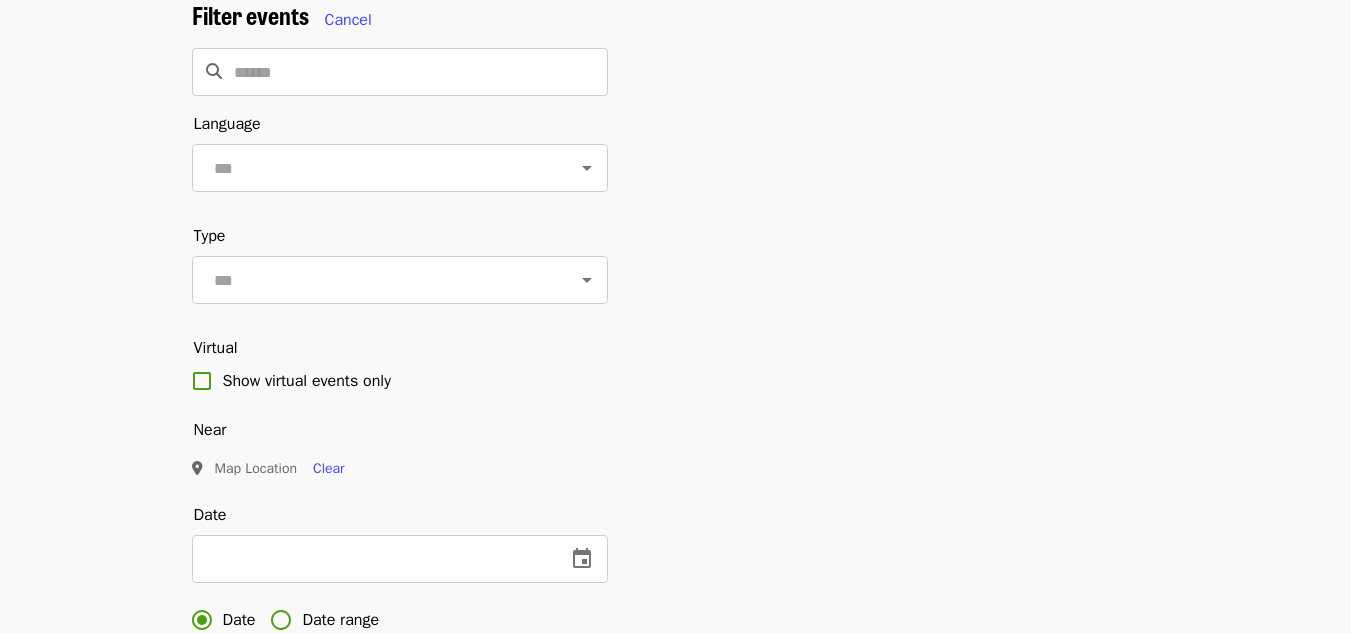 scroll, scrollTop: 160, scrollLeft: 0, axis: vertical 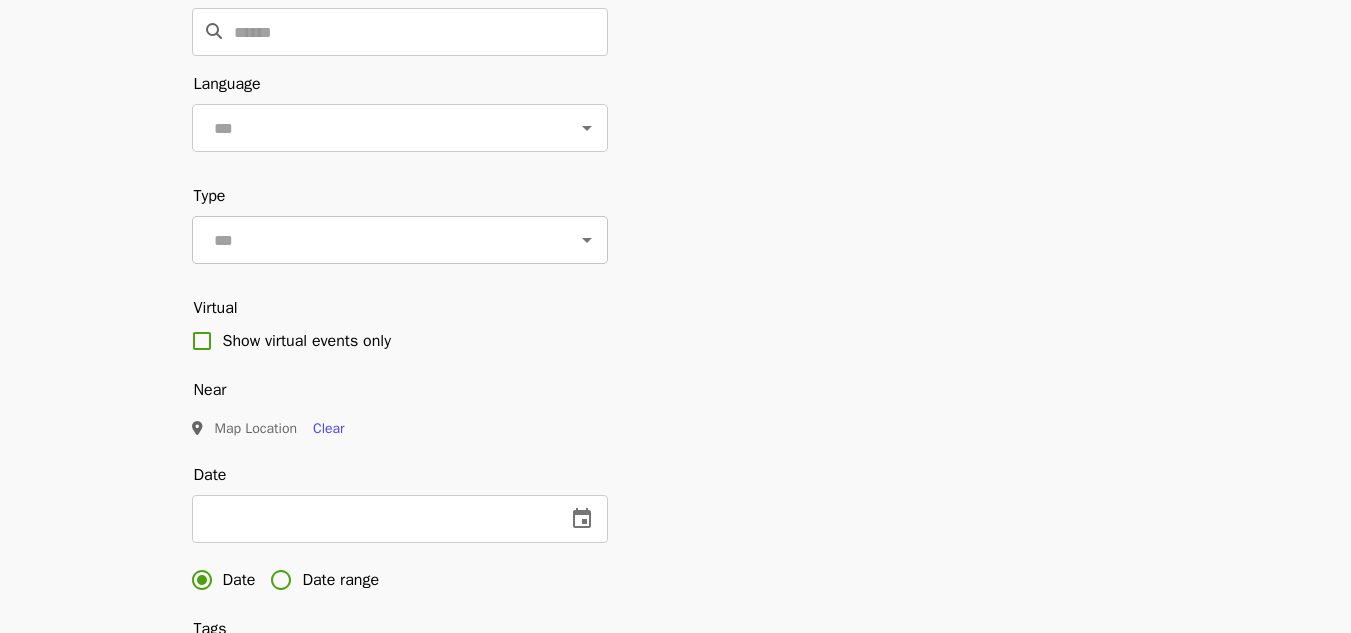 click at bounding box center [587, 240] 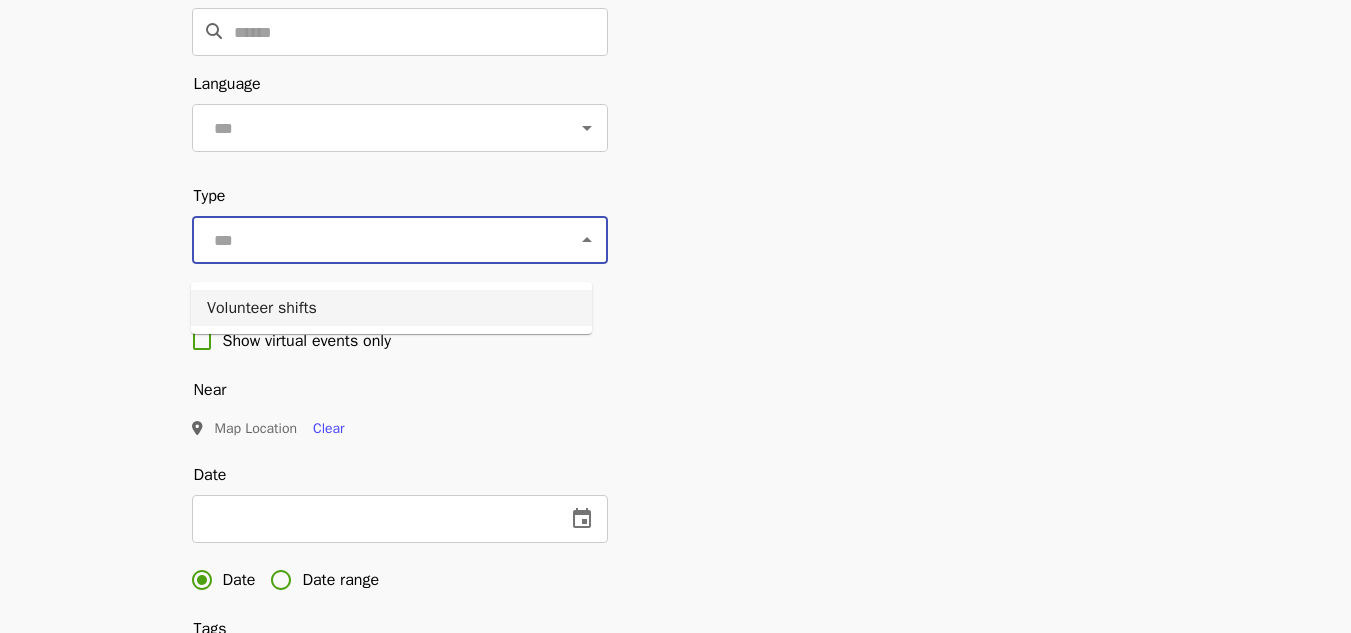 click on "Volunteer shifts" at bounding box center (391, 308) 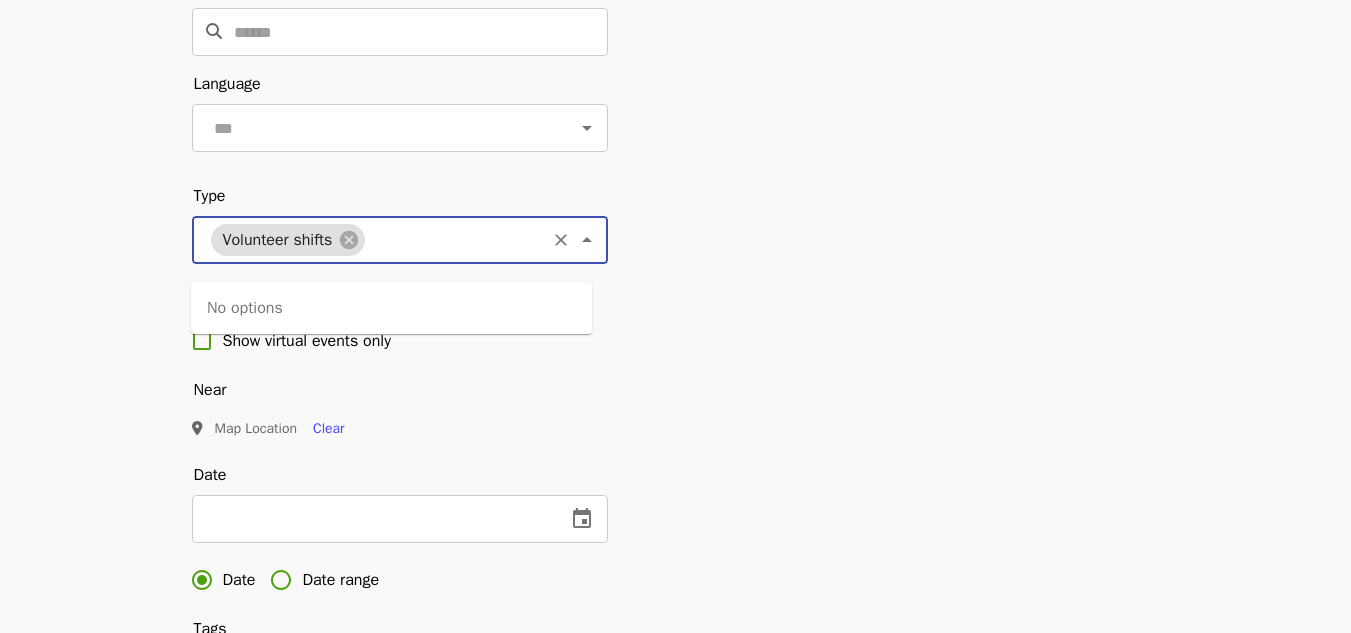 click on "Filter events Cancel ​ Language ​ Type Volunteer shifts ​ Virtual Show virtual events only Near Map Location Clear Date ​ Date Date range Tags Off-site Volunteer Shift ​ Accessibility level Show ADA accessible events only Accessibility features ​ Events that have all of your selected features appear in search results Apply filters Clear filters" at bounding box center (675, 498) 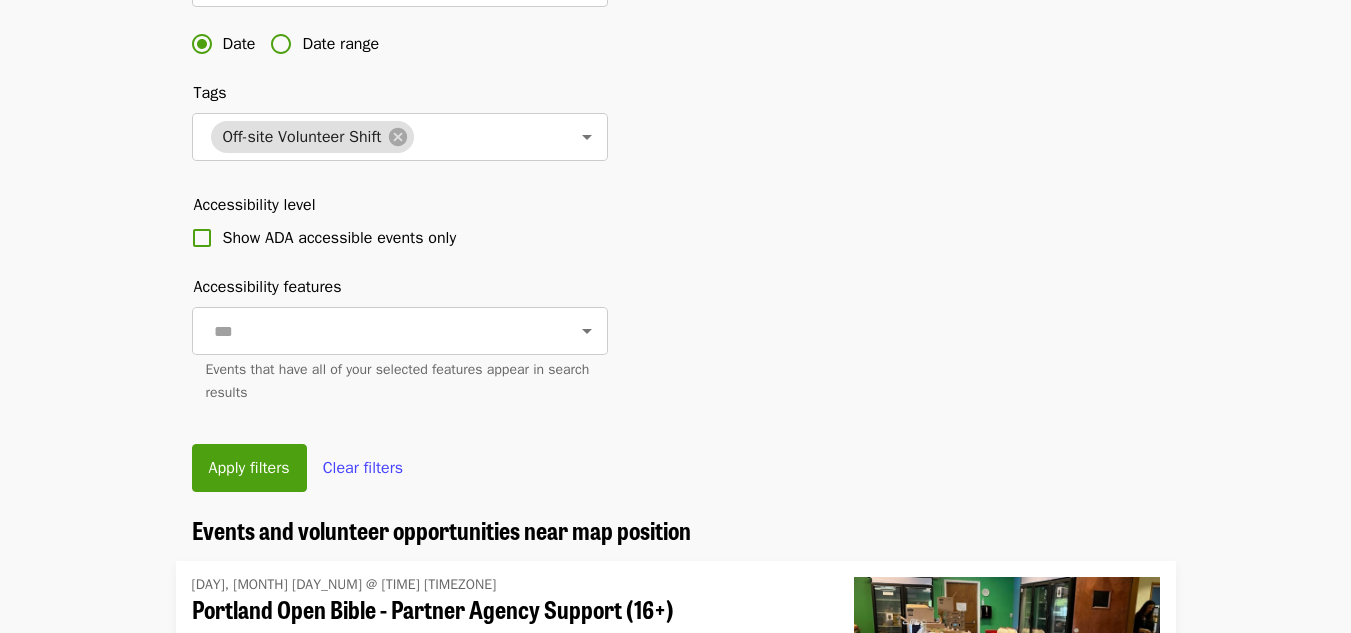scroll, scrollTop: 720, scrollLeft: 0, axis: vertical 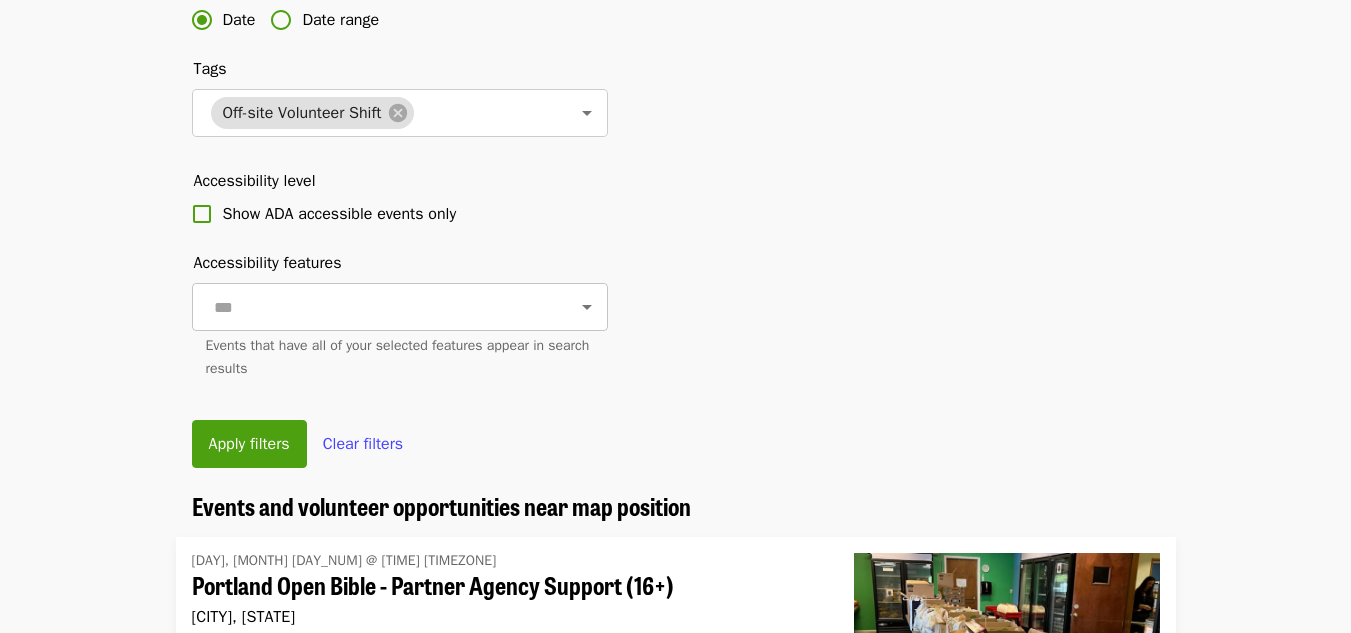 click at bounding box center [375, 307] 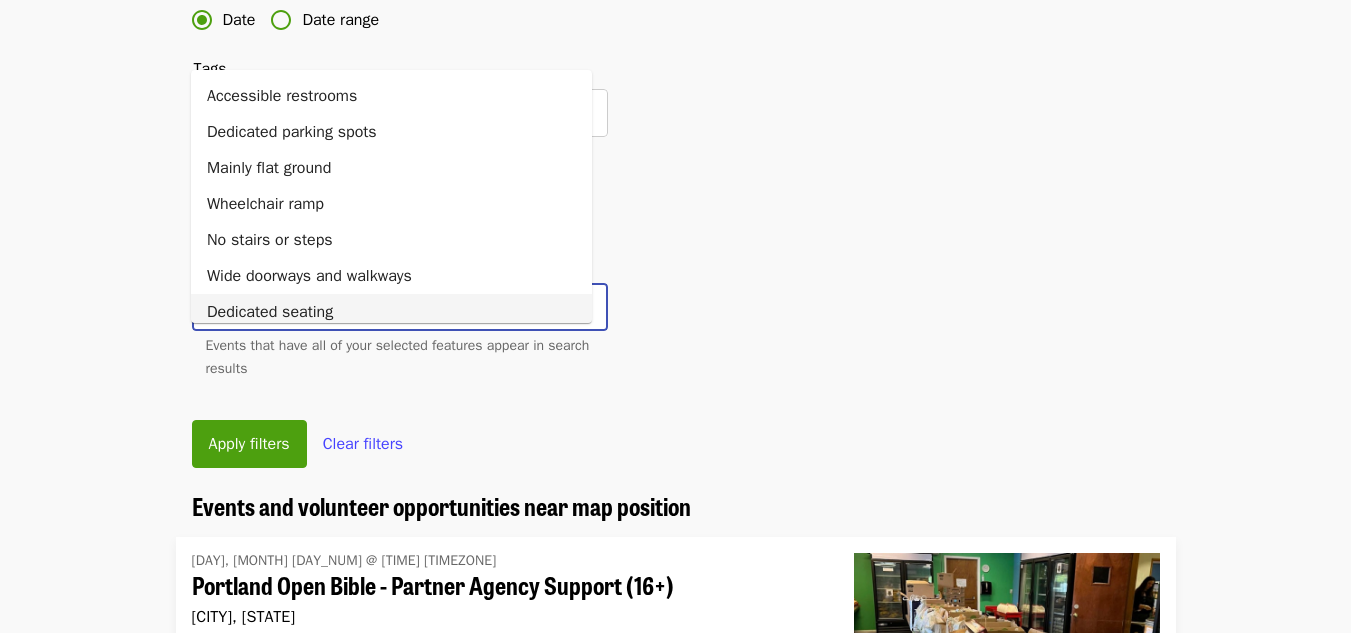 click on "Filter events Cancel ​ Language ​ Type Volunteer shifts ​ Virtual Show virtual events only Near Map Location Clear Date ​ Date Date range Tags Off-site Volunteer Shift ​ Accessibility level Show ADA accessible events only Accessibility features ​ Events that have all of your selected features appear in search results Apply filters Clear filters" at bounding box center (675, -62) 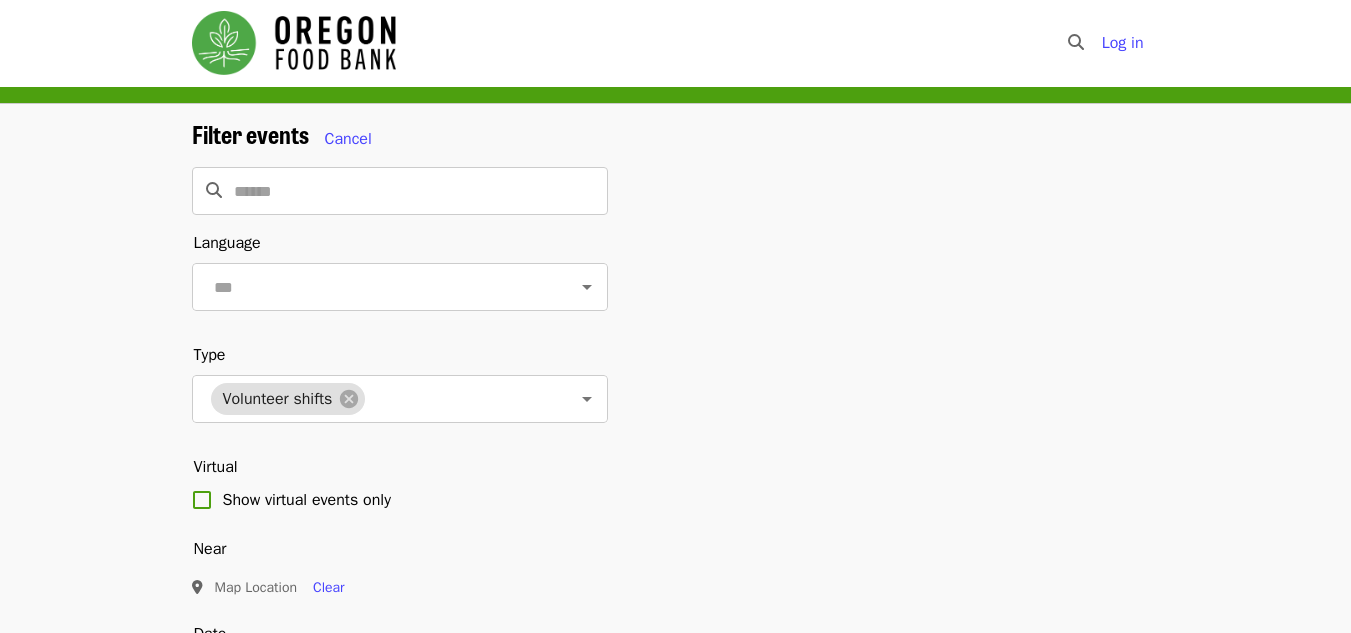 scroll, scrollTop: 0, scrollLeft: 0, axis: both 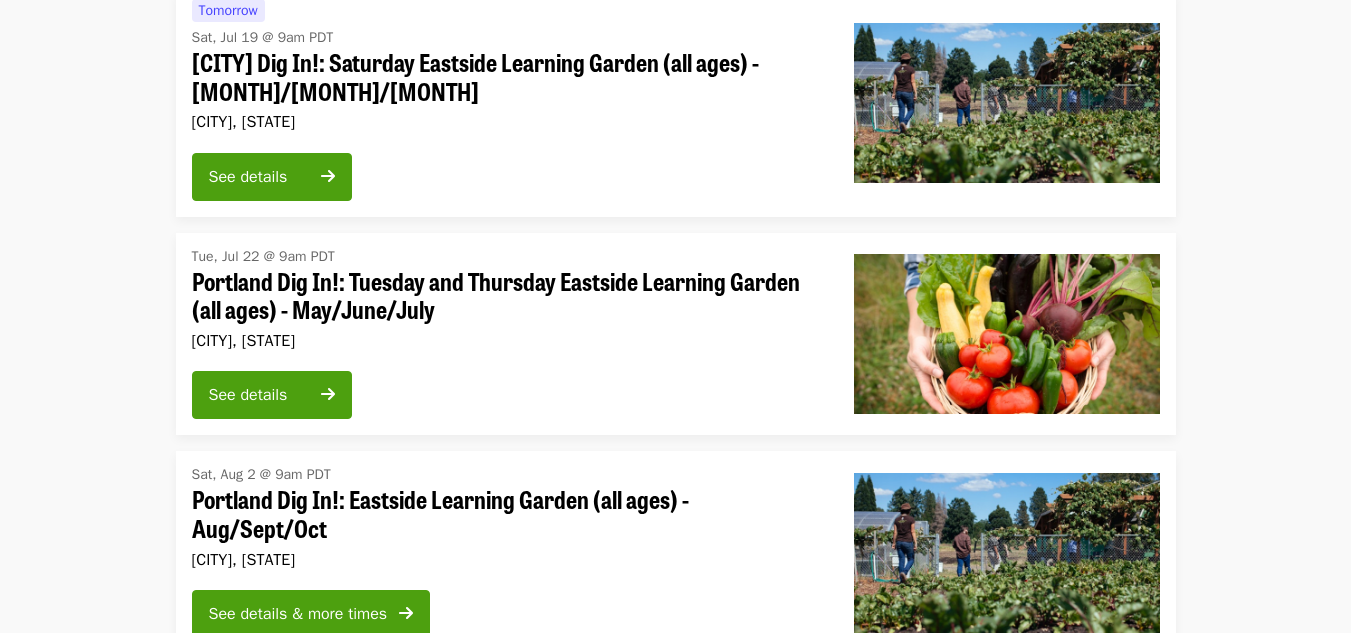 click on "Sat, Aug 2 @ 9am PDT Portland Dig In!: Eastside Learning Garden (all ages) - Aug/Sept/Oct Portland, OR See details & more times" at bounding box center [675, 552] 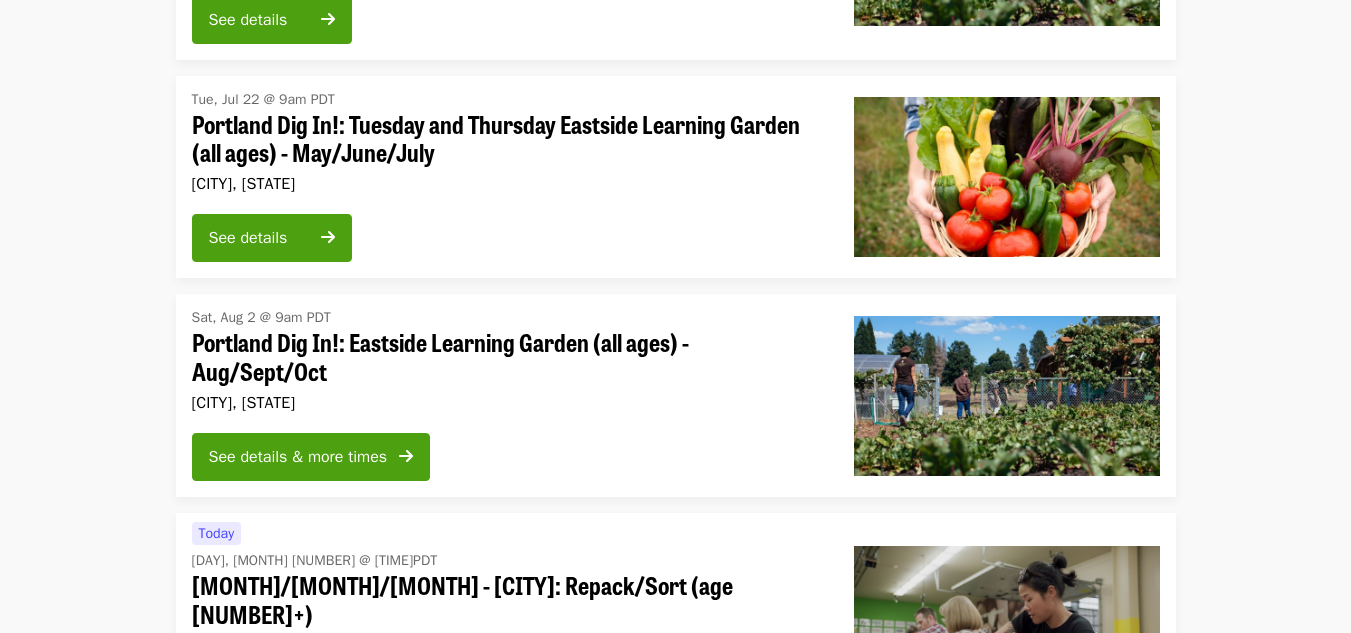 scroll, scrollTop: 400, scrollLeft: 0, axis: vertical 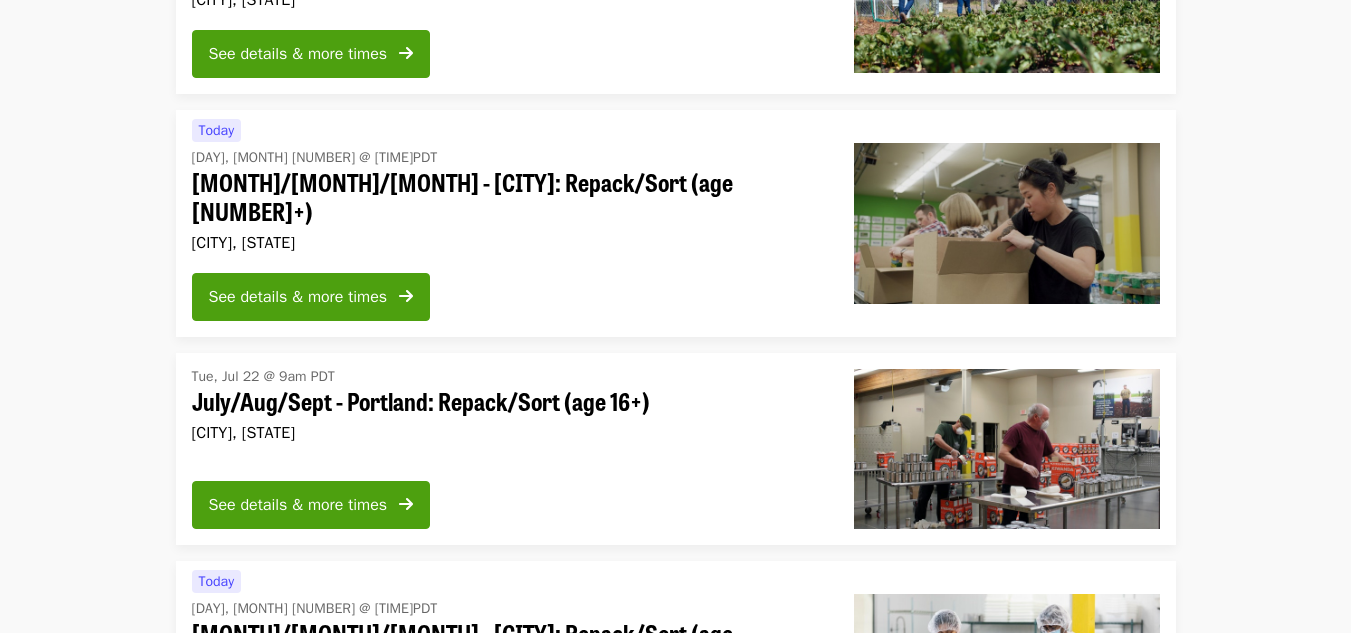 type 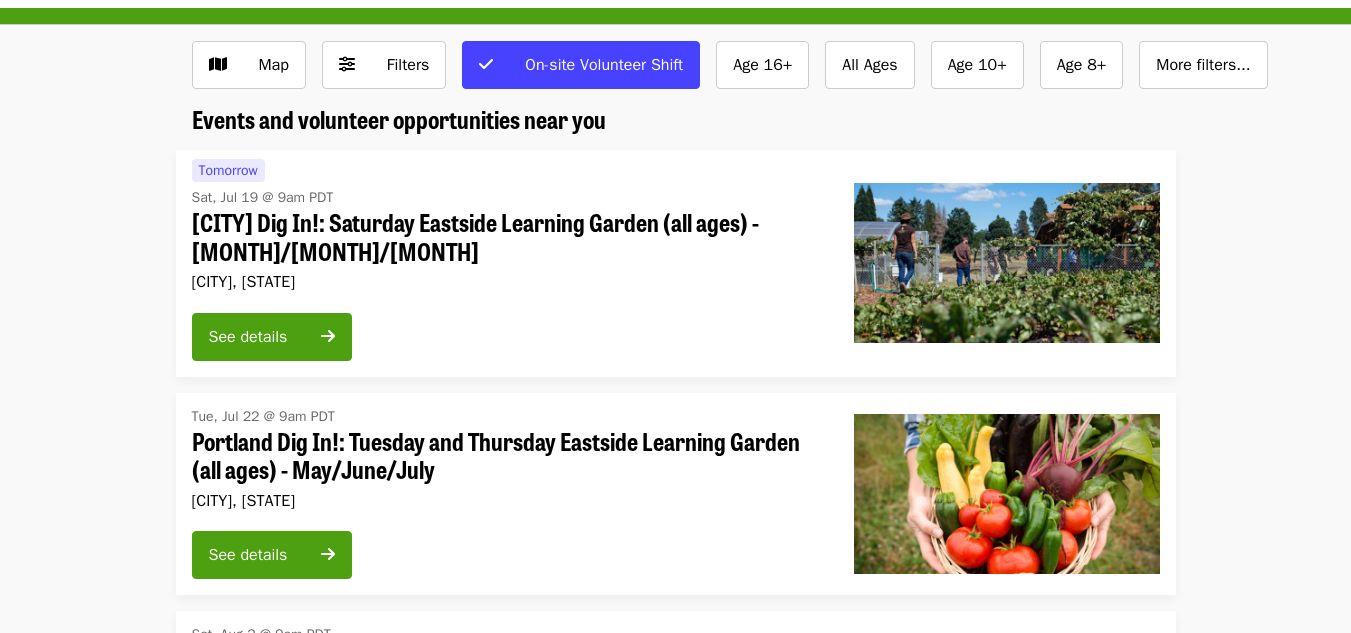 scroll, scrollTop: 425, scrollLeft: 0, axis: vertical 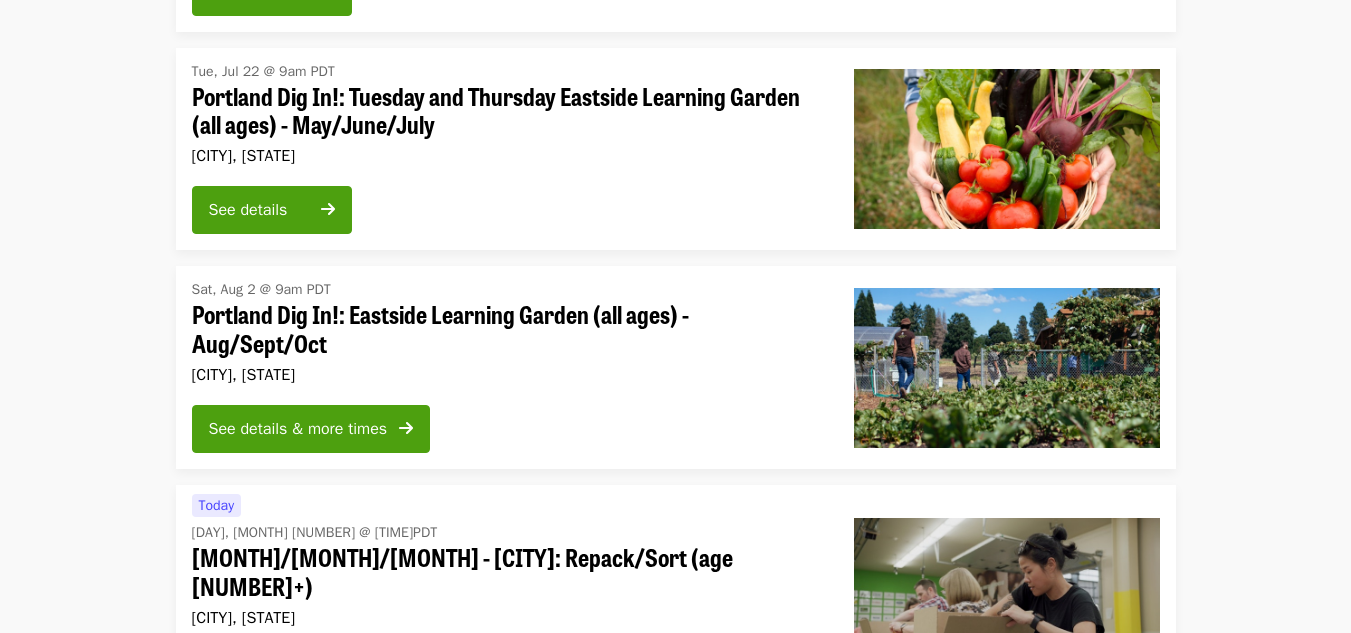 click on "Sat, Aug 2 @ 9am PDT Portland Dig In!: Eastside Learning Garden (all ages) - Aug/Sept/Oct Portland, OR See details & more times" at bounding box center (675, 367) 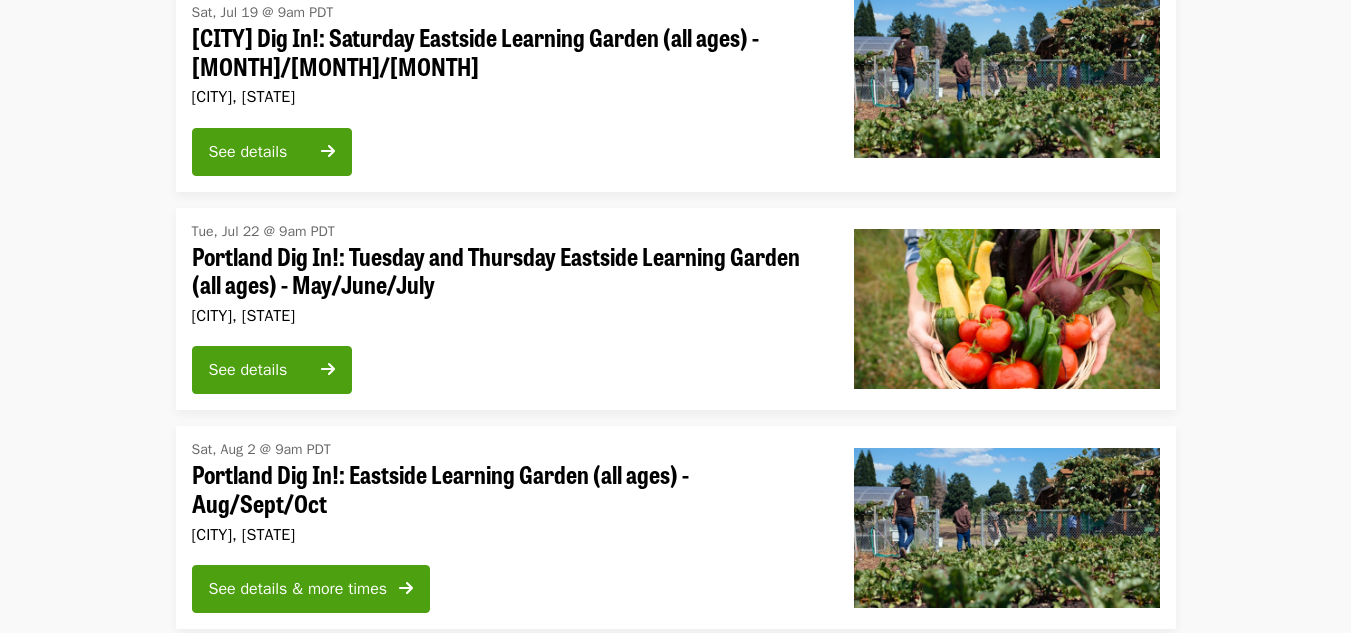 scroll, scrollTop: 225, scrollLeft: 0, axis: vertical 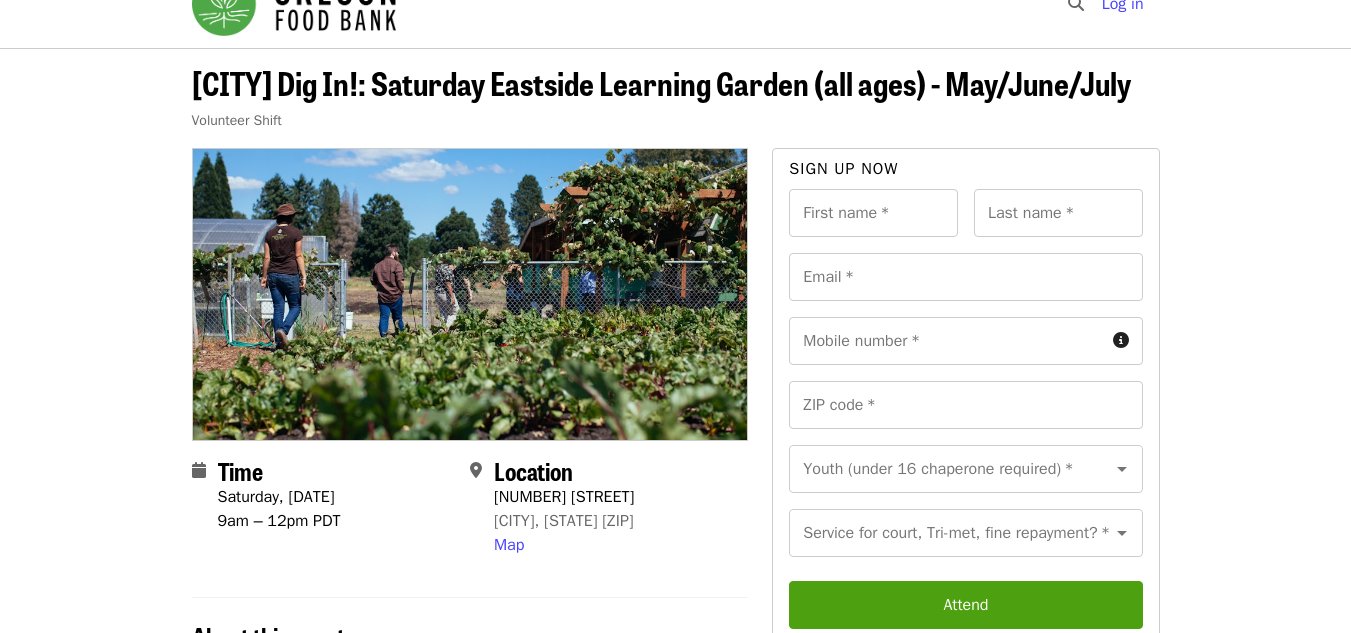 click on "Portland Dig In!: Saturday Eastside Learning Garden (all ages) - May/June/July Volunteer Shift Time Saturday, July 19 9am – 12pm PDT Location 7910 NE 33rd Dr Portland, OR 97211 Map About this event Shift Description:
Volunteers will work together on seasonal garden projects with guidance from team leaders and staff. We do a variety of tasks that involve standing, squatting, pulling, and lifting. Please let us know if you have any special needs. We ask that you wear sturdy, comfortable, close-toed shoes and clothes you don't mind getting dirty. Also, please bring a water bottle. We make every effort to ensure the safety of our volunteers. The garden is open rain or shine, so please be sure to dress appropriately. Volunteers are welcome to share in the harvest; consider bringing your own bags.
Shift Requirements:
All new volunteers (or if you haven't volunteered in the last 3 years) are required to complete the  New Volunteer Application  before attending their first shift (including youth)." at bounding box center (675, 987) 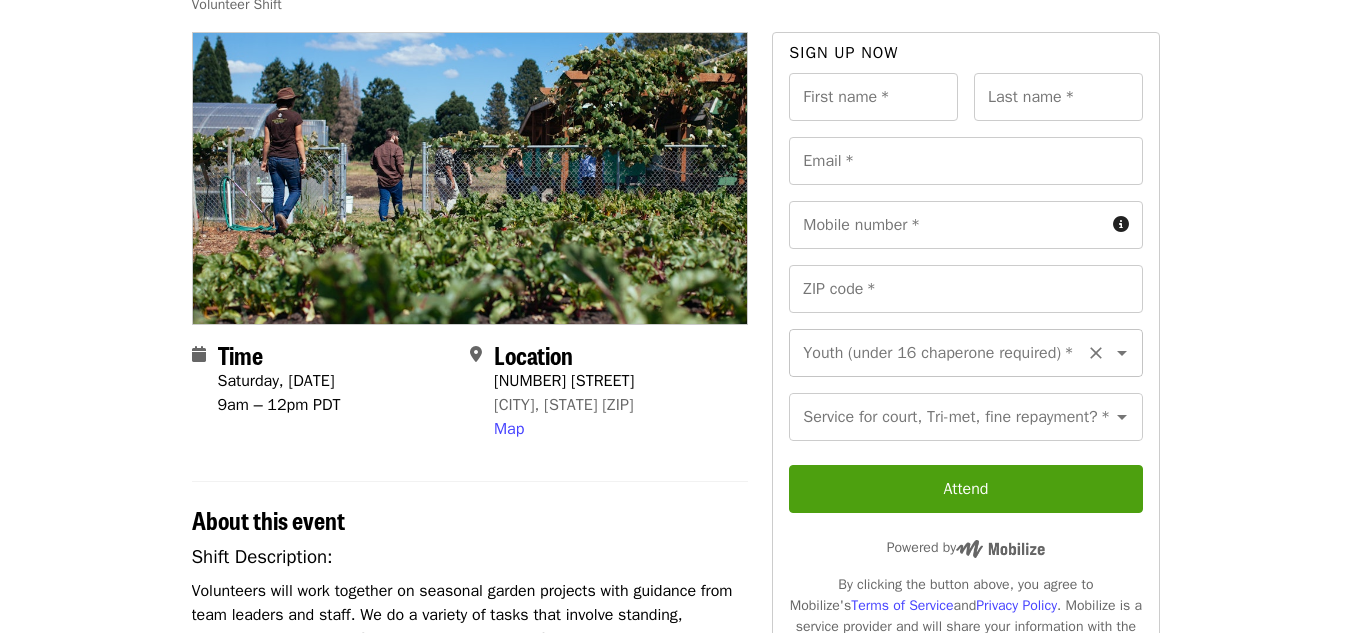 scroll, scrollTop: 160, scrollLeft: 0, axis: vertical 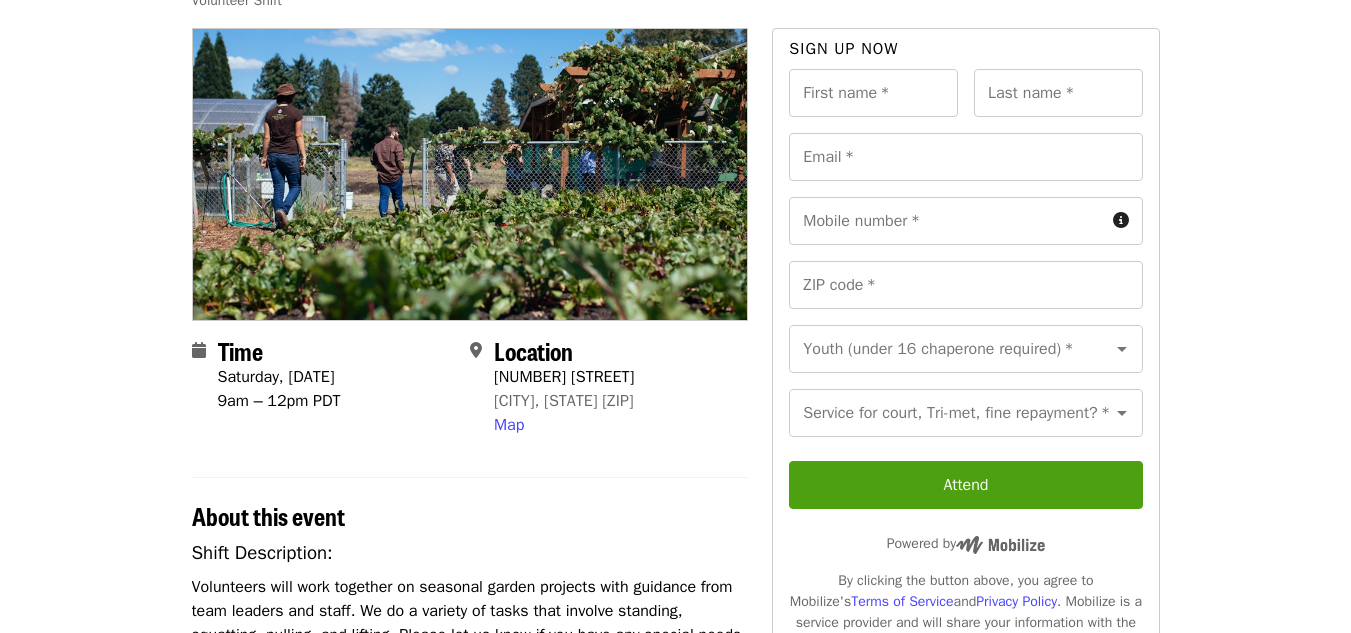 click on "Portland Dig In!: Saturday Eastside Learning Garden (all ages) - May/June/July Volunteer Shift Time Saturday, July 19 9am – 12pm PDT Location 7910 NE 33rd Dr Portland, OR 97211 Map About this event Shift Description:
Volunteers will work together on seasonal garden projects with guidance from team leaders and staff. We do a variety of tasks that involve standing, squatting, pulling, and lifting. Please let us know if you have any special needs. We ask that you wear sturdy, comfortable, close-toed shoes and clothes you don't mind getting dirty. Also, please bring a water bottle. We make every effort to ensure the safety of our volunteers. The garden is open rain or shine, so please be sure to dress appropriately. Volunteers are welcome to share in the harvest; consider bringing your own bags.
Shift Requirements:
All new volunteers (or if you haven't volunteered in the last 3 years) are required to complete the  New Volunteer Application  before attending their first shift (including youth)." at bounding box center [675, 867] 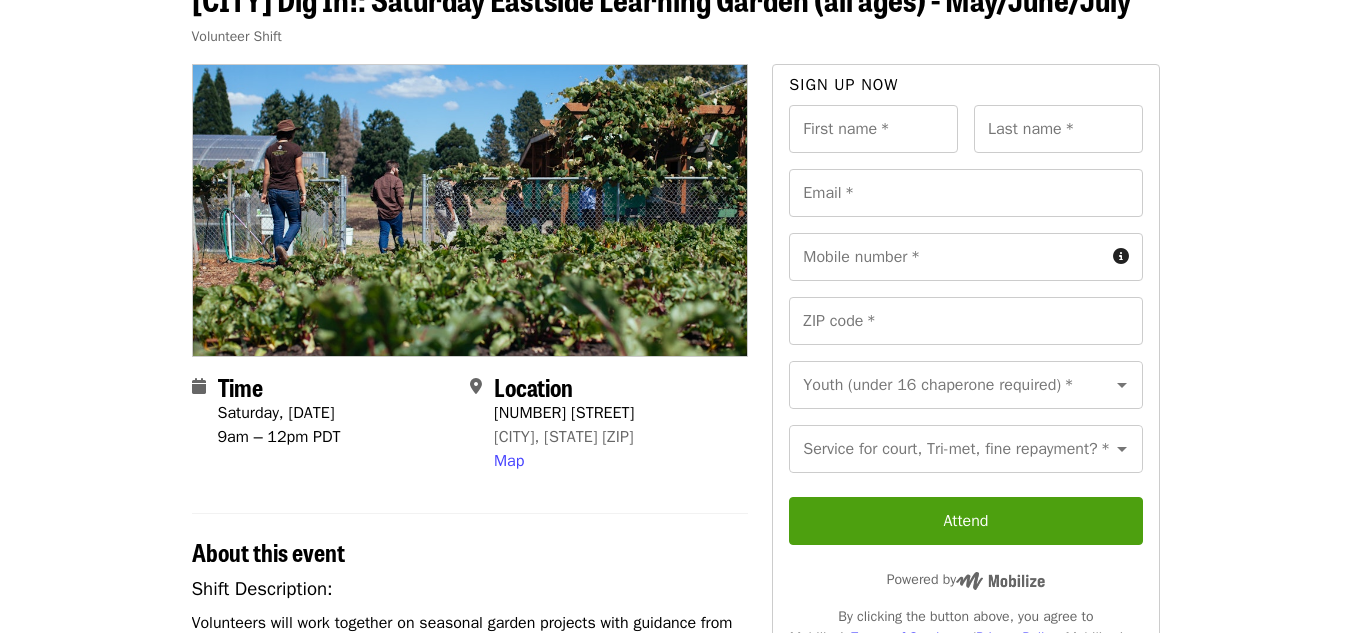 scroll, scrollTop: 80, scrollLeft: 0, axis: vertical 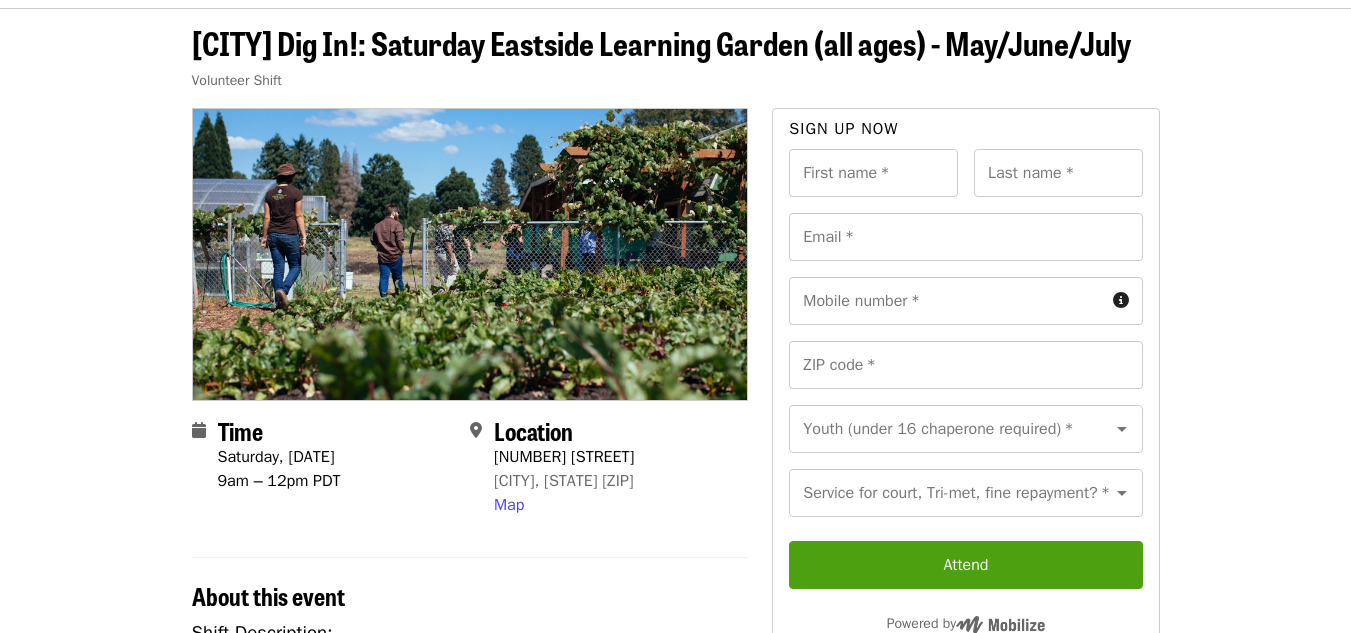 drag, startPoint x: 347, startPoint y: 499, endPoint x: 297, endPoint y: 504, distance: 50.24938 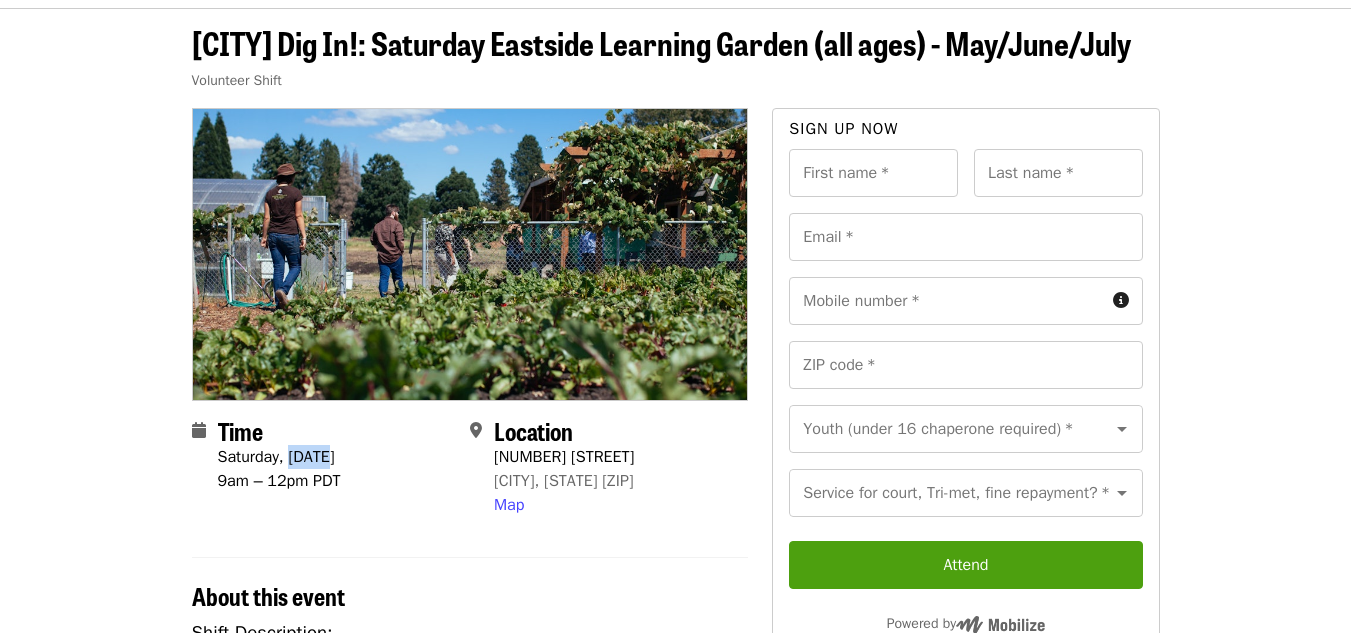 click on "Saturday, July 19" at bounding box center (276, 457) 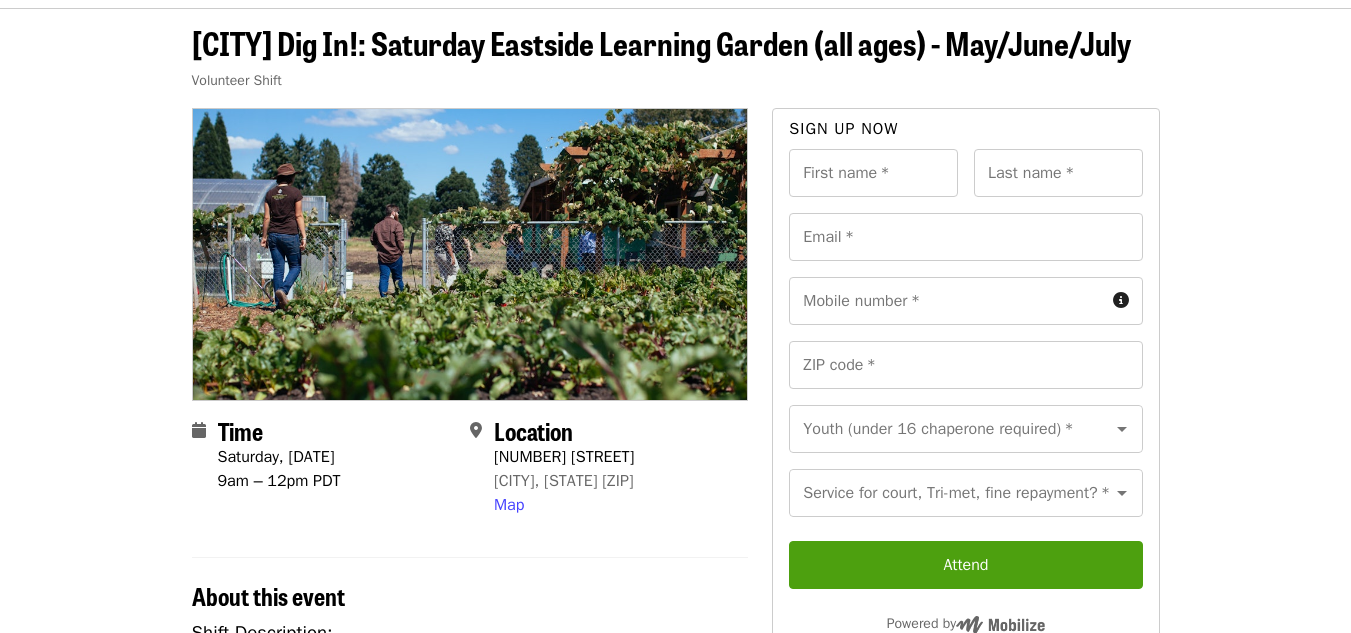 click on "Saturday, July 19" at bounding box center (276, 457) 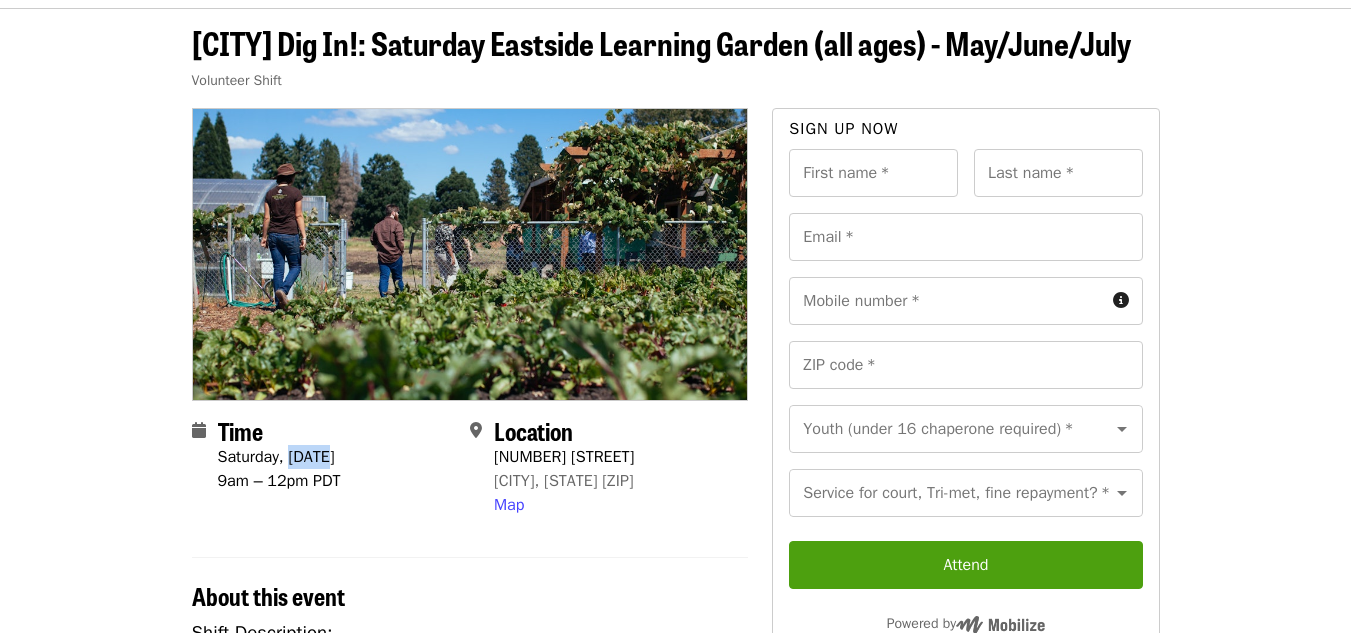 click on "Saturday, July 19" at bounding box center (276, 457) 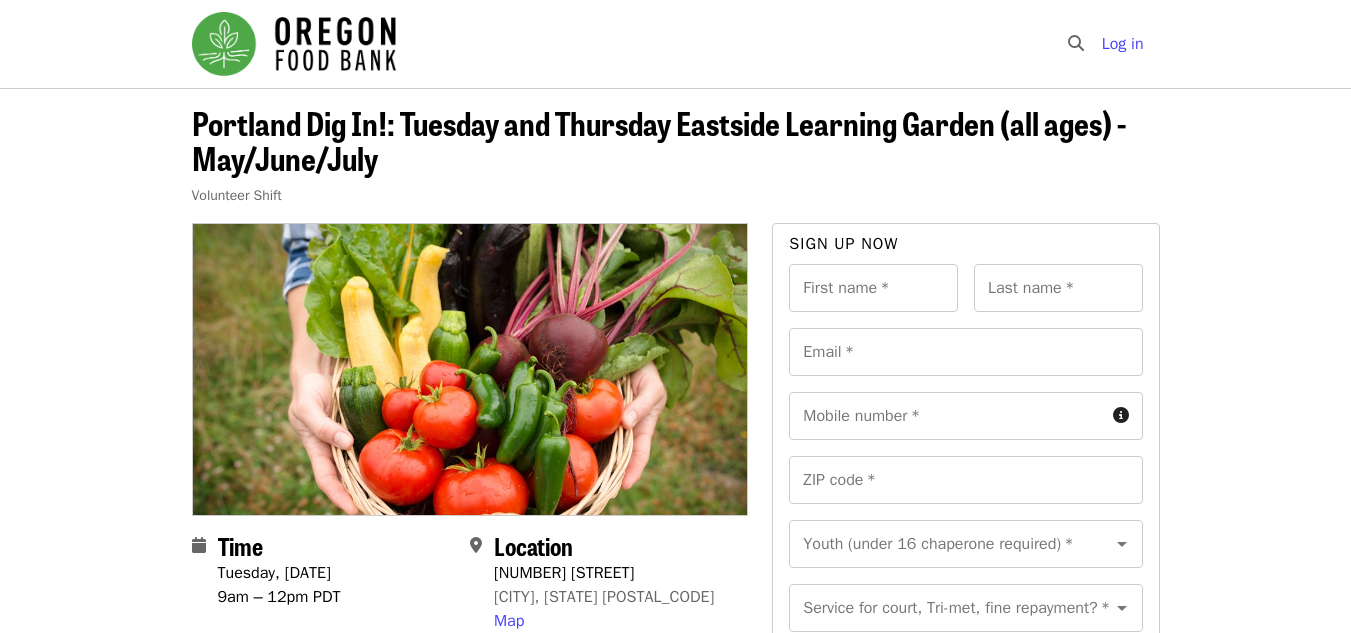 scroll, scrollTop: 0, scrollLeft: 0, axis: both 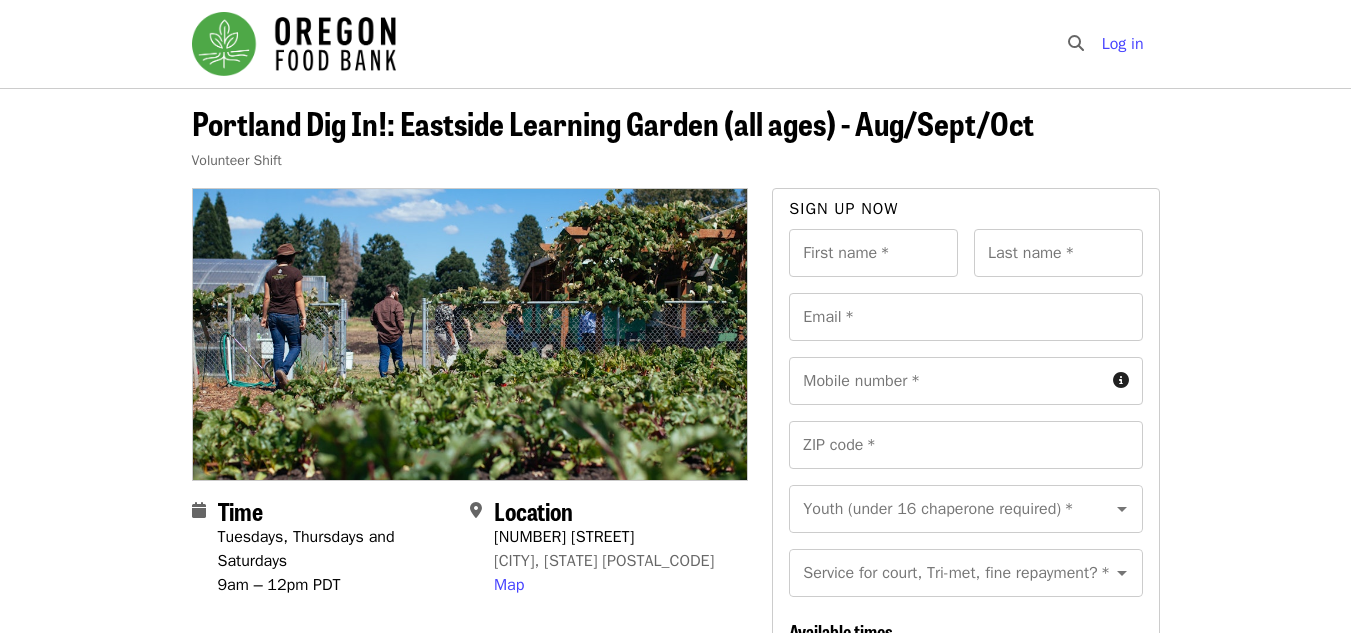 click on "Location [NUMBER] [STREET] [CITY], [STATE] [POSTAL_CODE] Map" at bounding box center [601, 547] 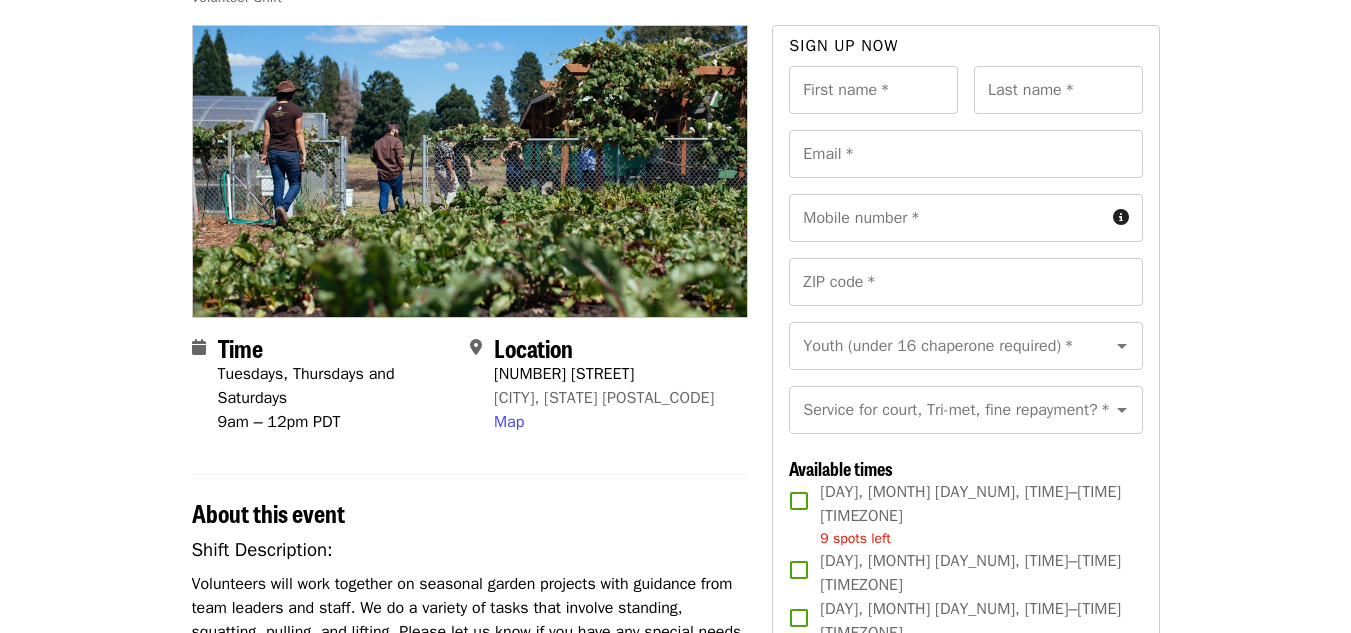 scroll, scrollTop: 160, scrollLeft: 0, axis: vertical 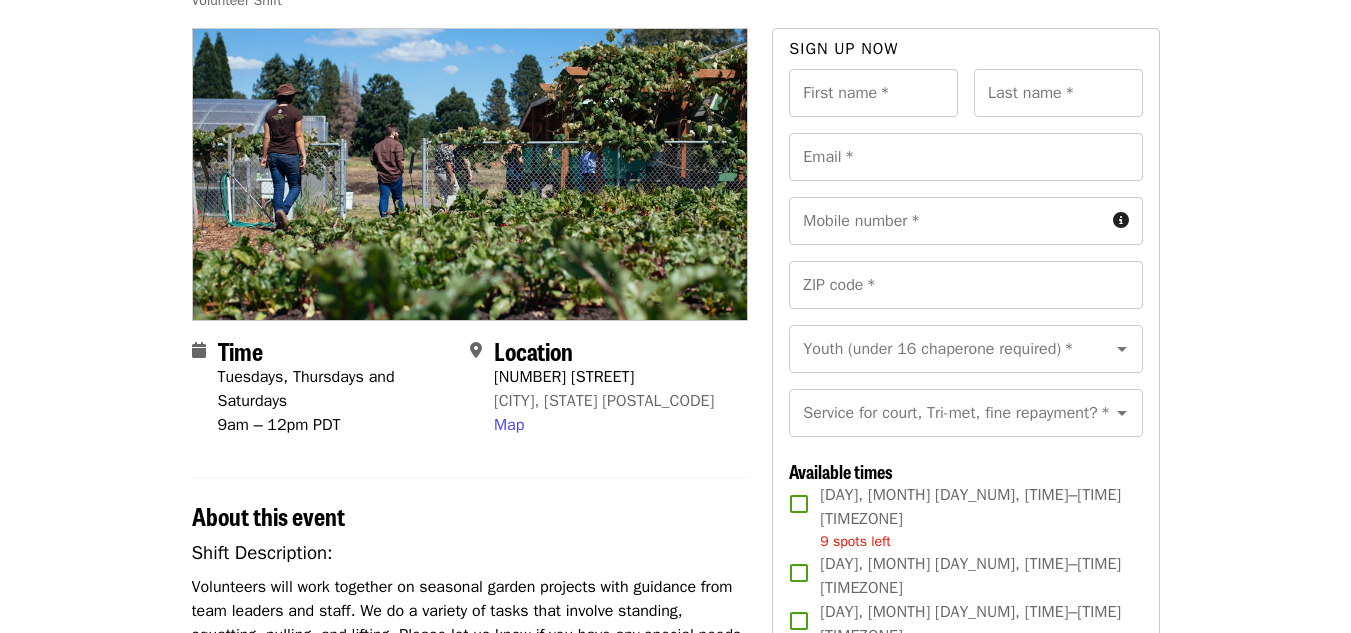 click on "Portland Dig In!: Eastside Learning Garden (all ages) - Aug/Sept/Oct Volunteer Shift Time Tuesdays, Thursdays and Saturdays 9am – 12pm PDT Location [NUMBER] [STREET] [CITY], [STATE] [POSTAL_CODE] Map About this event Shift Description:
Volunteers will work together on seasonal garden projects with guidance from team leaders and staff. We do a variety of tasks that involve standing, squatting, pulling, and lifting. Please let us know if you have any special needs. We ask that you wear sturdy, comfortable, close-toed shoes and clothes you don't mind getting dirty. Also, please bring a water bottle. We make every effort to ensure the safety of our volunteers. The garden is open rain or shine, so please be sure to dress appropriately. Volunteers are welcome to share in the harvest; consider bringing your own bags.
Shift Requirements:
All new volunteers (or if you haven't volunteered in the last 3 years) are required to complete the  New Volunteer Application
If you are doing these hours for
English  or" at bounding box center [675, 867] 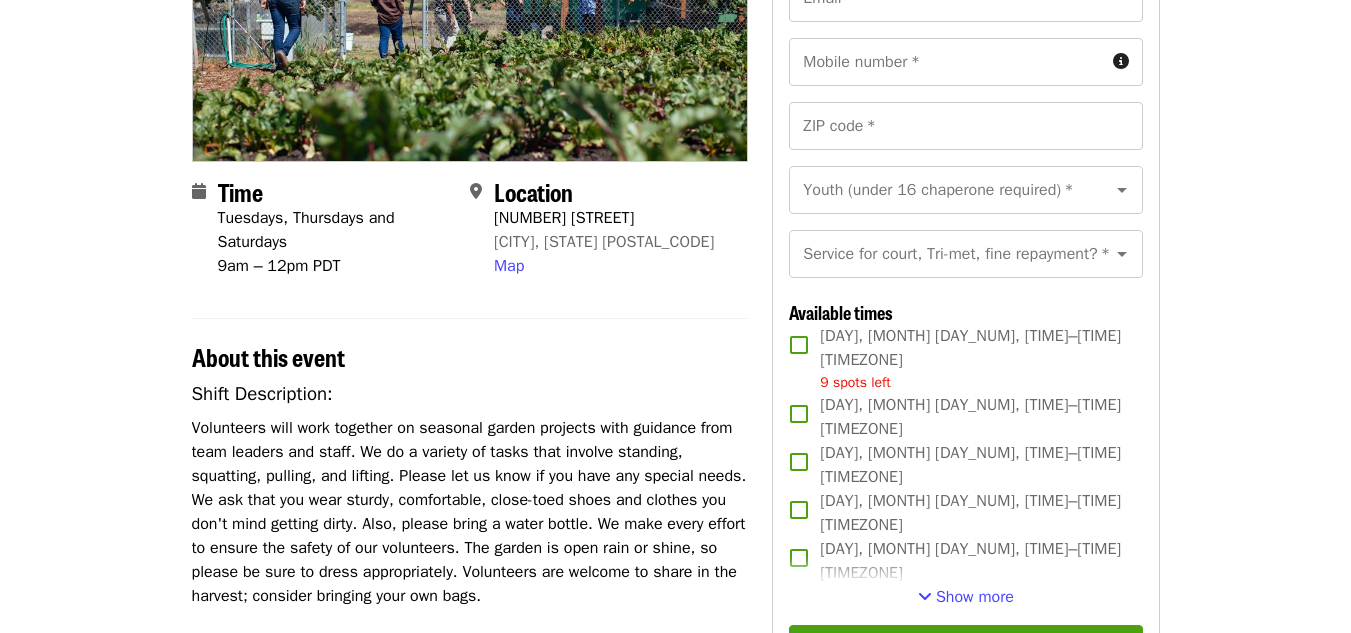 scroll, scrollTop: 320, scrollLeft: 0, axis: vertical 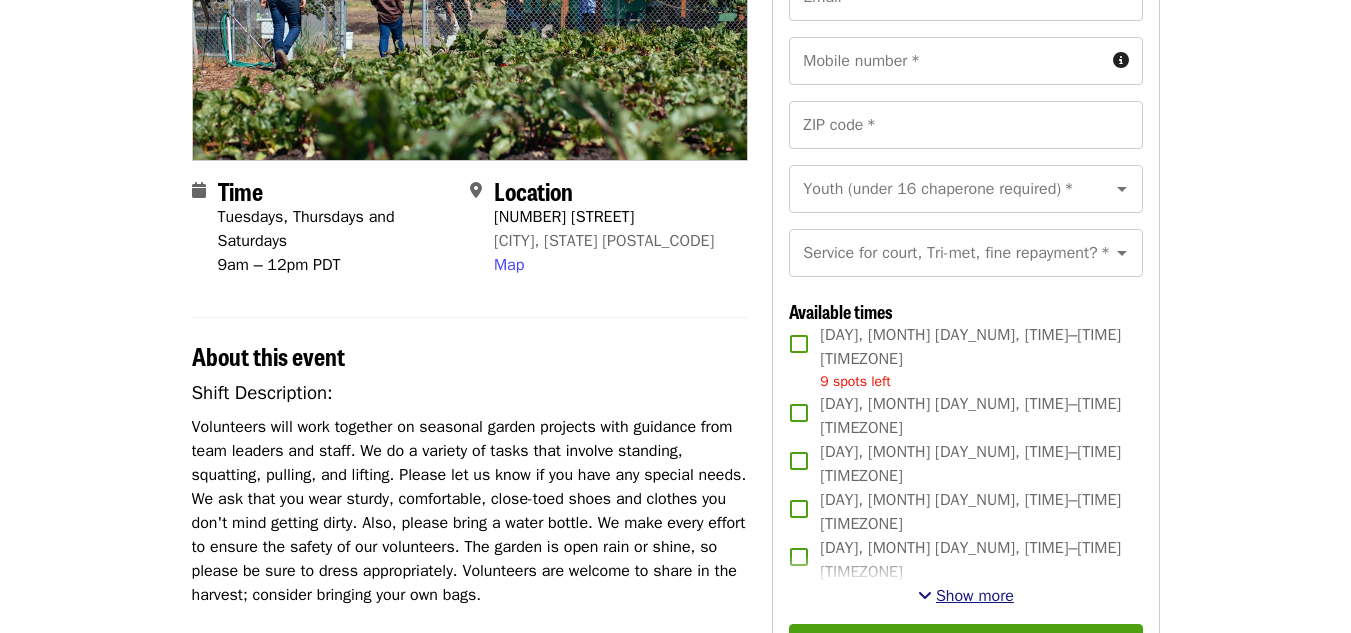 click on "Show more" at bounding box center (975, 596) 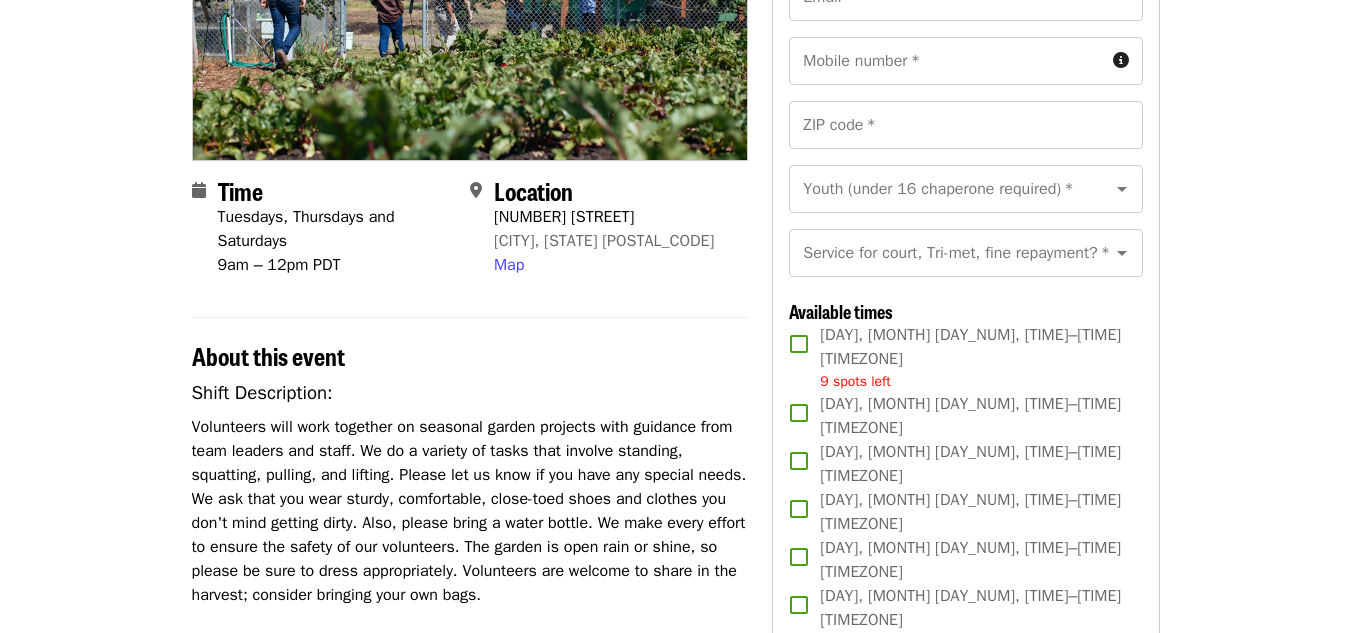 type 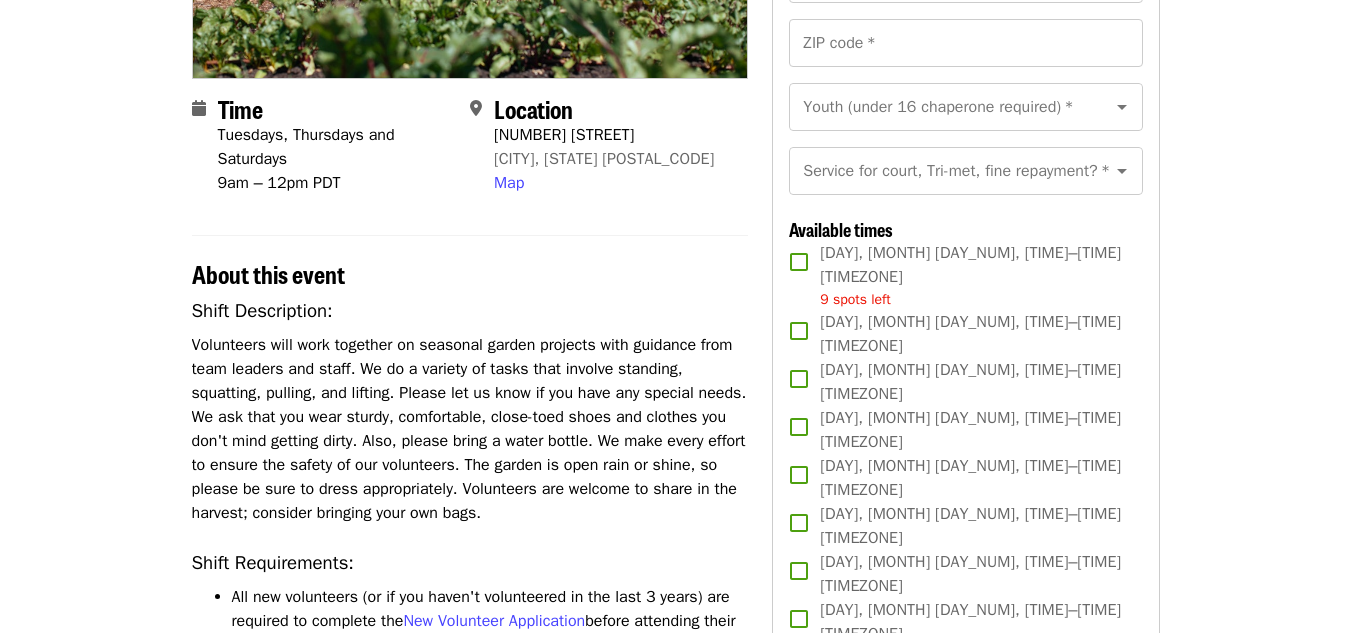 scroll, scrollTop: 440, scrollLeft: 0, axis: vertical 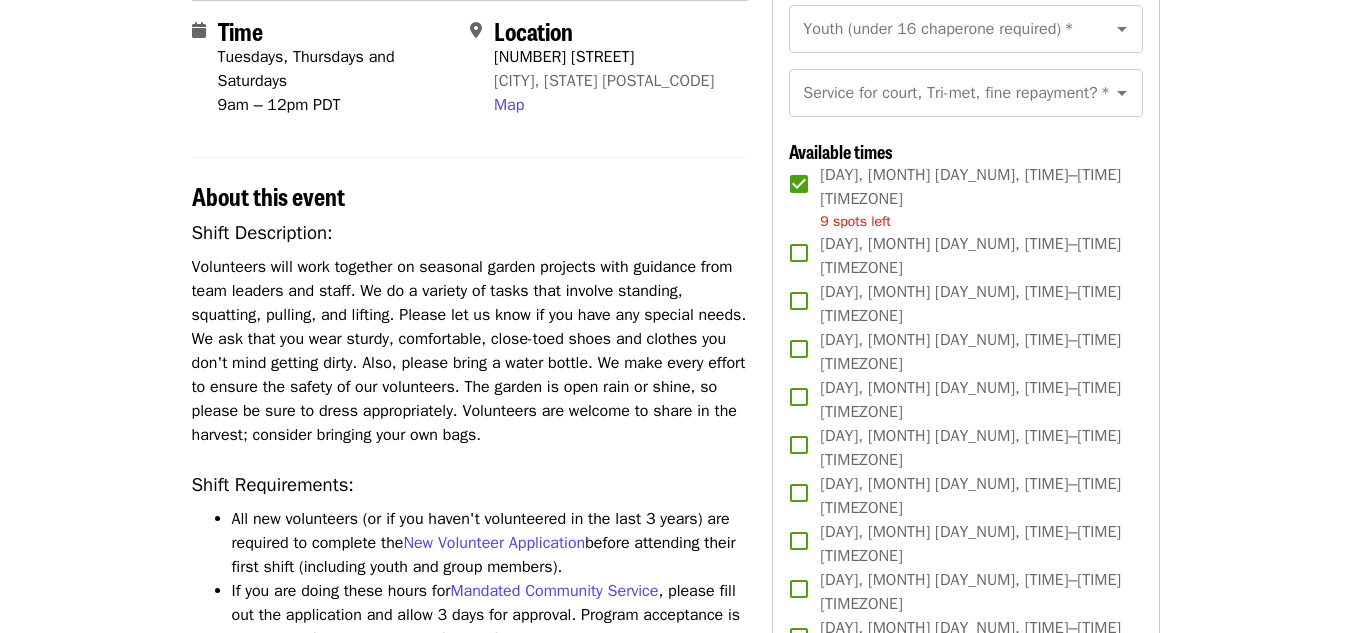 click on "About this event" at bounding box center (470, 196) 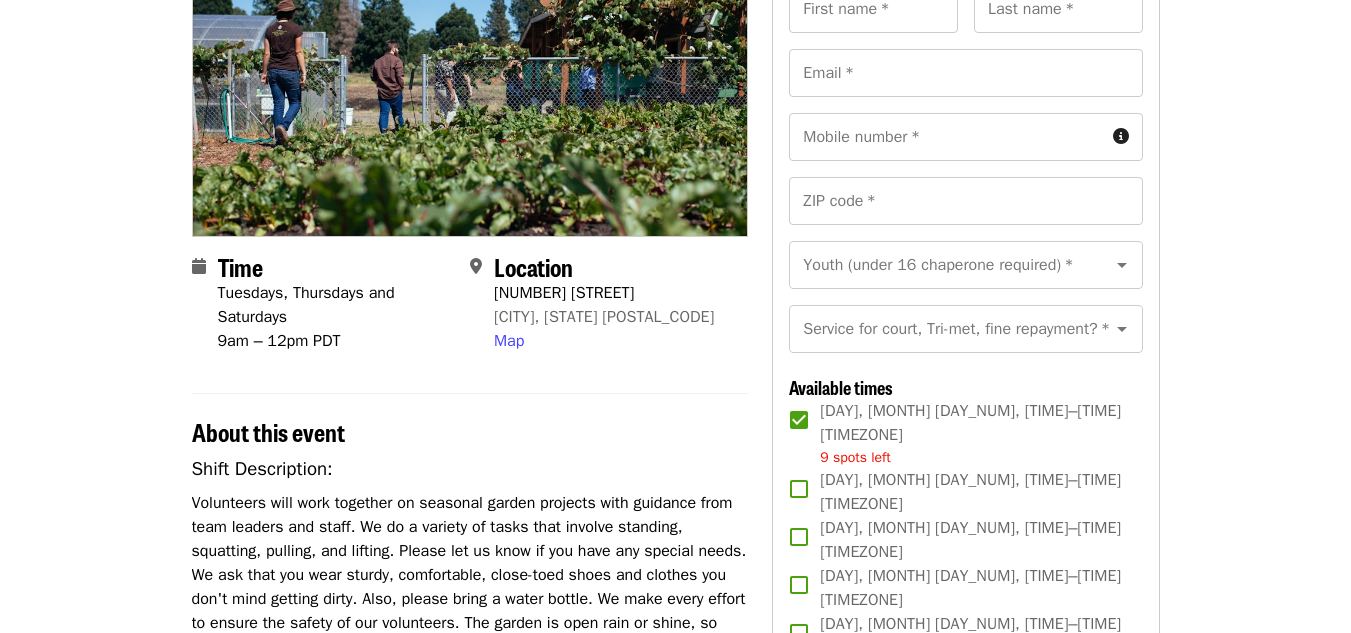 scroll, scrollTop: 200, scrollLeft: 0, axis: vertical 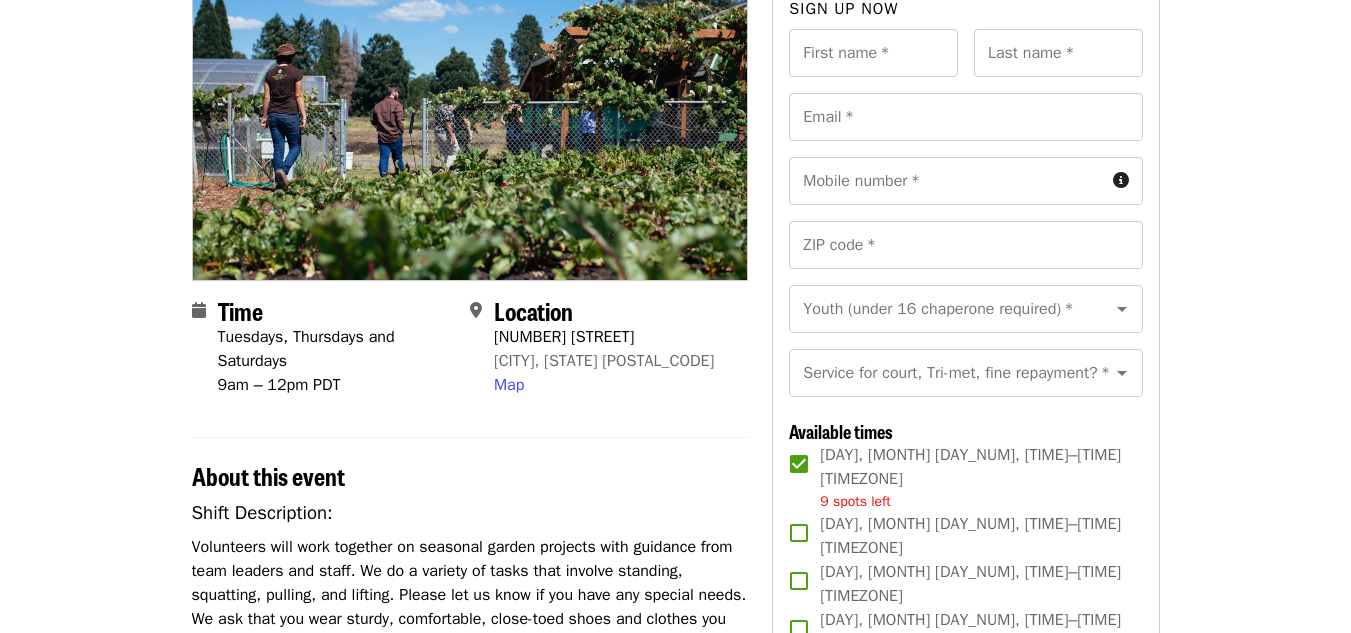 click on "Tuesdays, Thursdays and Saturdays" at bounding box center (306, 349) 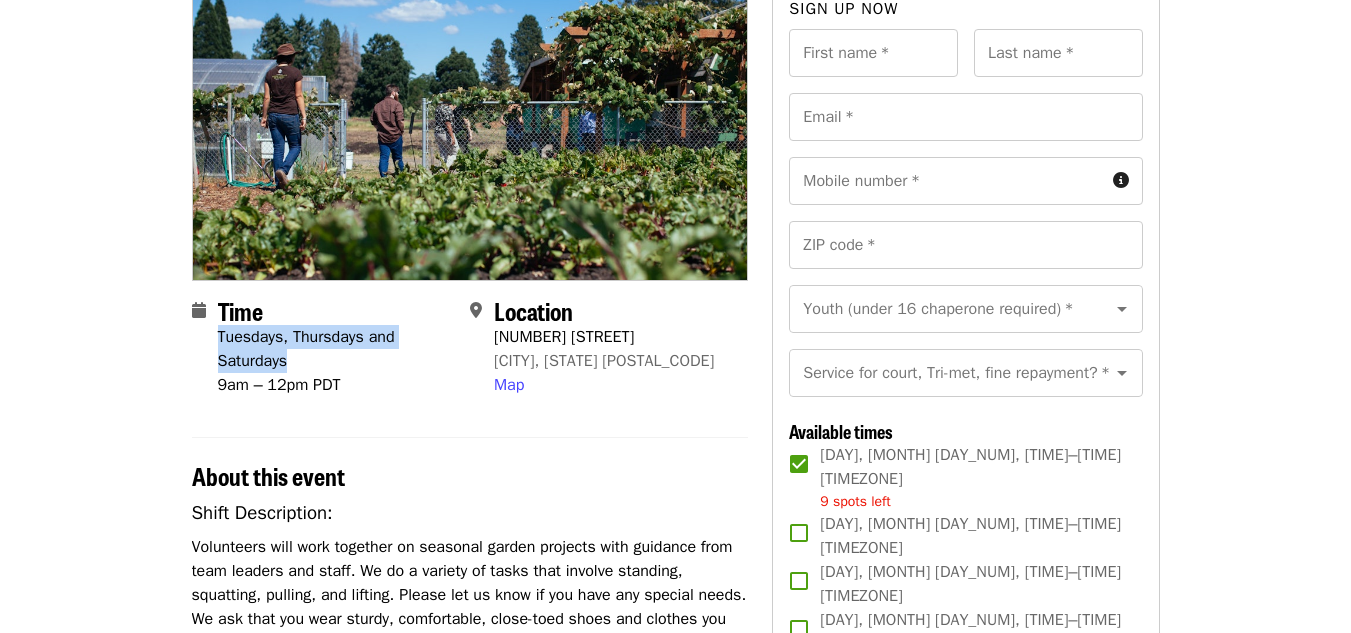 drag, startPoint x: 299, startPoint y: 371, endPoint x: 218, endPoint y: 339, distance: 87.0919 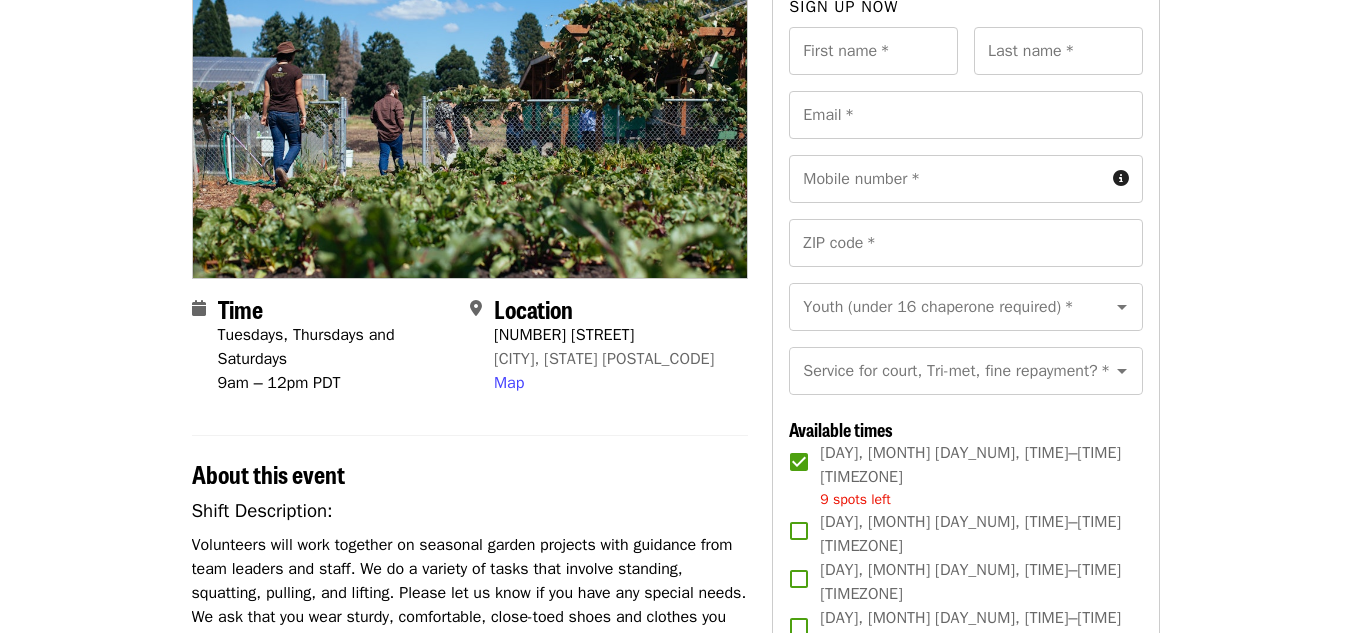 scroll, scrollTop: 240, scrollLeft: 0, axis: vertical 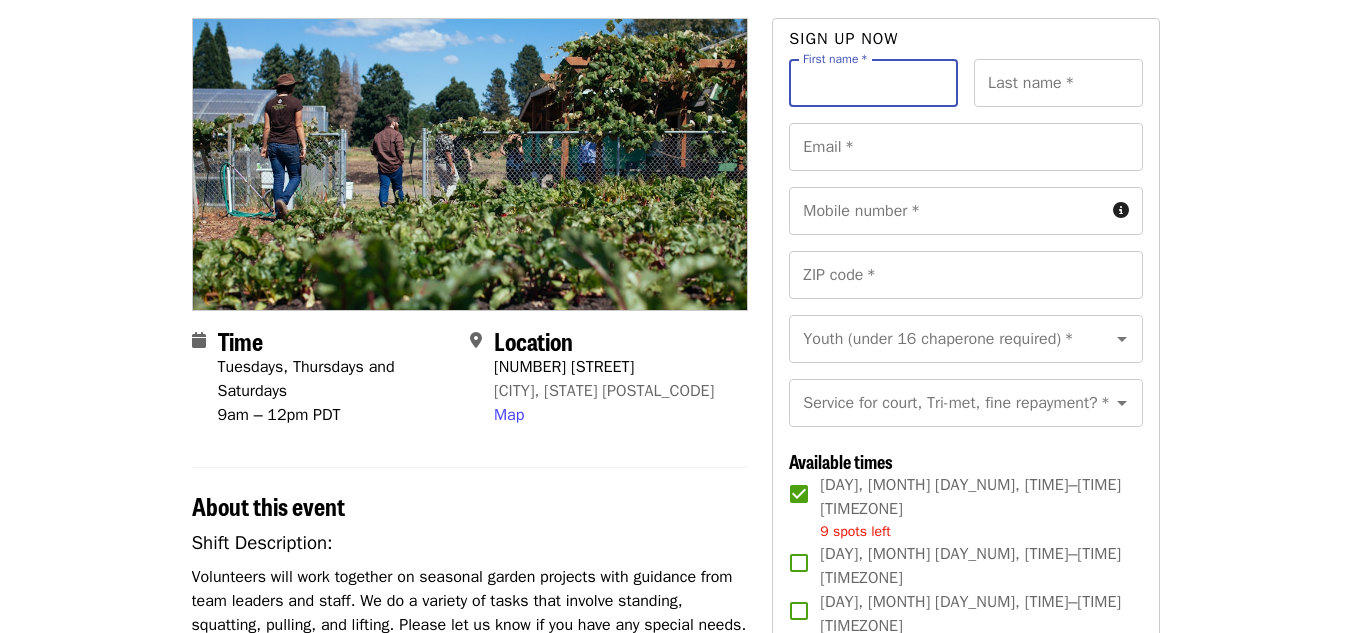 click on "First name   *" at bounding box center (873, 83) 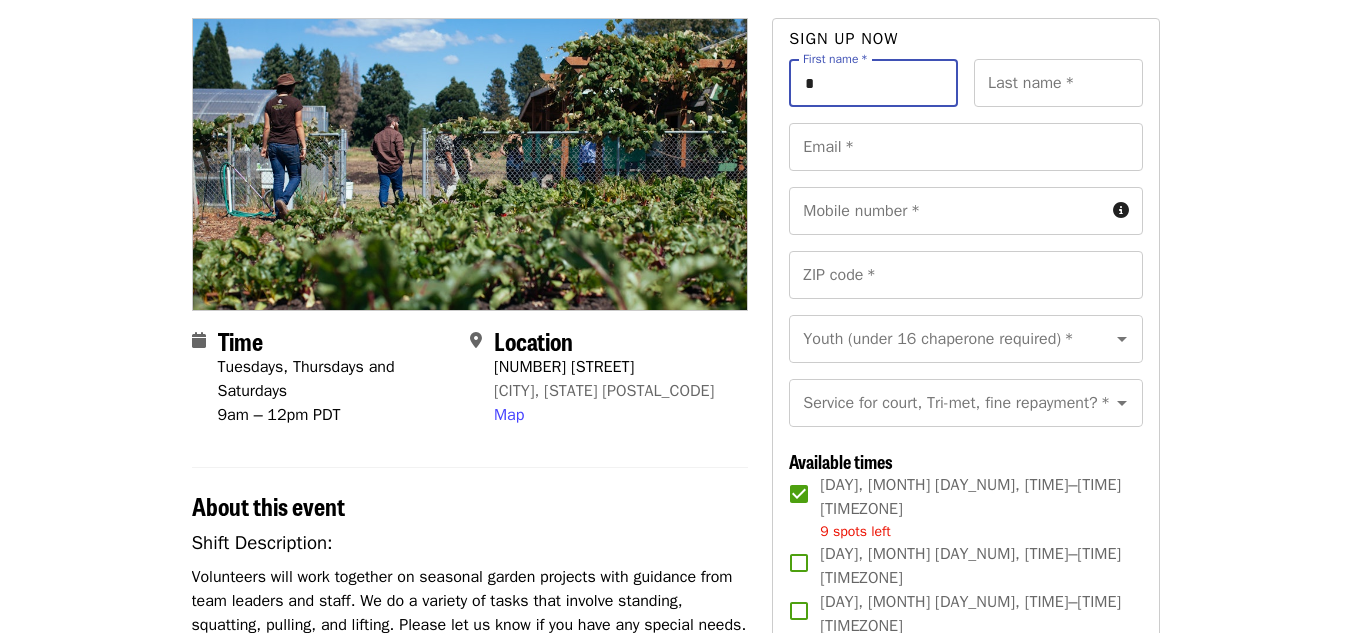 type on "*********" 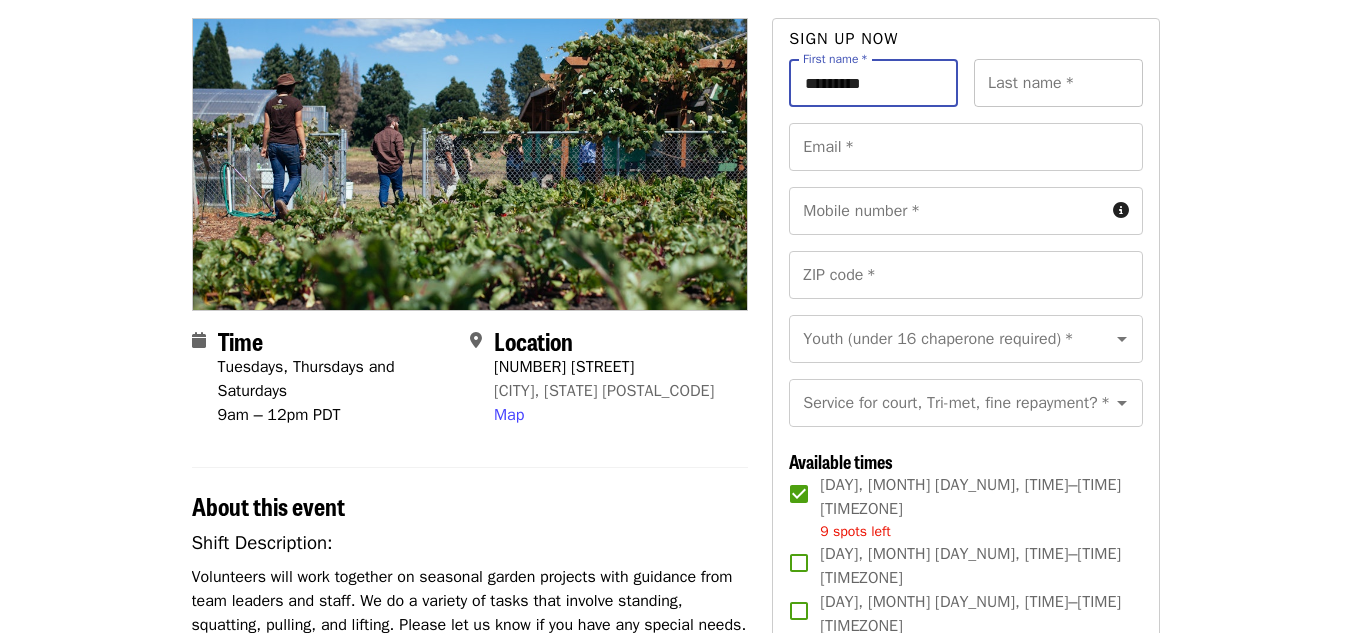 click on "Last name   *" at bounding box center (1058, 83) 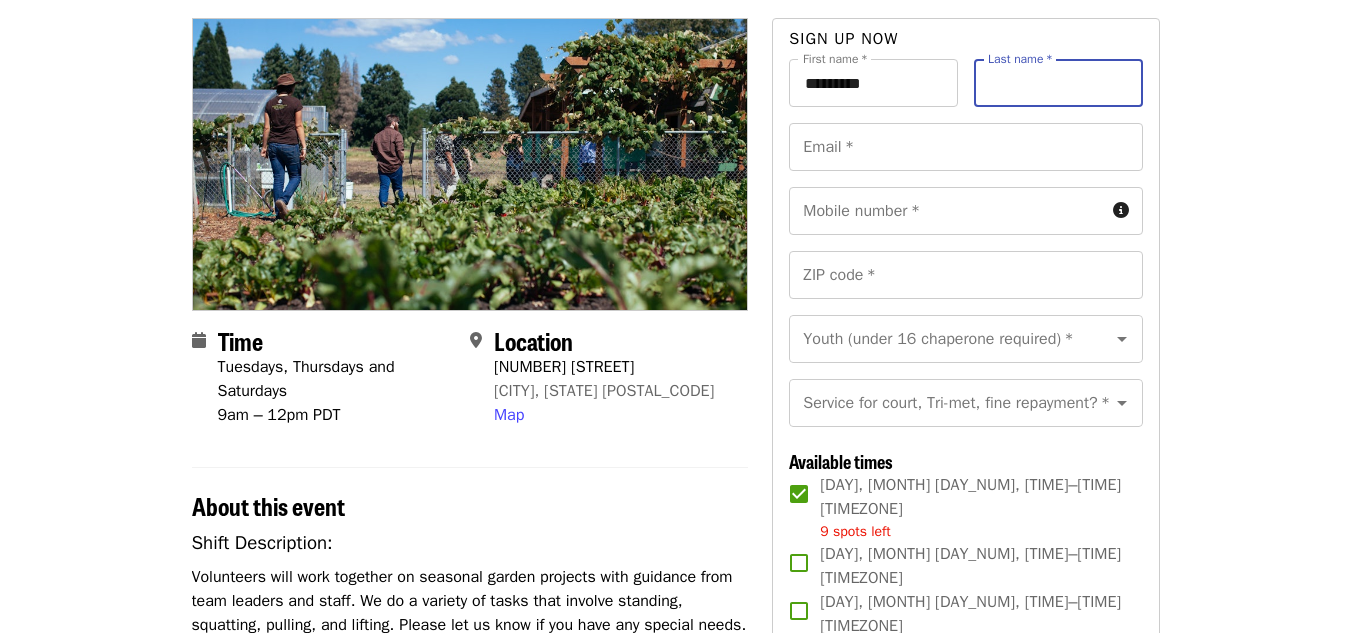 type on "***" 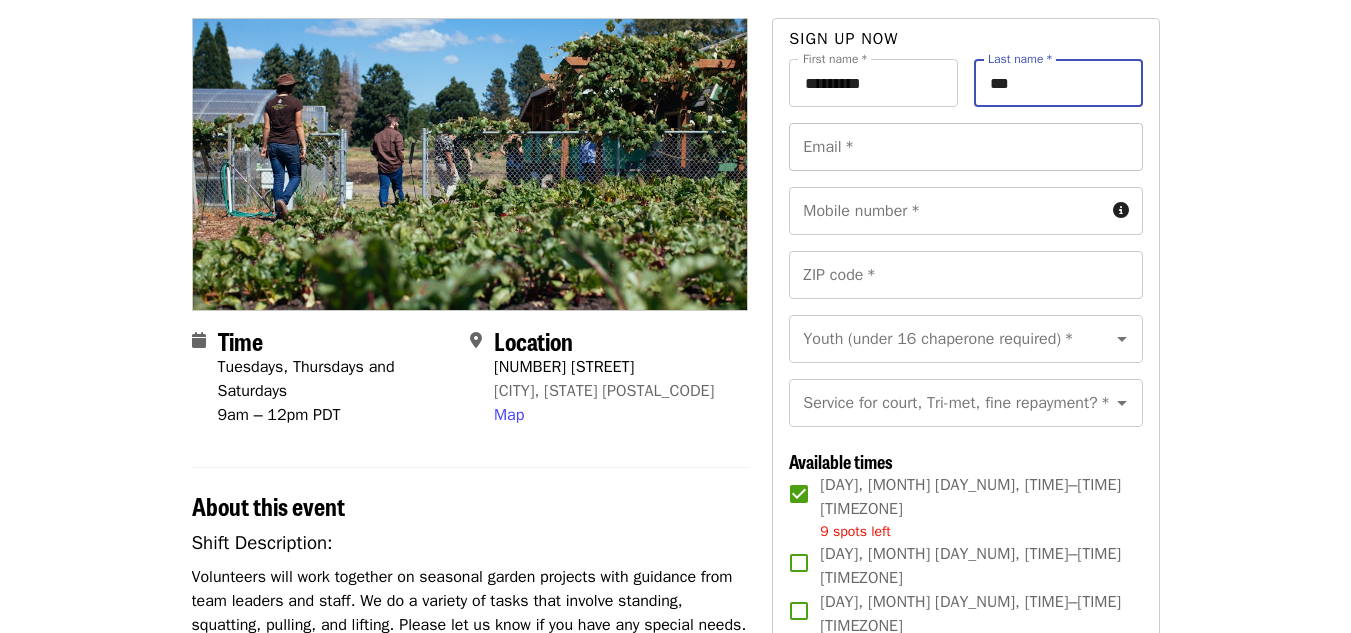 click on "Email   *" at bounding box center [965, 147] 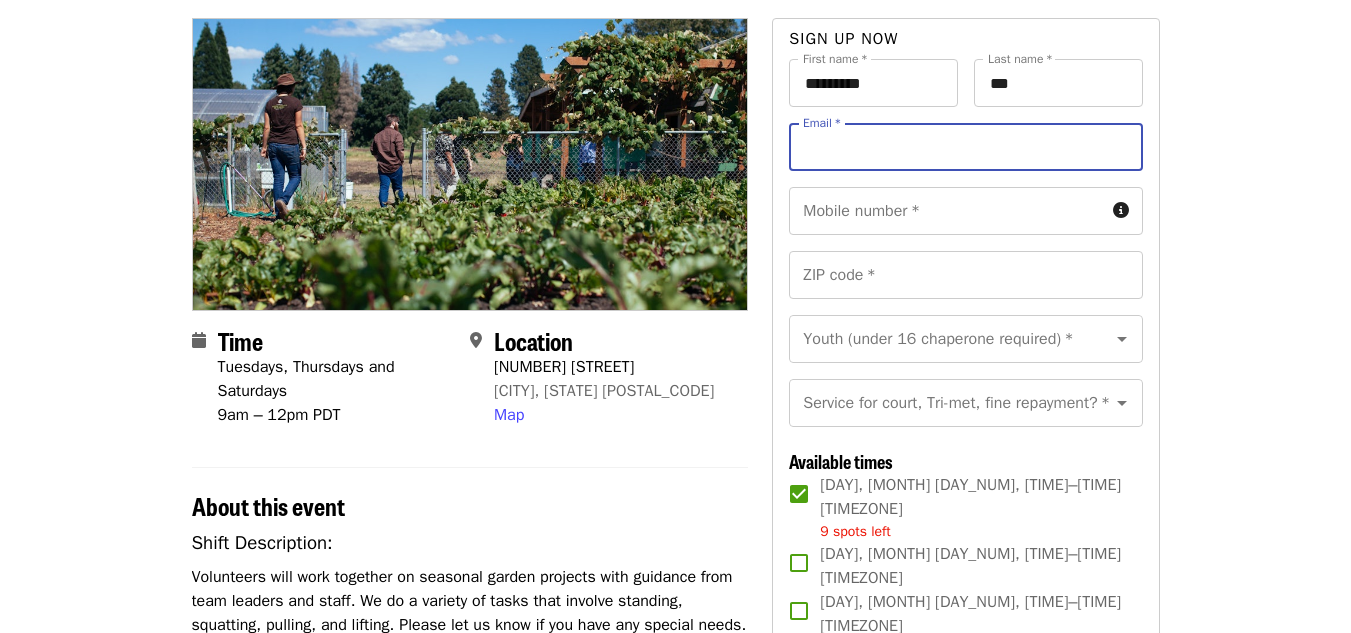 type on "**********" 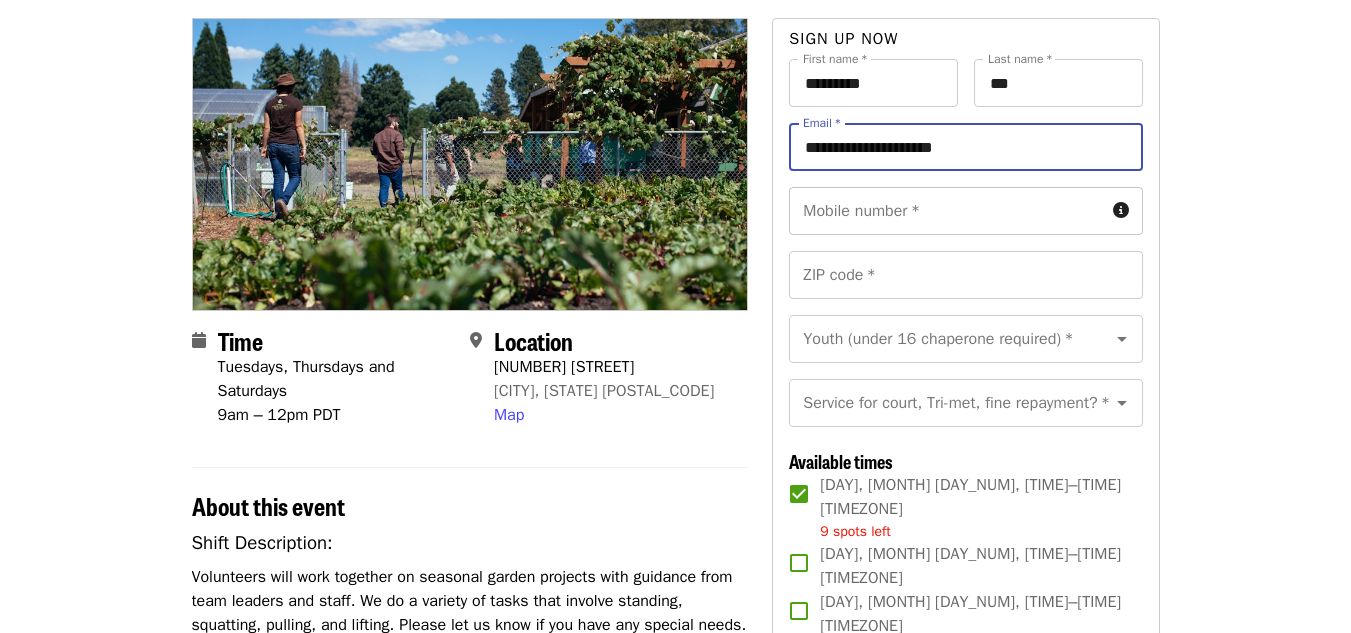 click on "Mobile number   *" at bounding box center (946, 211) 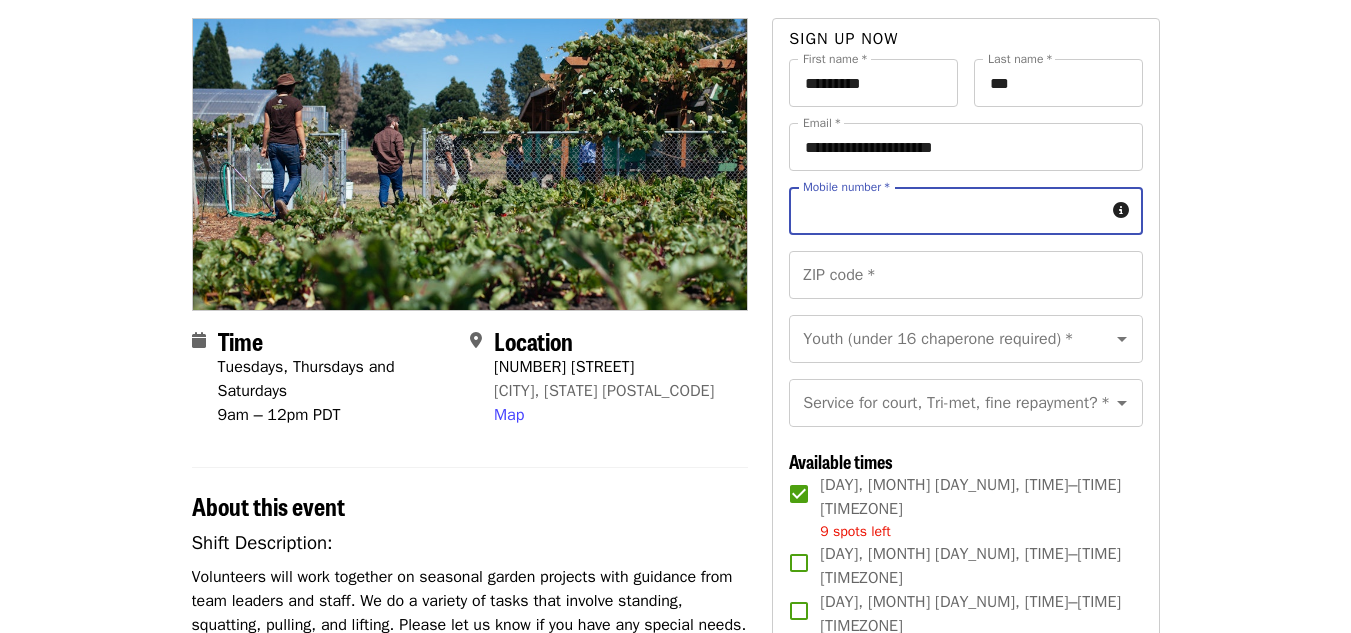 type on "**********" 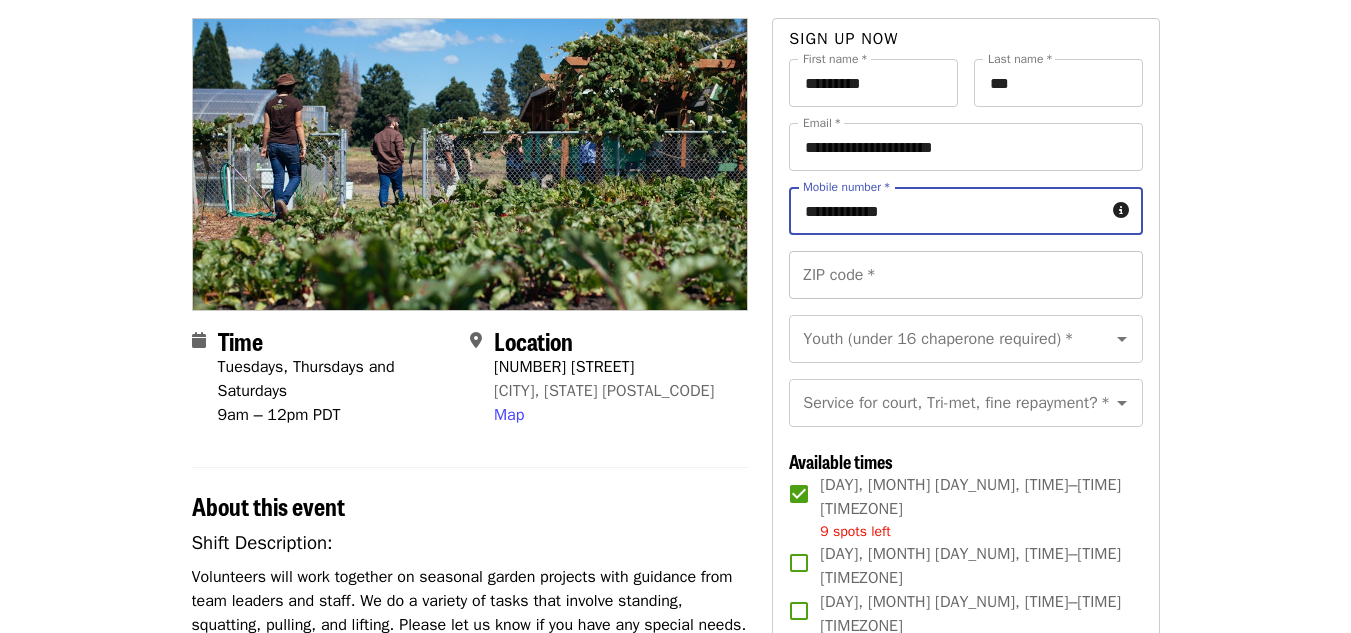 click on "ZIP code   *" at bounding box center [965, 275] 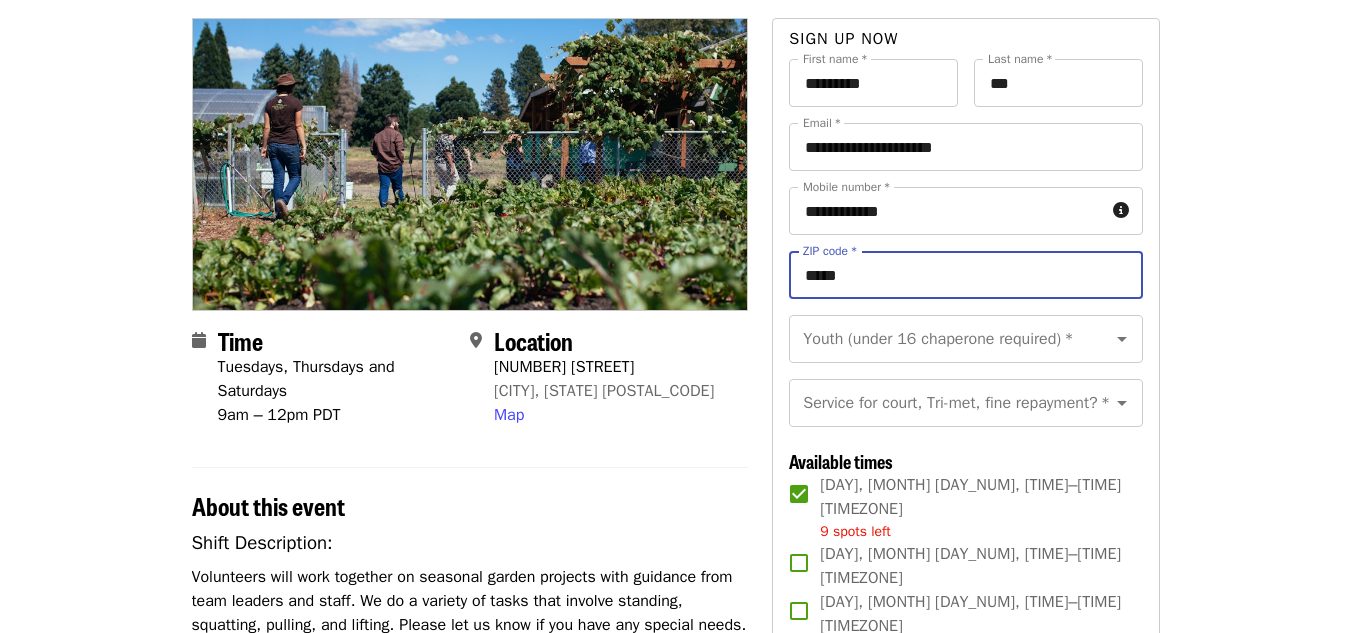 click on "*****" at bounding box center [965, 275] 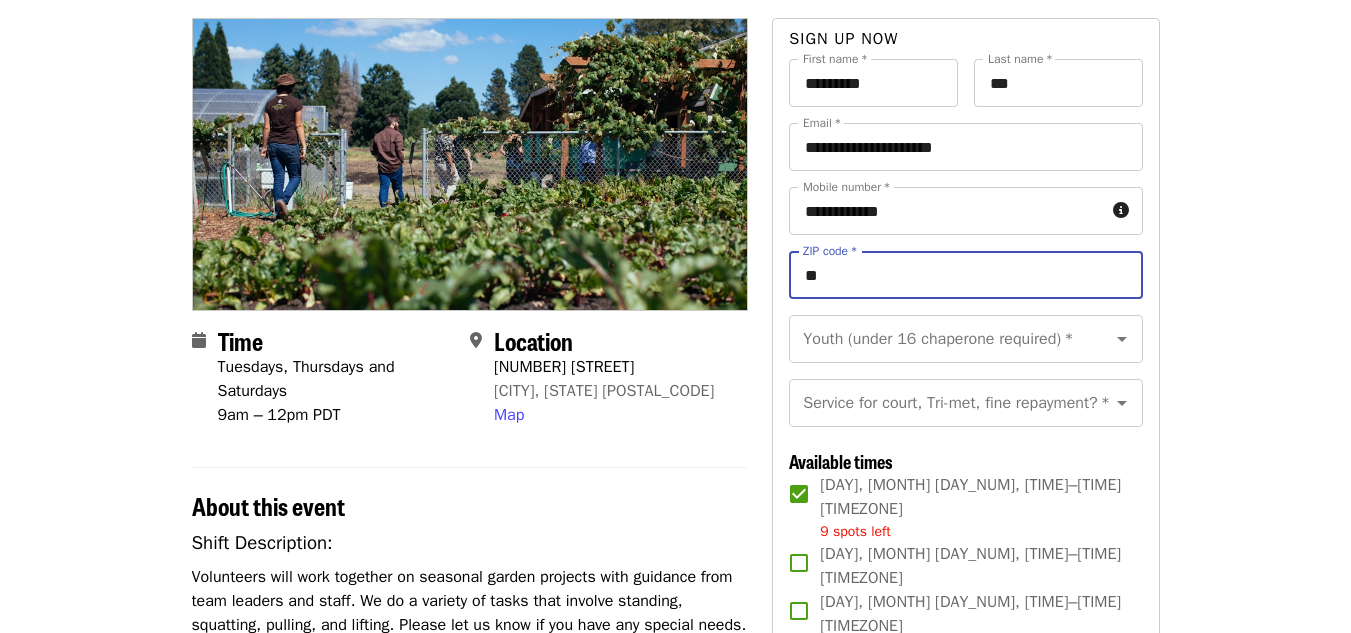 type on "*" 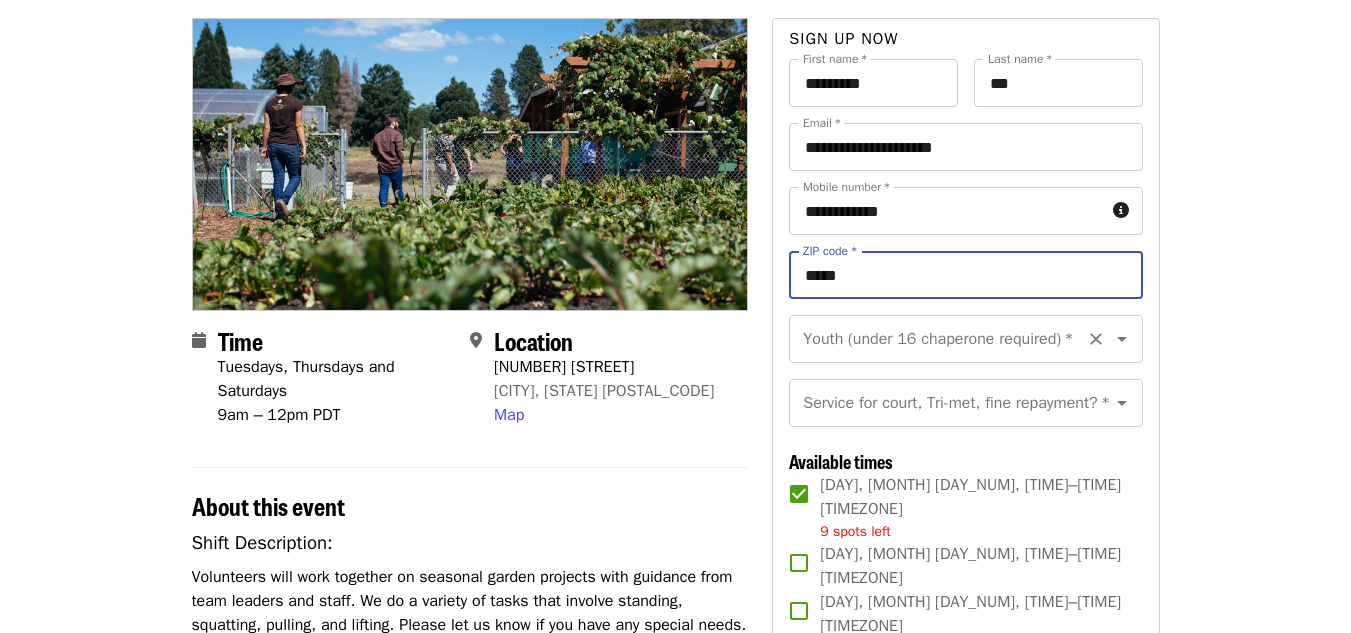 type on "*****" 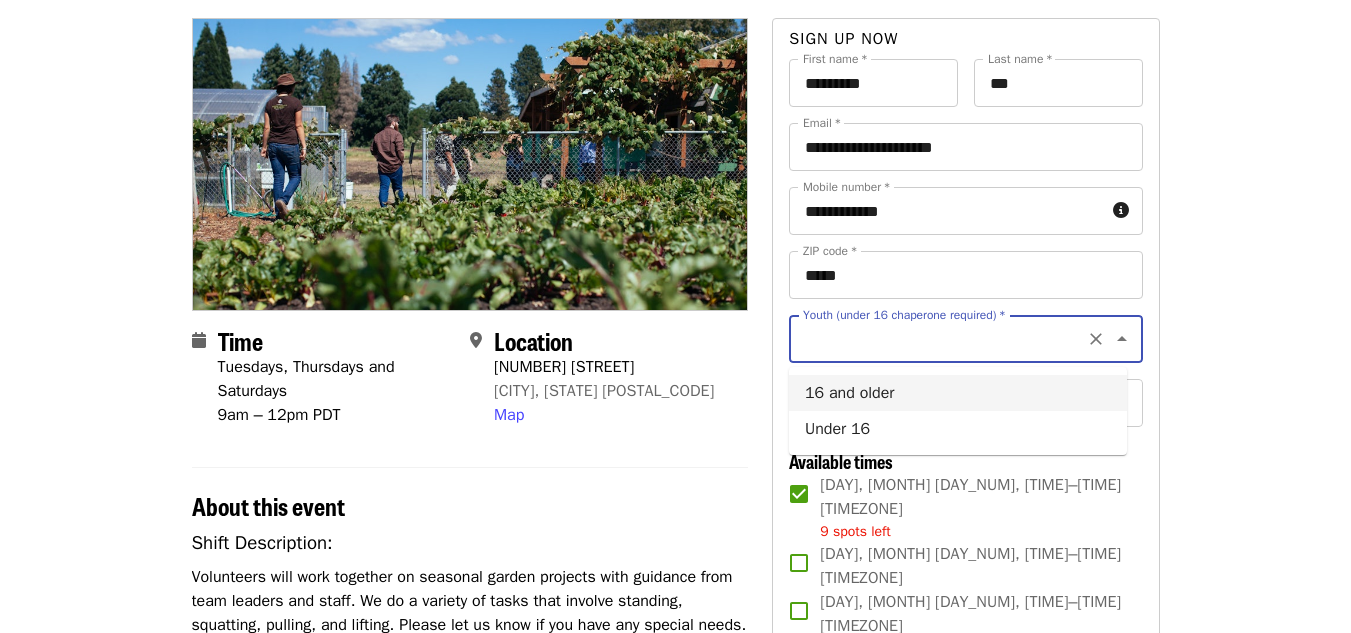 click on "16 and older" at bounding box center (958, 393) 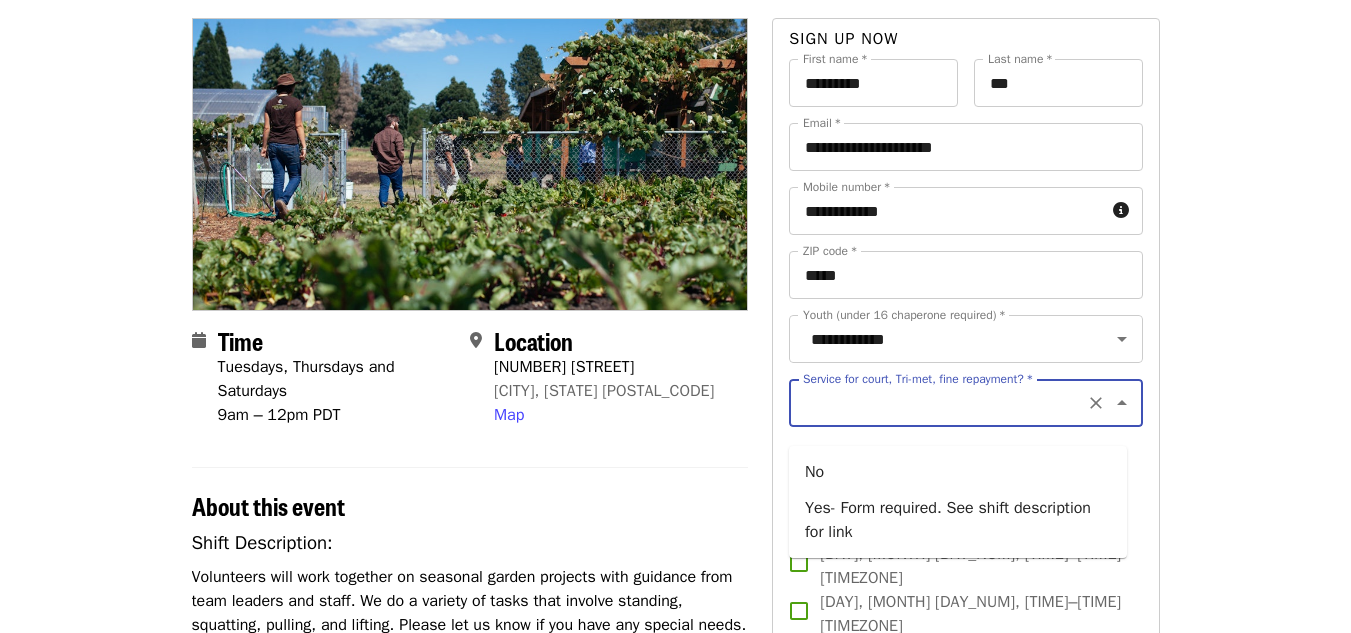 click on "Service for court, Tri-met, fine repayment?   *" at bounding box center [941, 403] 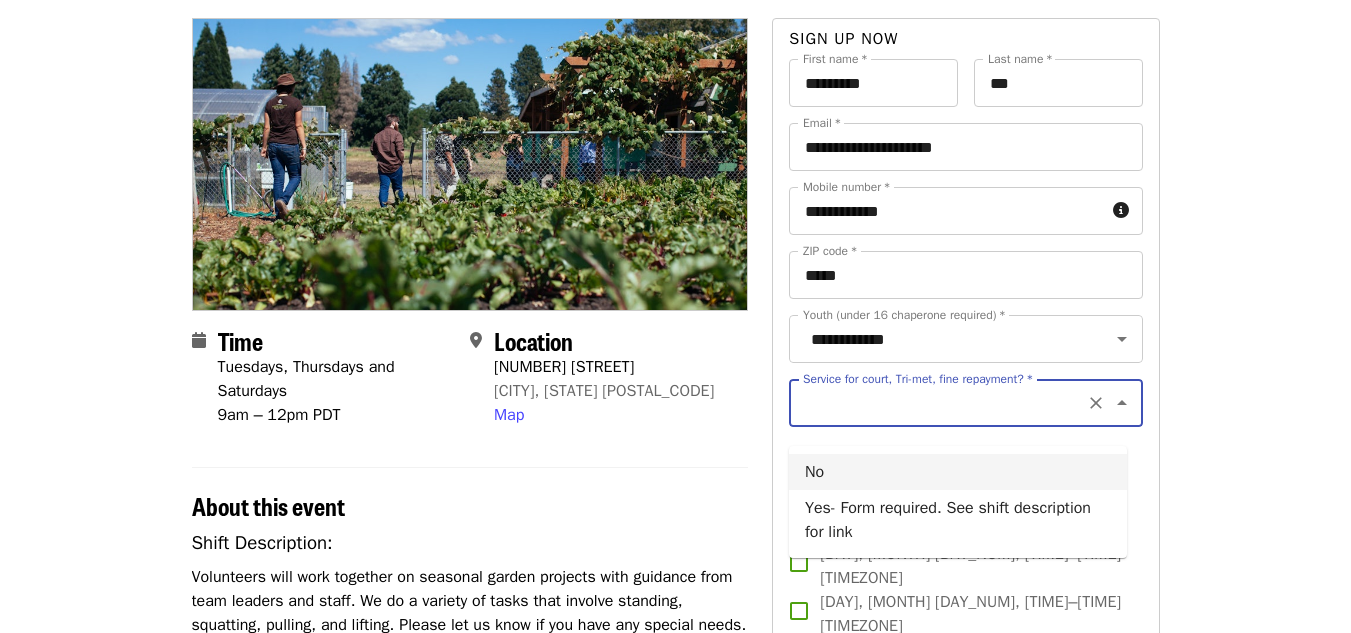 click on "[CITY] Dig In!: Eastside Learning Garden (all ages) - [MONTH]/[MONTH]/[YEAR] Volunteer Shift Time [DAY]s, [DAY]s and [DAY]s [TIME] – [TIME] [TIMEZONE] Location [NUMBER] [STREET] [CITY], [STATE] [POSTAL_CODE] Map About this event Shift Description:
Volunteers will work together on seasonal garden projects with guidance from team leaders and staff. We do a variety of tasks that involve standing, squatting, pulling, and lifting. Please let us know if you have any special needs. We ask that you wear sturdy, comfortable, close-toed shoes and clothes you don't mind getting dirty. Also, please bring a water bottle. We make every effort to ensure the safety of our volunteers. The garden is open rain or shine, so please be sure to dress appropriately. Volunteers are welcome to share in the harvest; consider bringing your own bags.
Shift Requirements:
All new volunteers (or if you haven't volunteered in the last 3 years) are required to complete the  New Volunteer Application
If you are doing these hours for
English  or" at bounding box center [675, 1461] 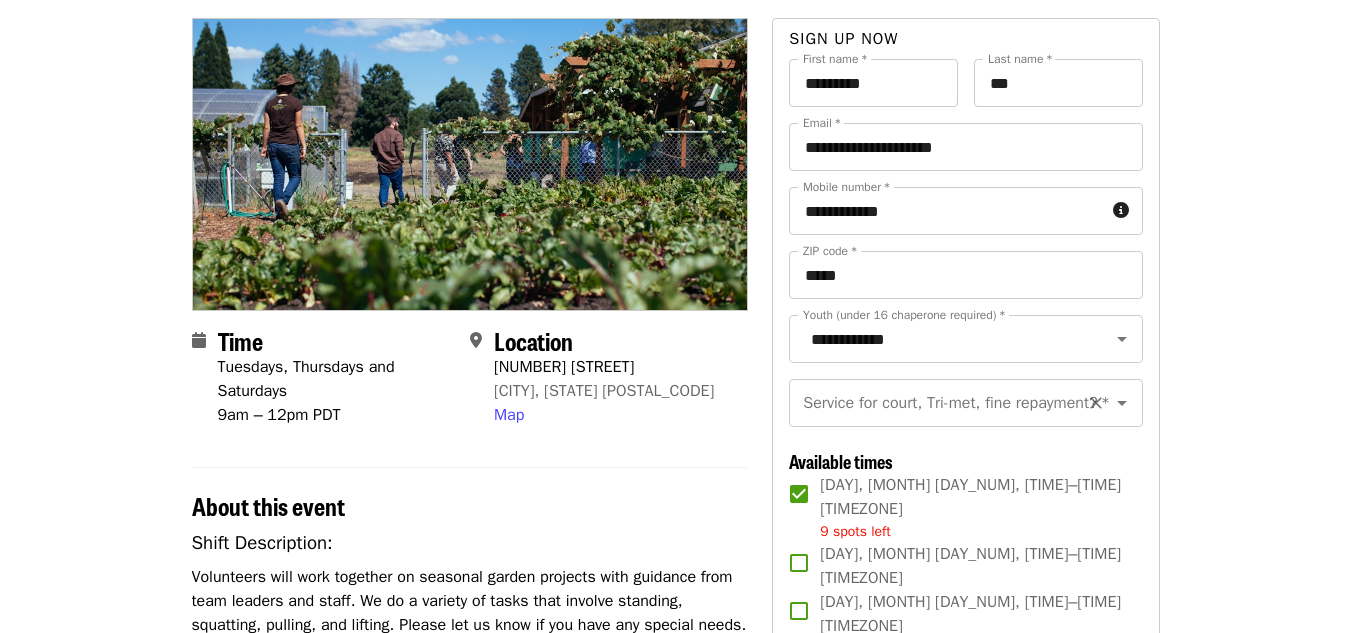 click 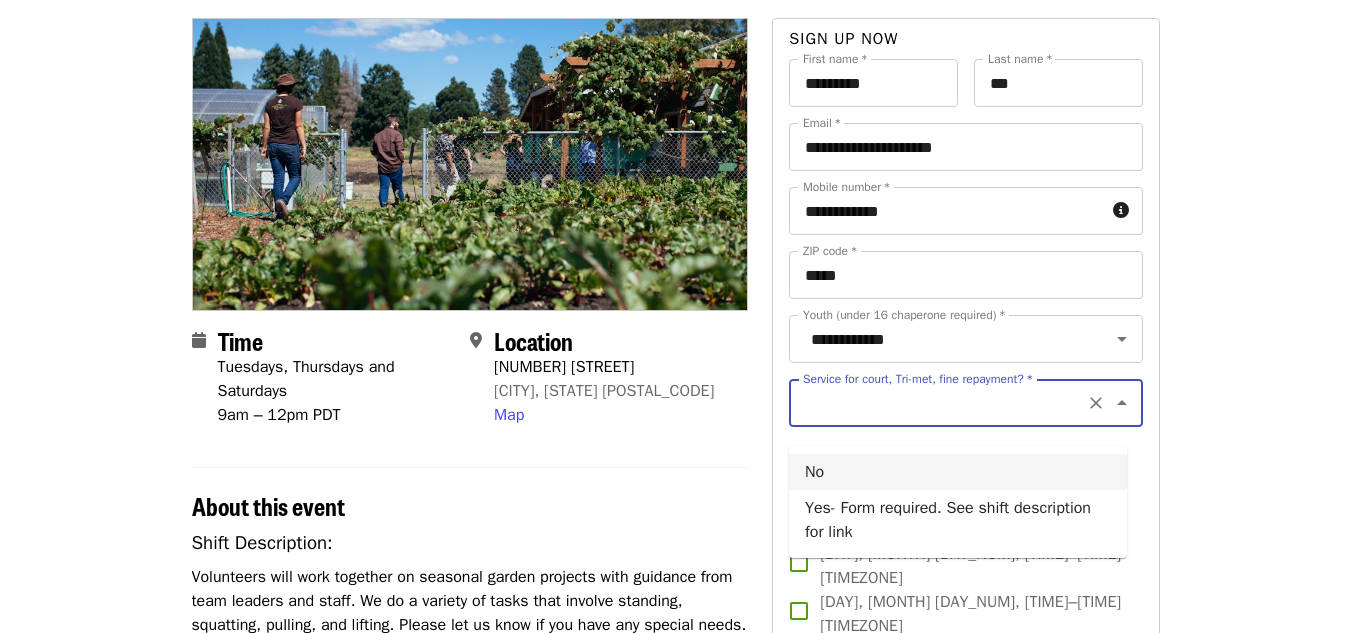 click on "No" at bounding box center (958, 472) 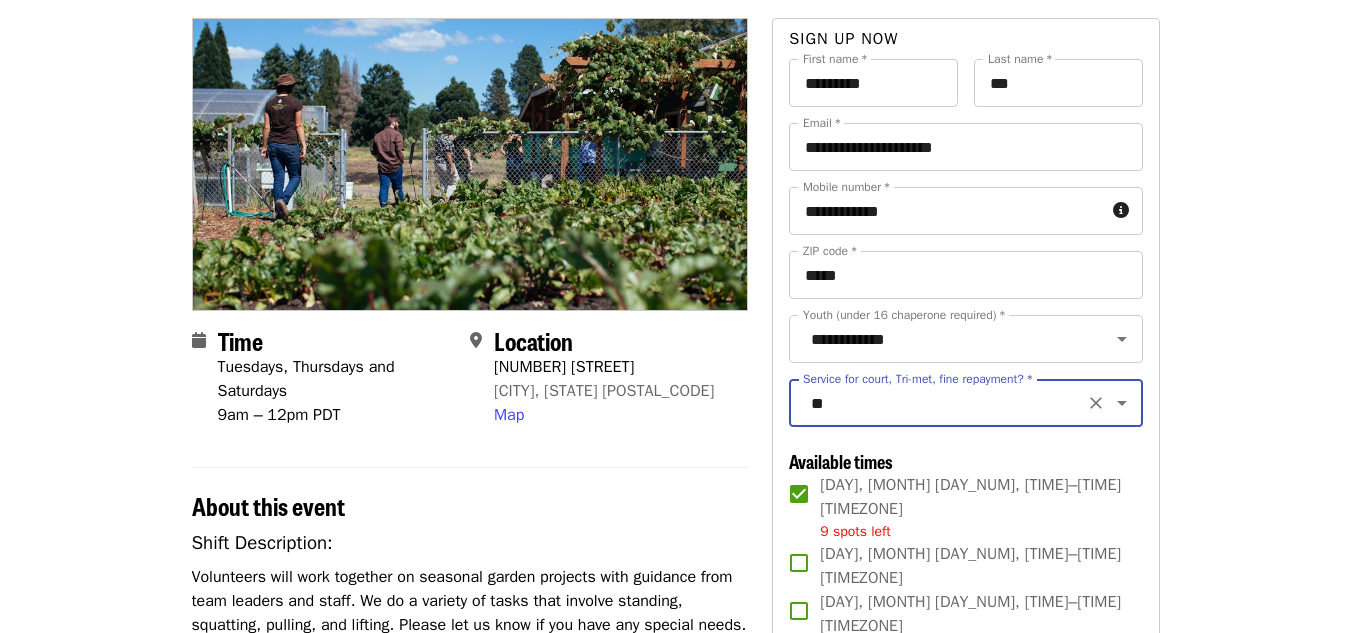 click on "[CITY] Dig In!: Eastside Learning Garden (all ages) - [MONTH]/[MONTH]/[YEAR] Volunteer Shift Time [DAY]s, [DAY]s and [DAY]s [TIME] – [TIME] [TIMEZONE] Location [NUMBER] [STREET] [CITY], [STATE] [POSTAL_CODE] Map About this event Shift Description:
Volunteers will work together on seasonal garden projects with guidance from team leaders and staff. We do a variety of tasks that involve standing, squatting, pulling, and lifting. Please let us know if you have any special needs. We ask that you wear sturdy, comfortable, close-toed shoes and clothes you don't mind getting dirty. Also, please bring a water bottle. We make every effort to ensure the safety of our volunteers. The garden is open rain or shine, so please be sure to dress appropriately. Volunteers are welcome to share in the harvest; consider bringing your own bags.
Shift Requirements:
All new volunteers (or if you haven't volunteered in the last 3 years) are required to complete the  New Volunteer Application
If you are doing these hours for
English  or" at bounding box center [675, 1461] 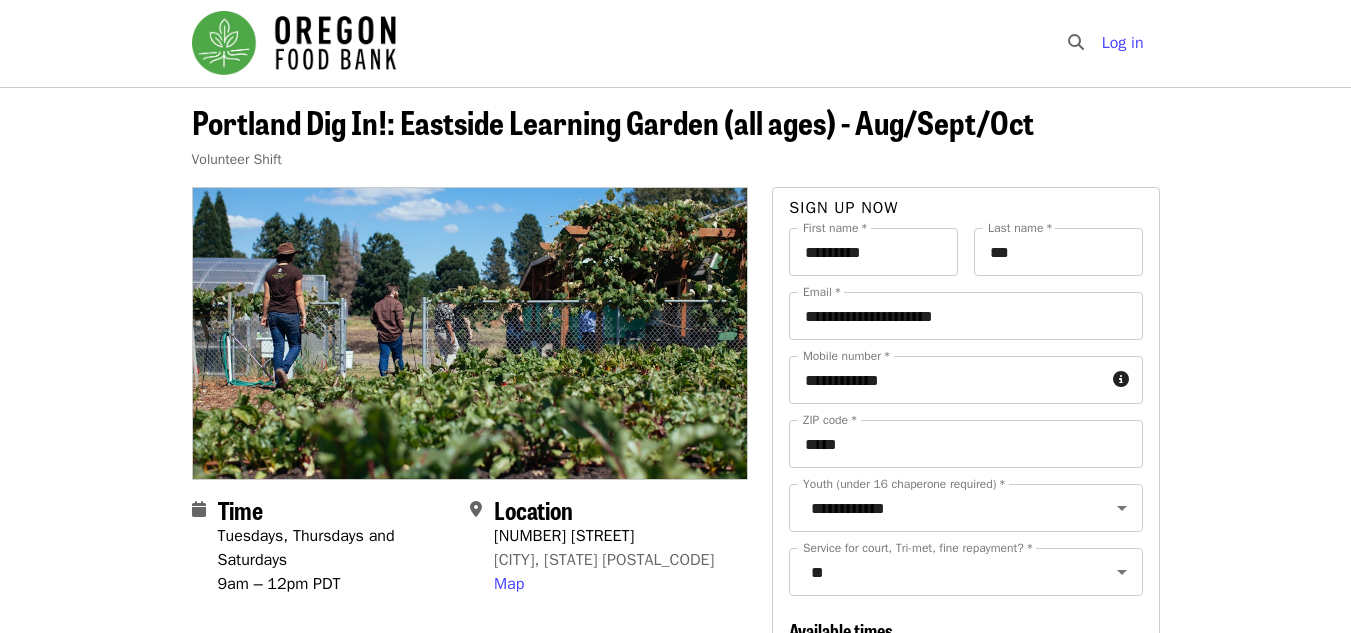 scroll, scrollTop: 0, scrollLeft: 0, axis: both 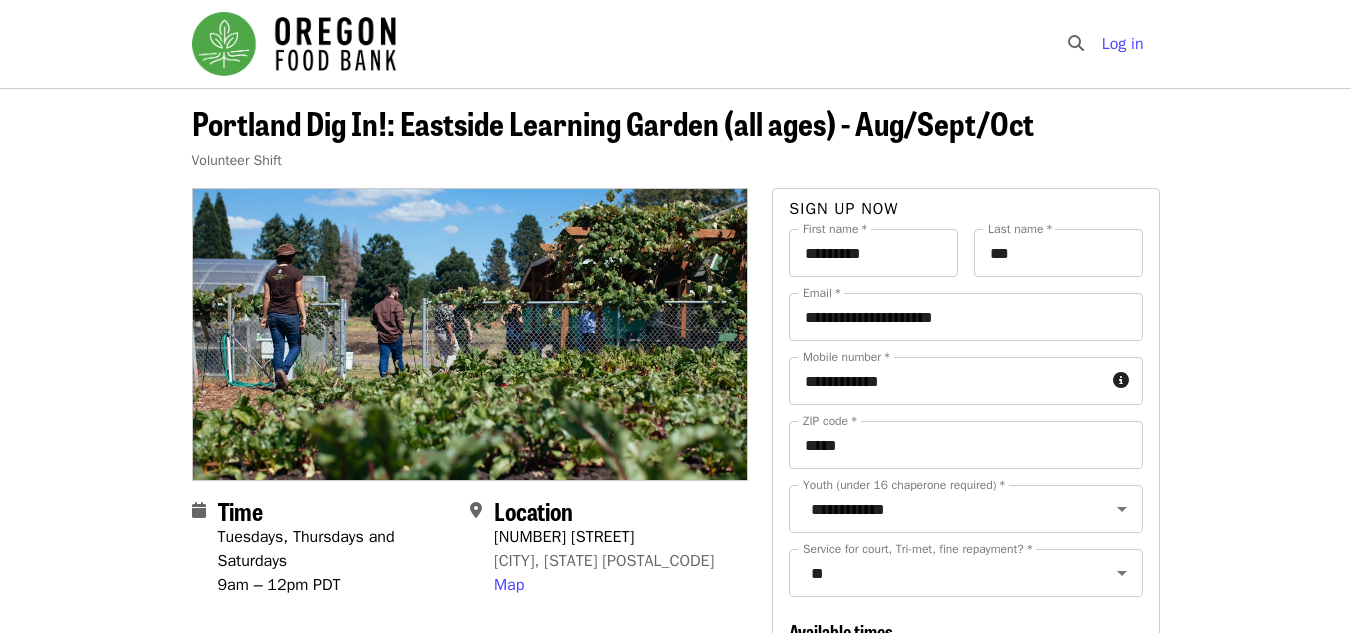 click on "[CITY] Dig In!: Eastside Learning Garden (all ages) - [MONTH]/[MONTH]/[YEAR] Volunteer Shift Time [DAY]s, [DAY]s and [DAY]s [TIME] – [TIME] [TIMEZONE] Location [NUMBER] [STREET] [CITY], [STATE] [POSTAL_CODE] Map About this event Shift Description:
Volunteers will work together on seasonal garden projects with guidance from team leaders and staff. We do a variety of tasks that involve standing, squatting, pulling, and lifting. Please let us know if you have any special needs. We ask that you wear sturdy, comfortable, close-toed shoes and clothes you don't mind getting dirty. Also, please bring a water bottle. We make every effort to ensure the safety of our volunteers. The garden is open rain or shine, so please be sure to dress appropriately. Volunteers are welcome to share in the harvest; consider bringing your own bags.
Shift Requirements:
All new volunteers (or if you haven't volunteered in the last 3 years) are required to complete the  New Volunteer Application
If you are doing these hours for
English  or" at bounding box center [675, 1631] 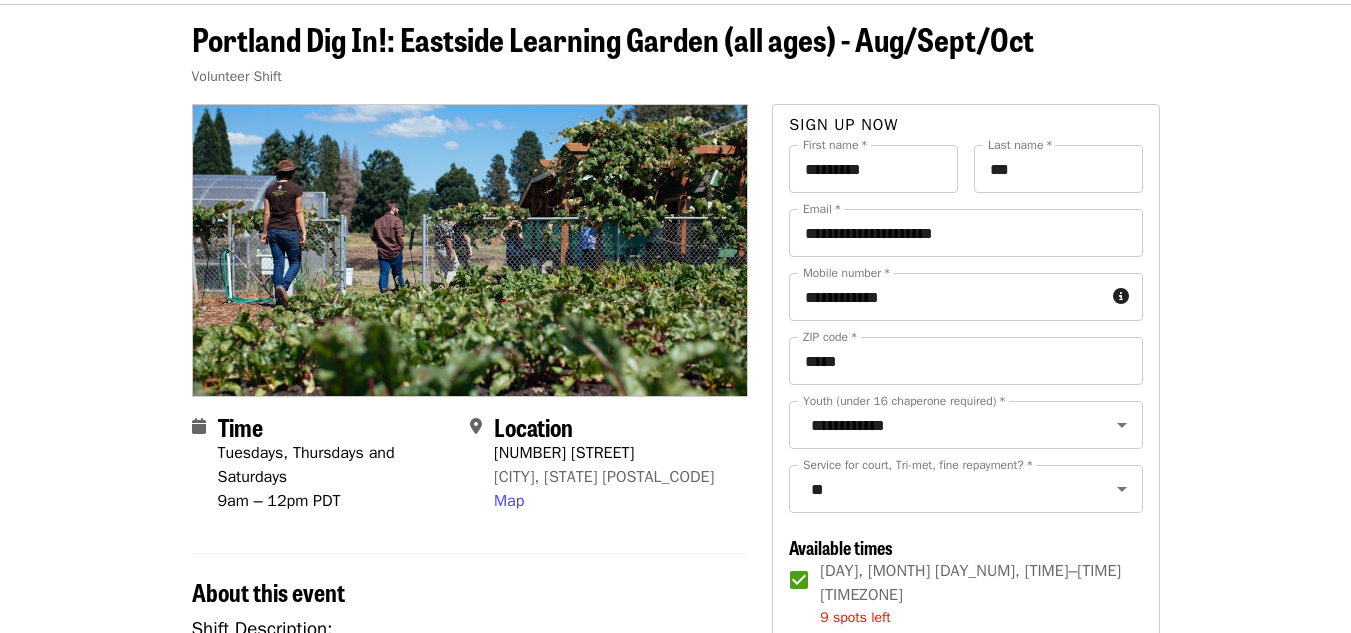 scroll, scrollTop: 0, scrollLeft: 0, axis: both 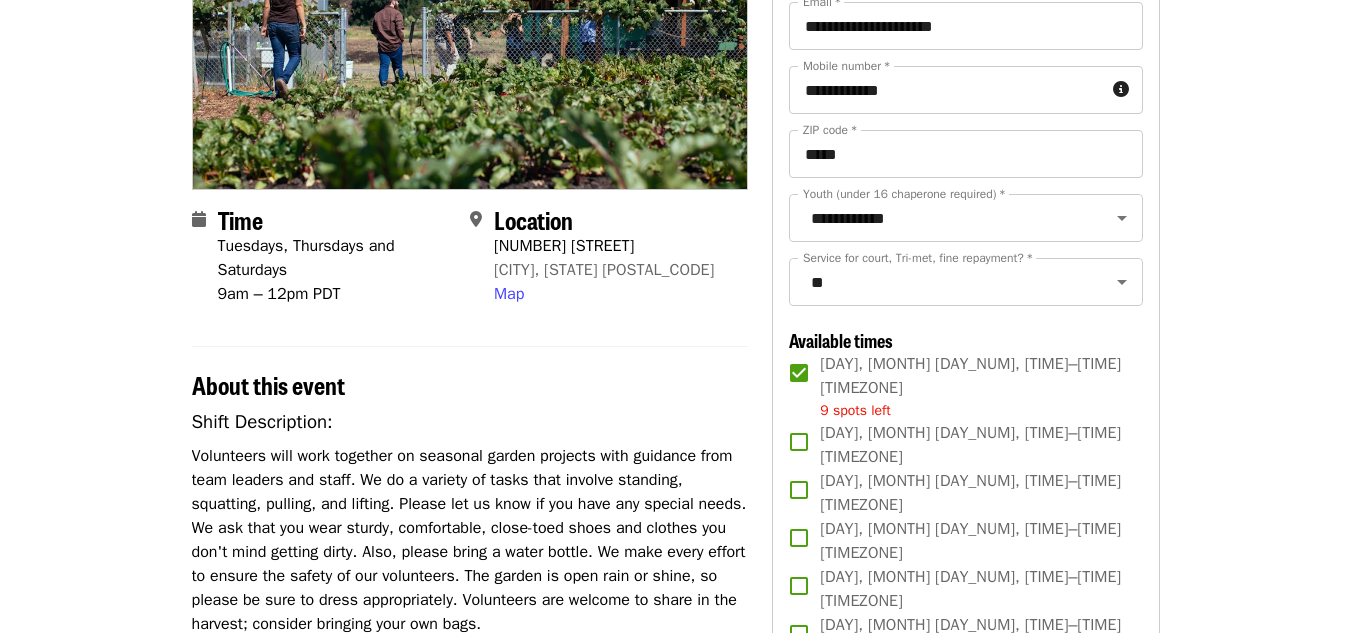 click on "[CITY] Dig In!: Eastside Learning Garden (all ages) - [MONTH]/[MONTH]/[YEAR] Volunteer Shift Time [DAY]s, [DAY]s and [DAY]s [TIME] – [TIME] [TIMEZONE] Location [NUMBER] [STREET] [CITY], [STATE] [POSTAL_CODE] Map About this event Shift Description:
Volunteers will work together on seasonal garden projects with guidance from team leaders and staff. We do a variety of tasks that involve standing, squatting, pulling, and lifting. Please let us know if you have any special needs. We ask that you wear sturdy, comfortable, close-toed shoes and clothes you don't mind getting dirty. Also, please bring a water bottle. We make every effort to ensure the safety of our volunteers. The garden is open rain or shine, so please be sure to dress appropriately. Volunteers are welcome to share in the harvest; consider bringing your own bags.
Shift Requirements:
All new volunteers (or if you haven't volunteered in the last 3 years) are required to complete the  New Volunteer Application
If you are doing these hours for
English  or" at bounding box center (675, 1340) 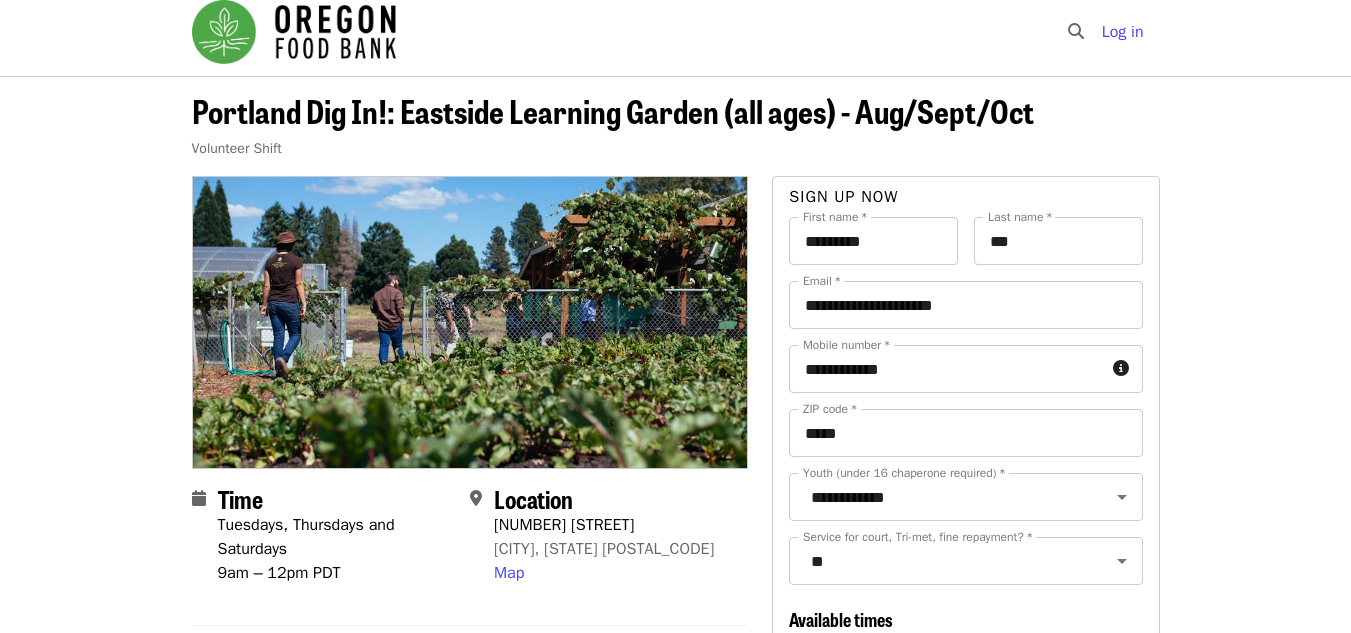 scroll, scrollTop: 11, scrollLeft: 0, axis: vertical 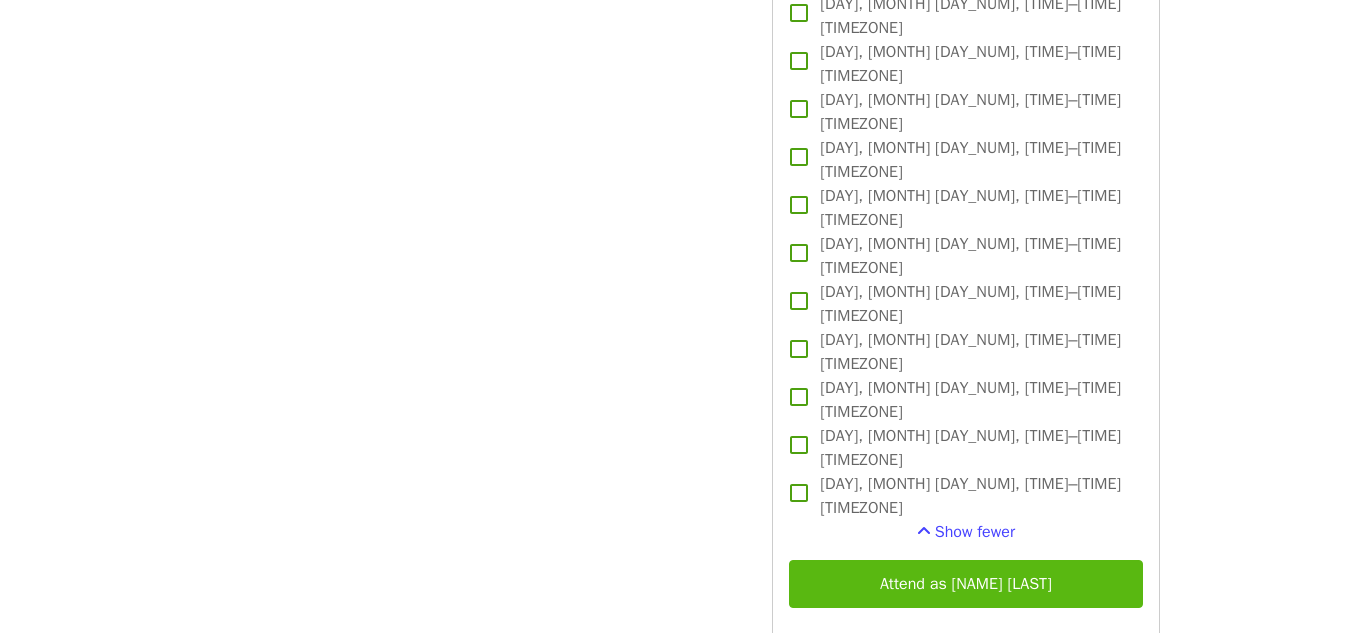 click on "Attend as [NAME]" at bounding box center [965, 584] 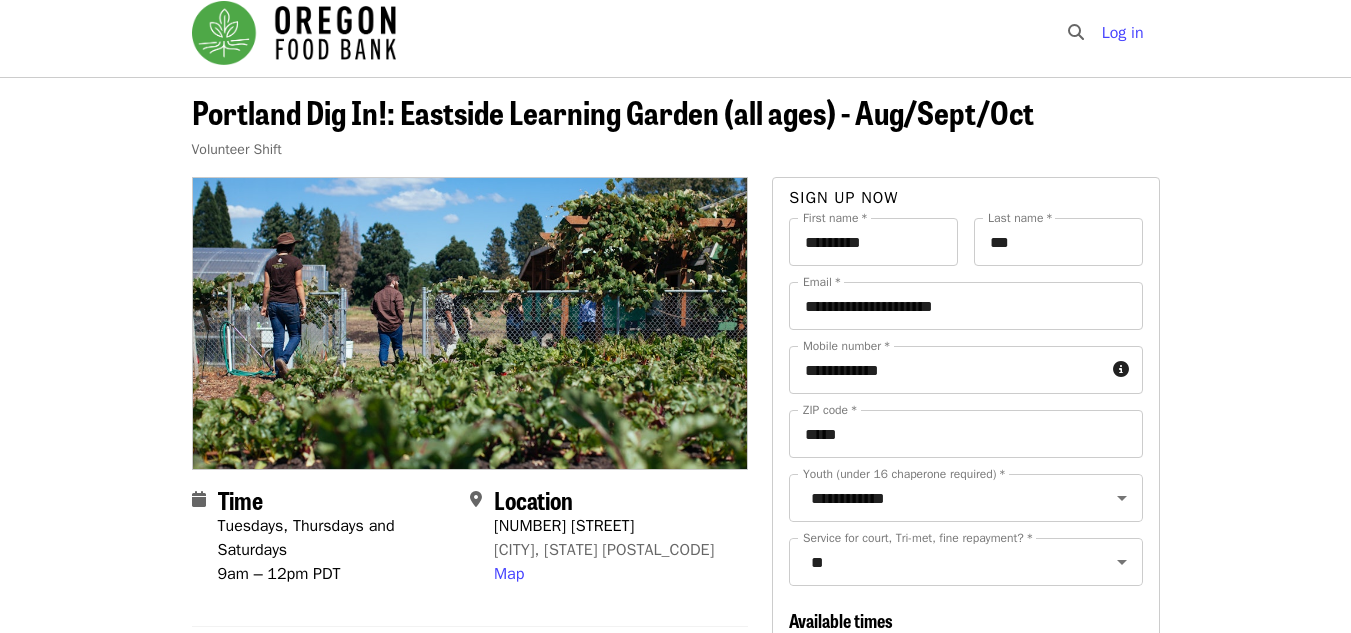 scroll, scrollTop: 0, scrollLeft: 0, axis: both 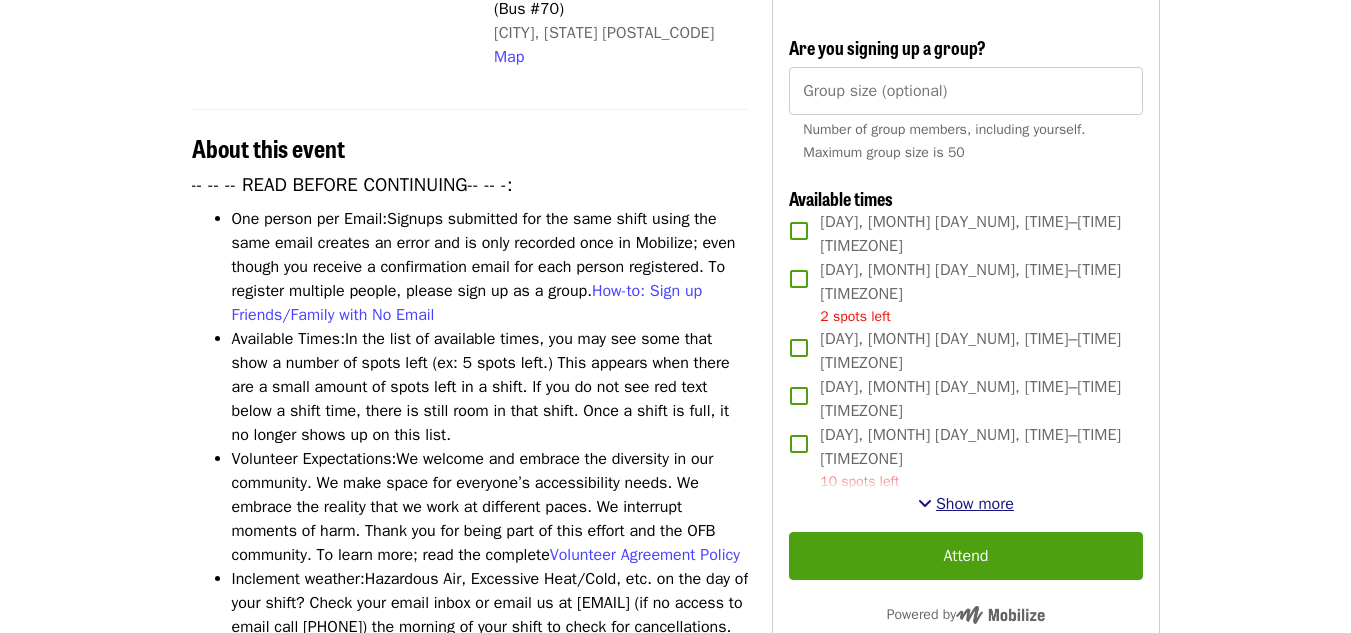 click on "Show more" at bounding box center [975, 504] 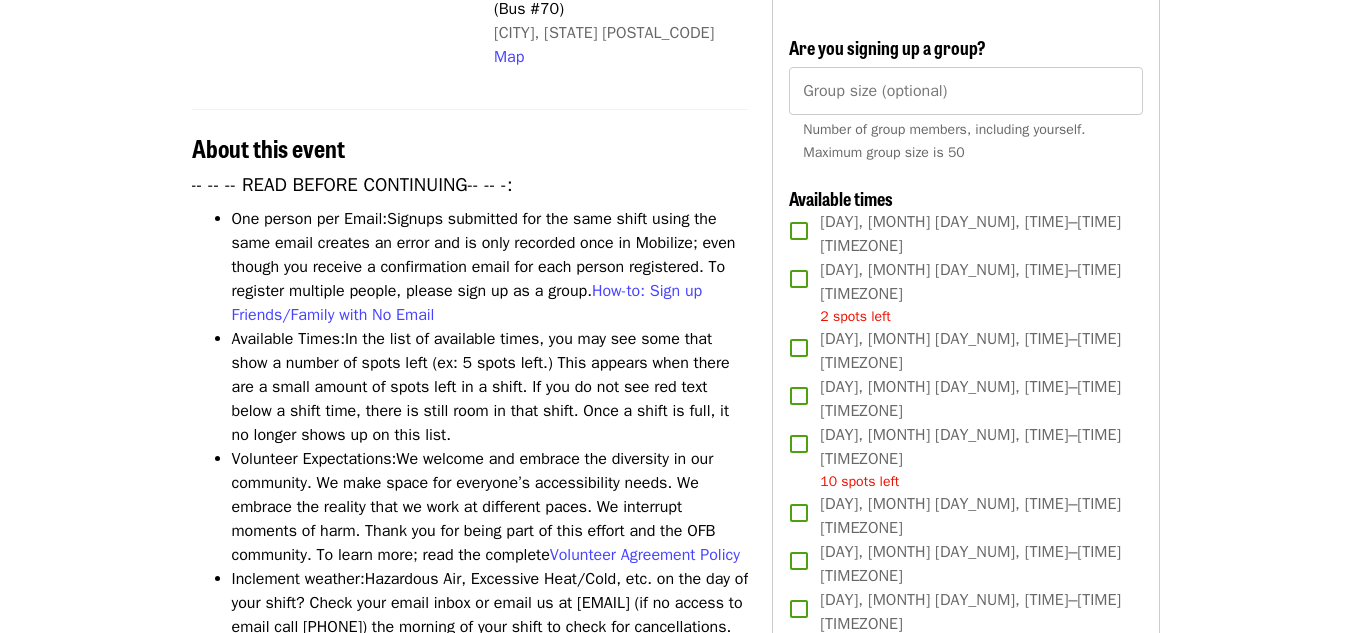 type 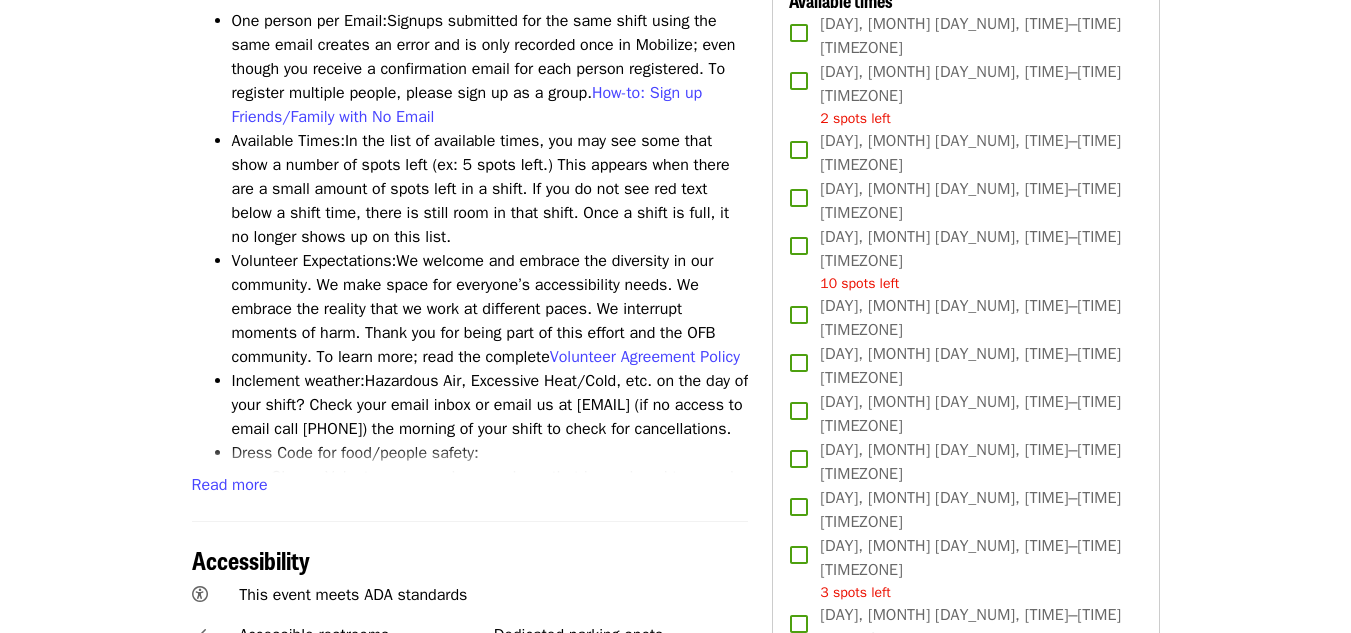 scroll, scrollTop: 800, scrollLeft: 0, axis: vertical 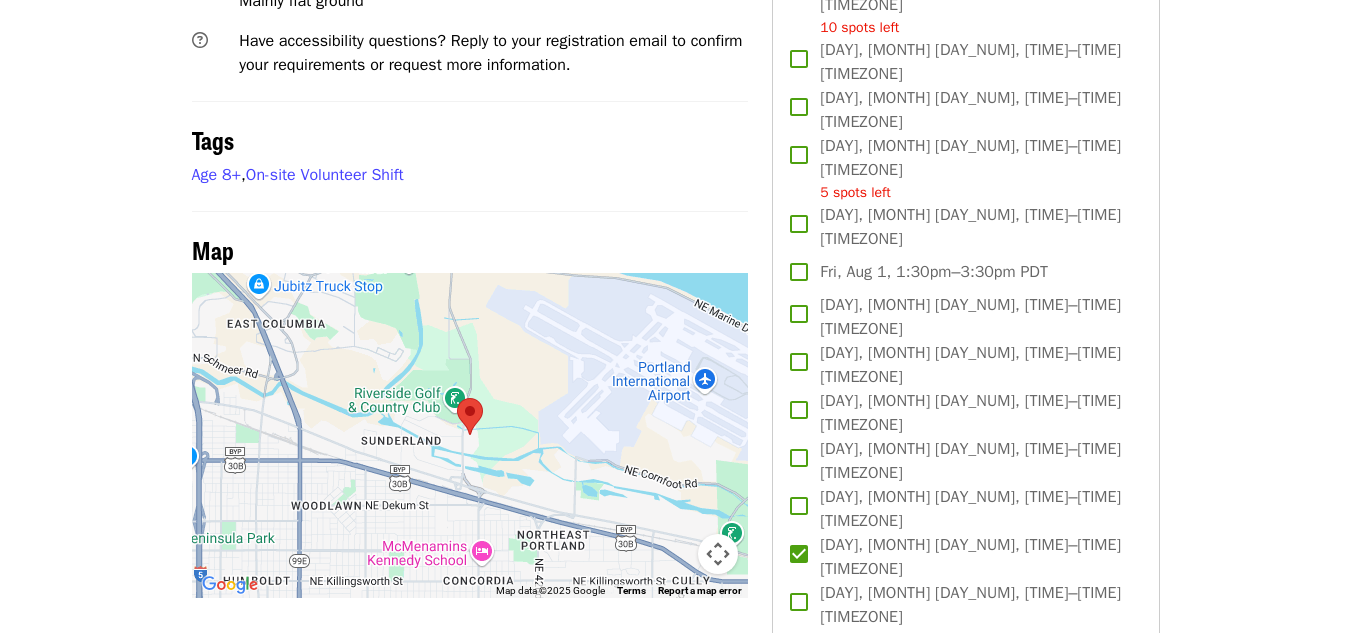 click on "Have accessibility questions? Reply to your registration email to confirm your requirements or request more information." 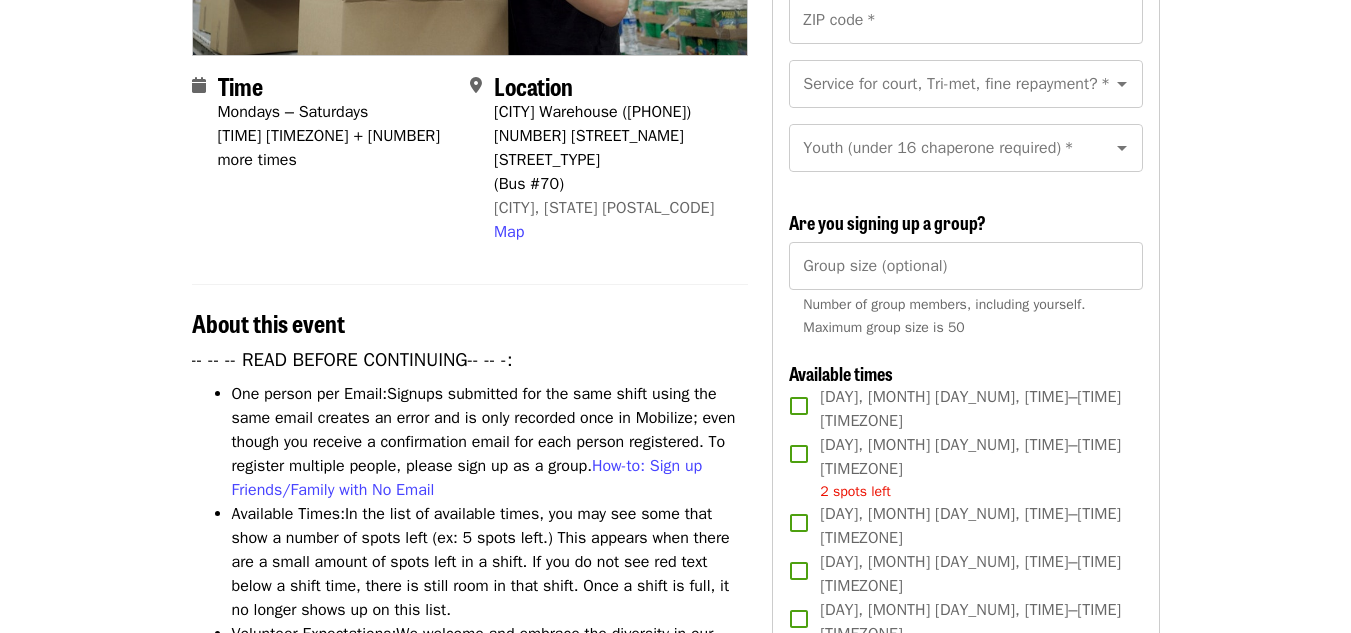 scroll, scrollTop: 400, scrollLeft: 0, axis: vertical 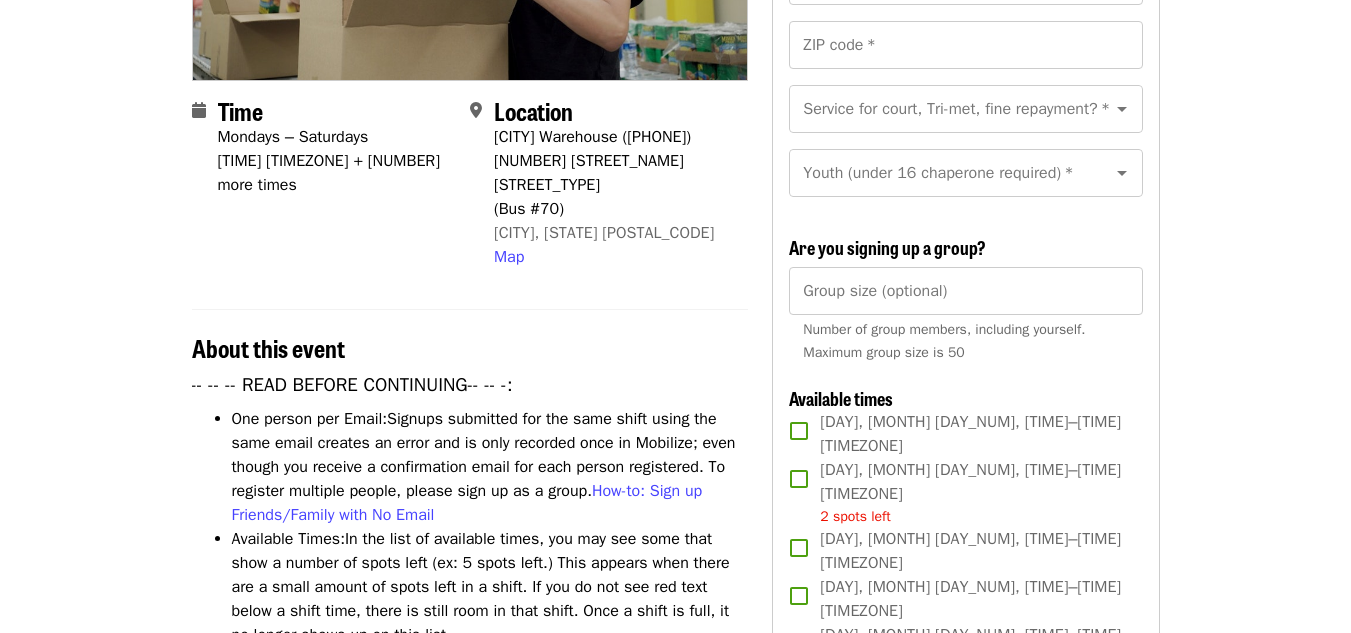 click on "July/Aug/Sept - Portland: Repack/Sort (age 8+) Highest Priority Volunteer Shift Time Mondays – Saturdays 1:30pm PDT + 2 more times Location Portland Warehouse (503-972-2993) 7900 NE 33rd Dr (Bus #70) Portland, OR 97211 Map About this event  -- -- -- READ BEFORE CONTINUING-- -- -:
One person per Email:  Signups submitted for the same shift using the same email creates an error and is only recorded once in Mobilize; even though you receive a confirmation email for each person registered. To register multiple people, please sign up as a group.  How-to: Sign up Friends/Family with No Email
Available Times:  In the list of available times, you may see some that show a number of spots left (ex: 5 spots left.) This appears when there are a small amount of spots left in a shift. If you do not see red text below a shift time, there is still room in that shift. Once a shift is full, it no longer shows up on this list.
Volunteer Expectations: Volunteer Agreement Policy
Inclement weather:" at bounding box center (675, 2726) 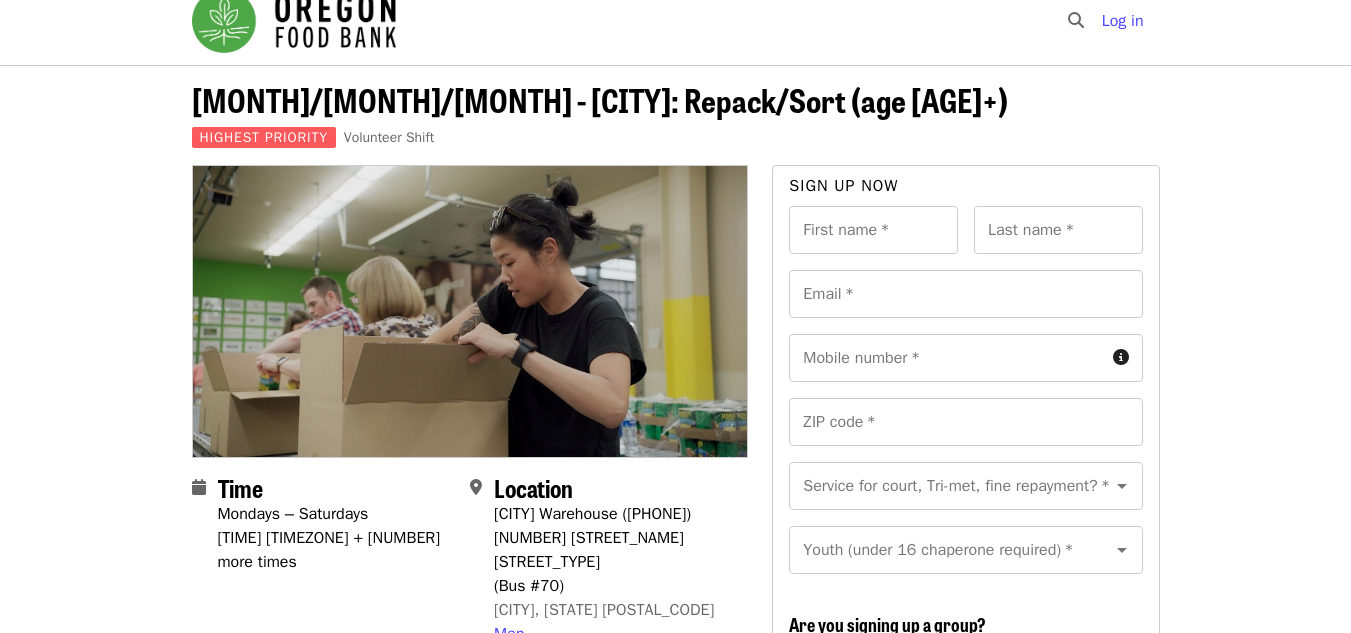 scroll, scrollTop: 0, scrollLeft: 0, axis: both 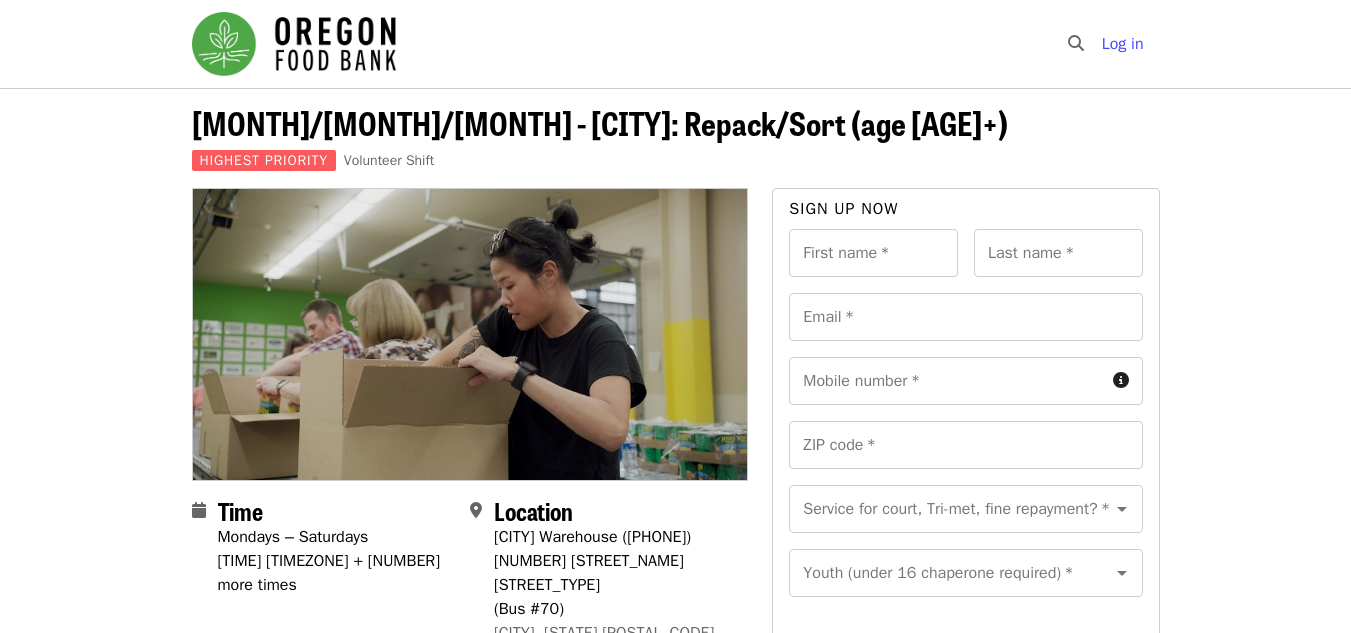 click on "July/Aug/Sept - Portland: Repack/Sort (age 8+) Highest Priority Volunteer Shift Time Mondays – Saturdays 1:30pm PDT + 2 more times Location Portland Warehouse (503-972-2993) 7900 NE 33rd Dr (Bus #70) Portland, OR 97211 Map About this event  -- -- -- READ BEFORE CONTINUING-- -- -:
One person per Email:  Signups submitted for the same shift using the same email creates an error and is only recorded once in Mobilize; even though you receive a confirmation email for each person registered. To register multiple people, please sign up as a group.  How-to: Sign up Friends/Family with No Email
Available Times:  In the list of available times, you may see some that show a number of spots left (ex: 5 spots left.) This appears when there are a small amount of spots left in a shift. If you do not see red text below a shift time, there is still room in that shift. Once a shift is full, it no longer shows up on this list.
Volunteer Expectations: Volunteer Agreement Policy
Inclement weather:" at bounding box center (675, 3126) 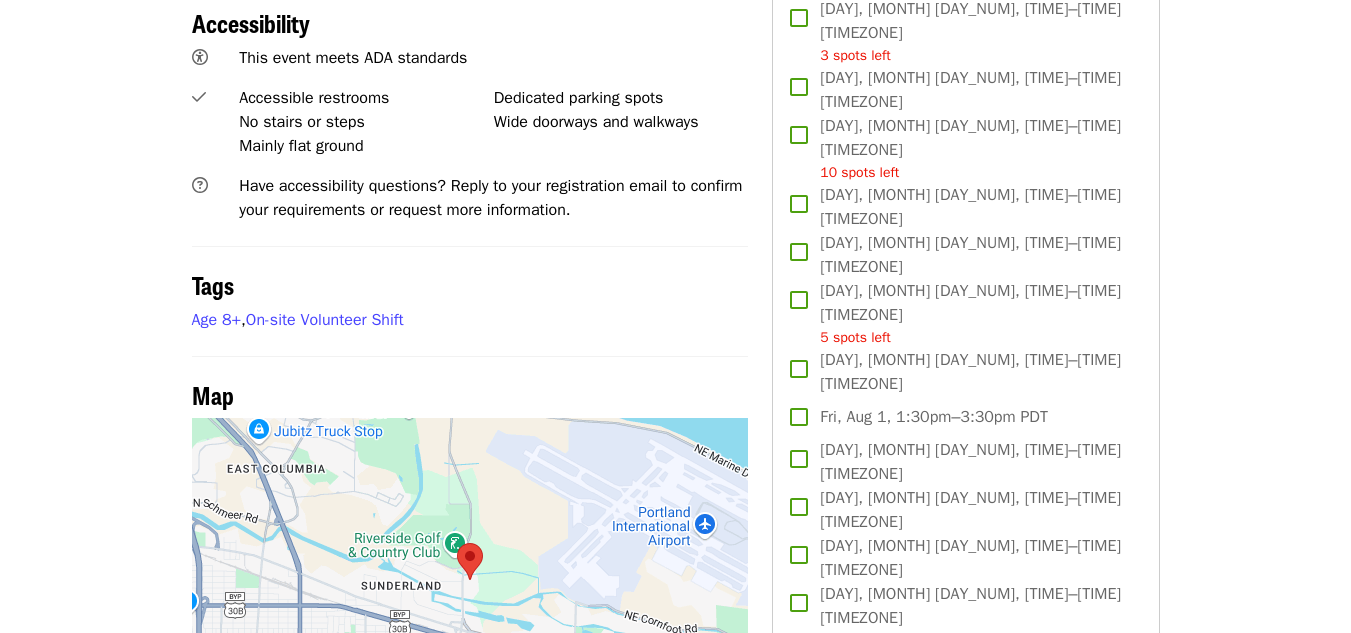 scroll, scrollTop: 1360, scrollLeft: 0, axis: vertical 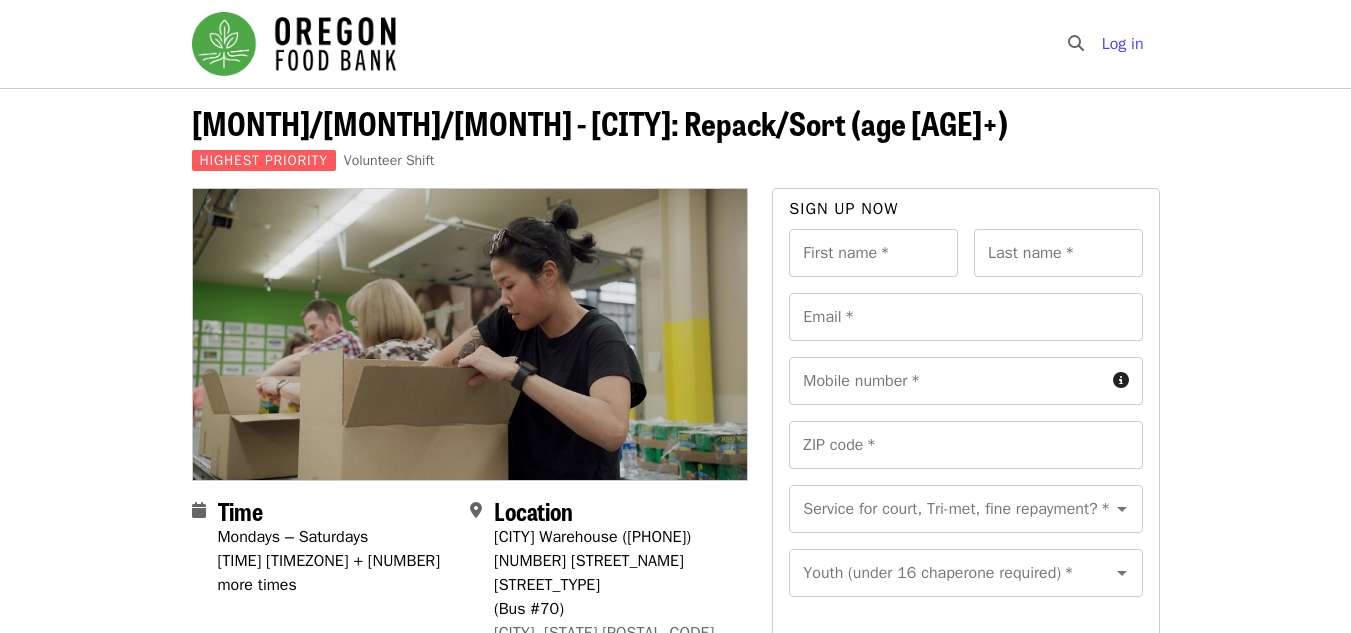 click on "July/Aug/Sept - Portland: Repack/Sort (age 8+) Highest Priority Volunteer Shift Time Mondays – Saturdays 1:30pm PDT + 2 more times Location Portland Warehouse (503-972-2993) 7900 NE 33rd Dr (Bus #70) Portland, OR 97211 Map About this event  -- -- -- READ BEFORE CONTINUING-- -- -:
One person per Email:  Signups submitted for the same shift using the same email creates an error and is only recorded once in Mobilize; even though you receive a confirmation email for each person registered. To register multiple people, please sign up as a group.  How-to: Sign up Friends/Family with No Email
Available Times:  In the list of available times, you may see some that show a number of spots left (ex: 5 spots left.) This appears when there are a small amount of spots left in a shift. If you do not see red text below a shift time, there is still room in that shift. Once a shift is full, it no longer shows up on this list.
Volunteer Expectations: Volunteer Agreement Policy
Inclement weather:" at bounding box center (675, 3126) 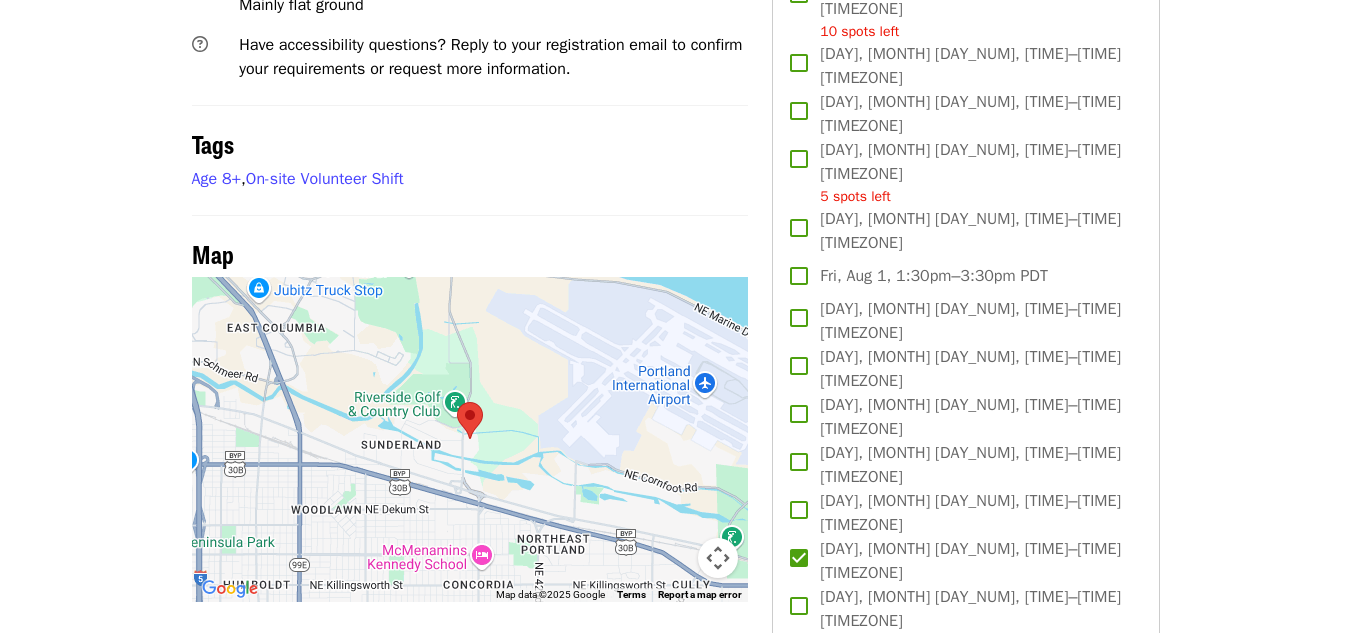 scroll, scrollTop: 1440, scrollLeft: 0, axis: vertical 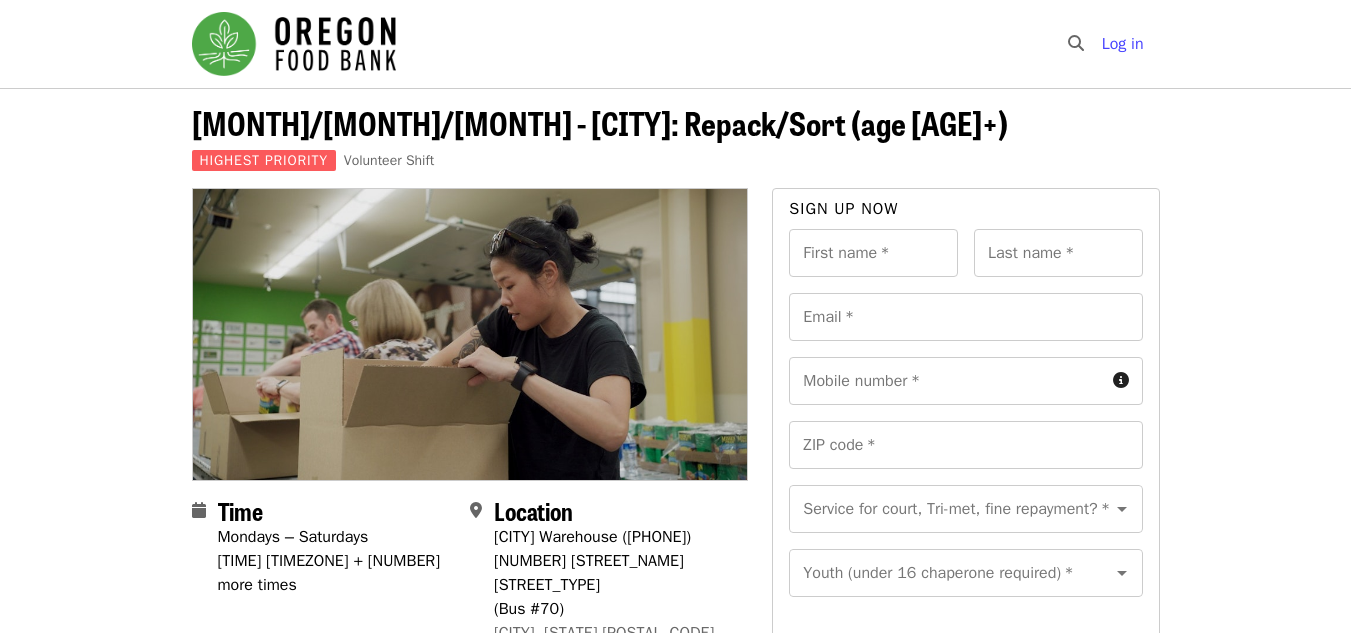 click on "July/Aug/Sept - Portland: Repack/Sort (age 8+) Highest Priority Volunteer Shift" at bounding box center (675, 138) 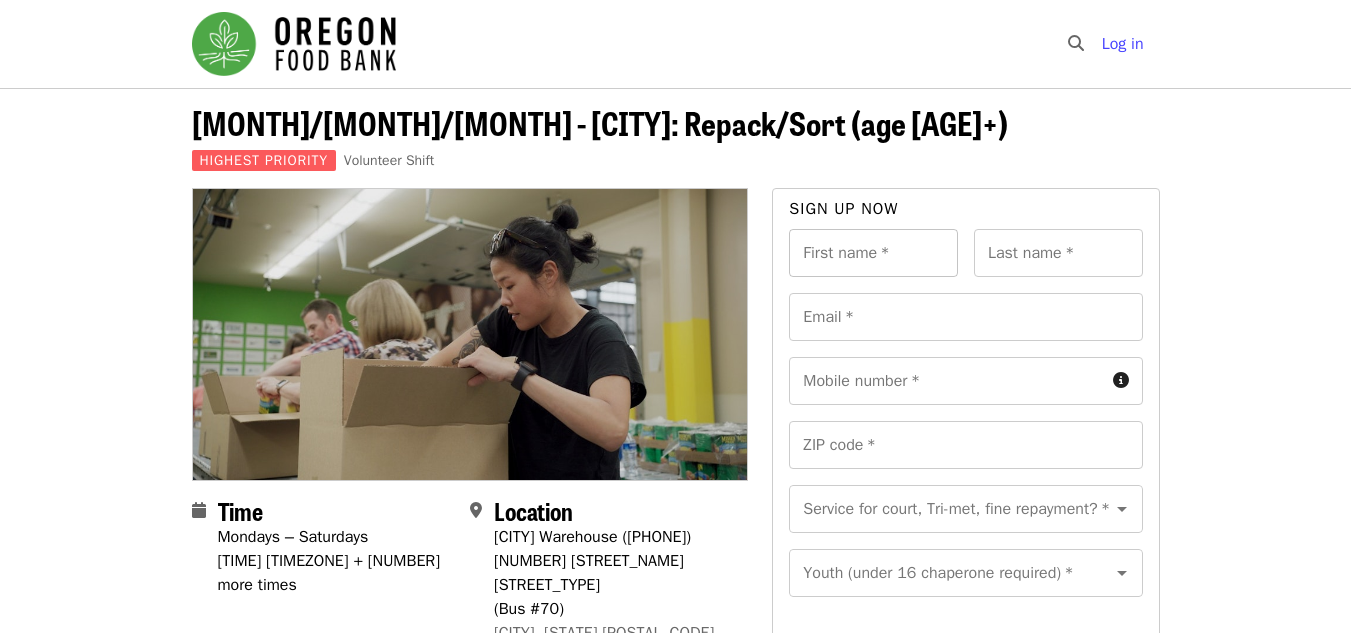 click on "First name   *" at bounding box center [873, 253] 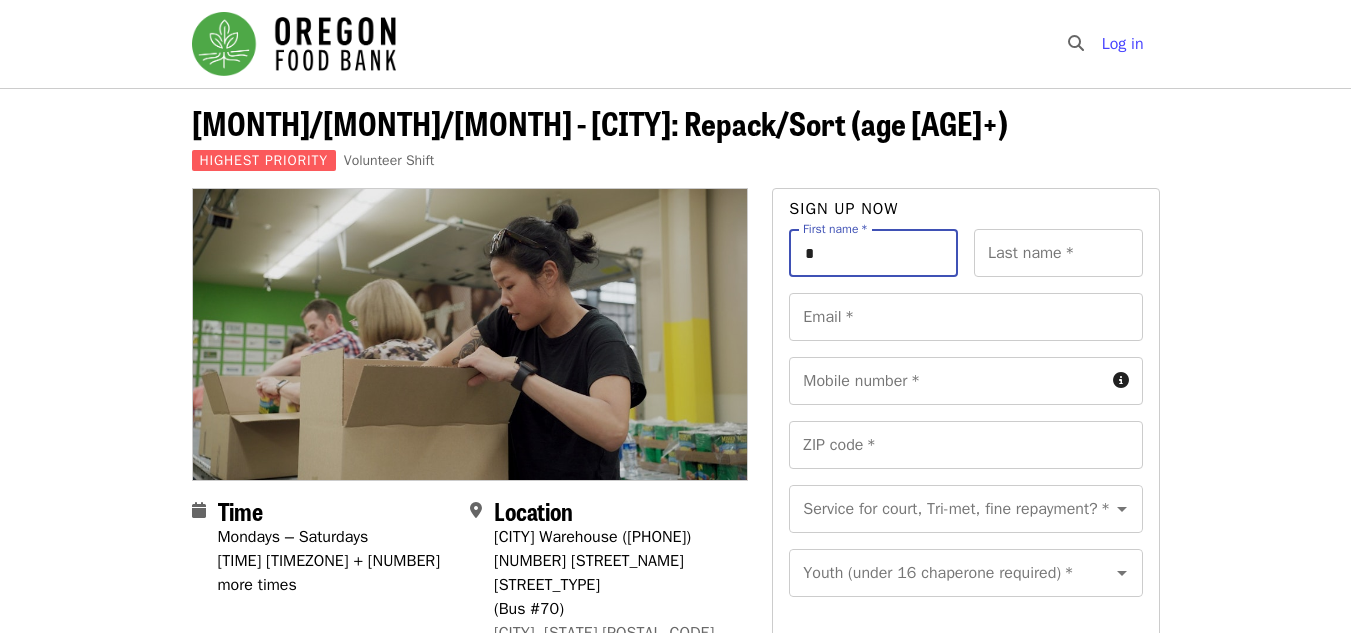 type on "*********" 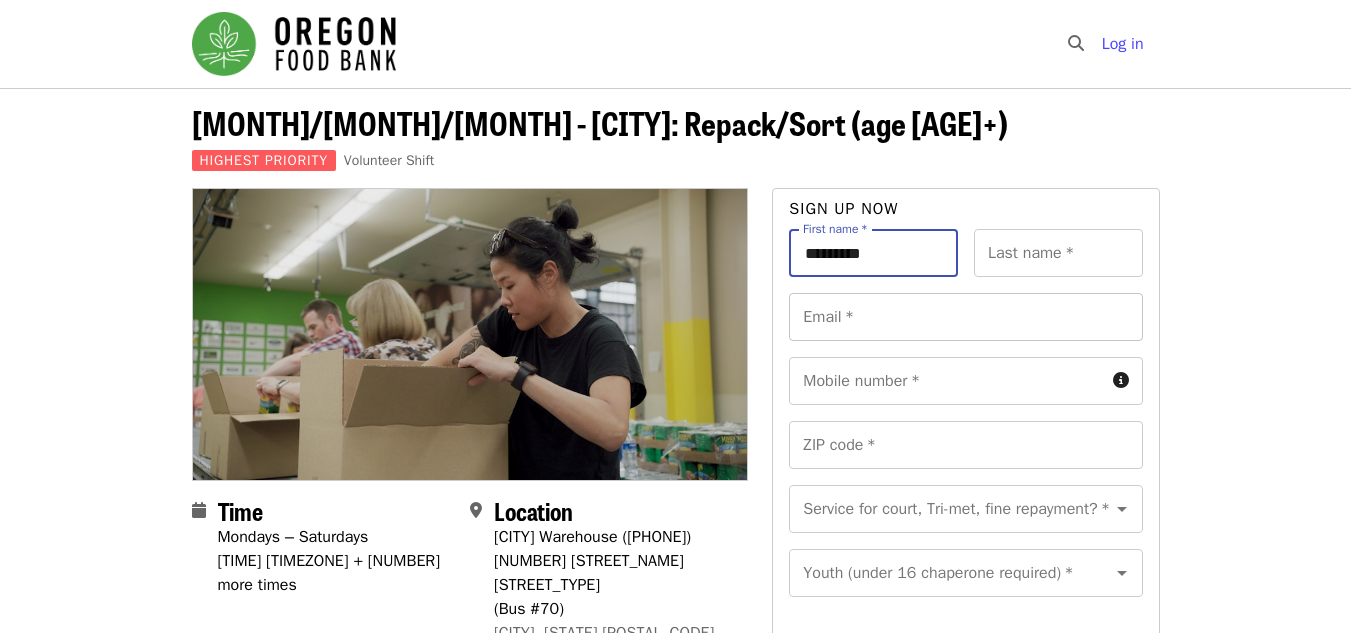 click on "Email   *" at bounding box center (965, 317) 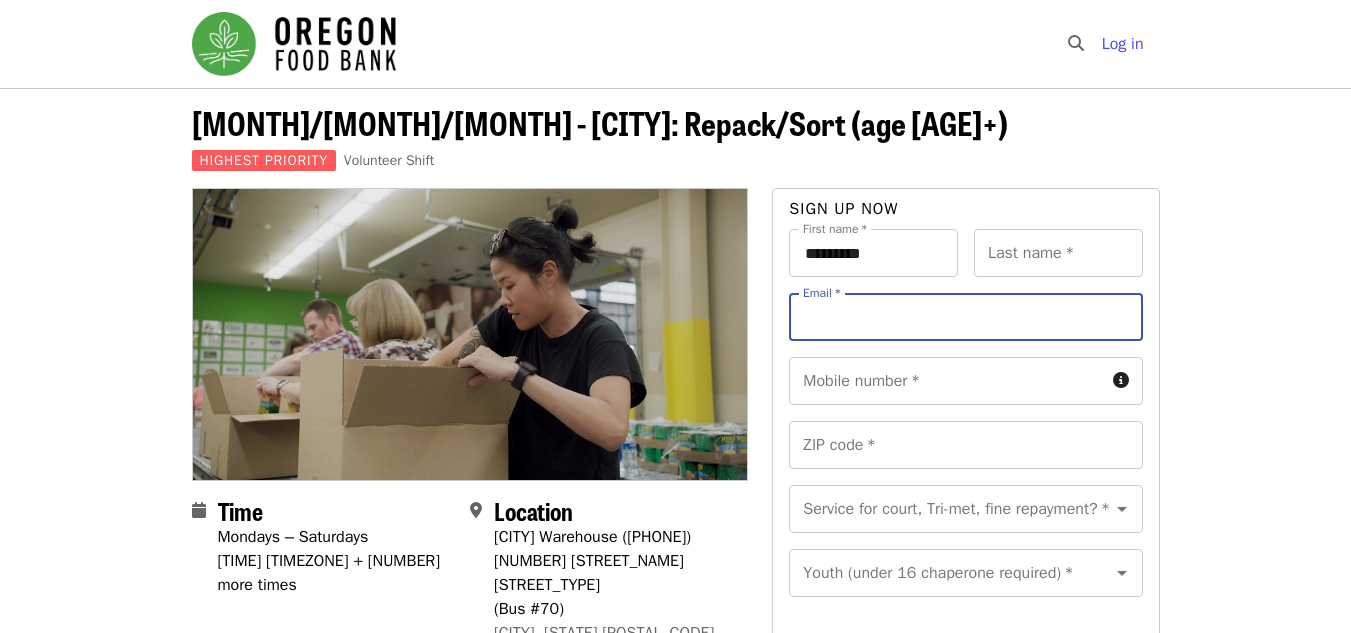 type on "**********" 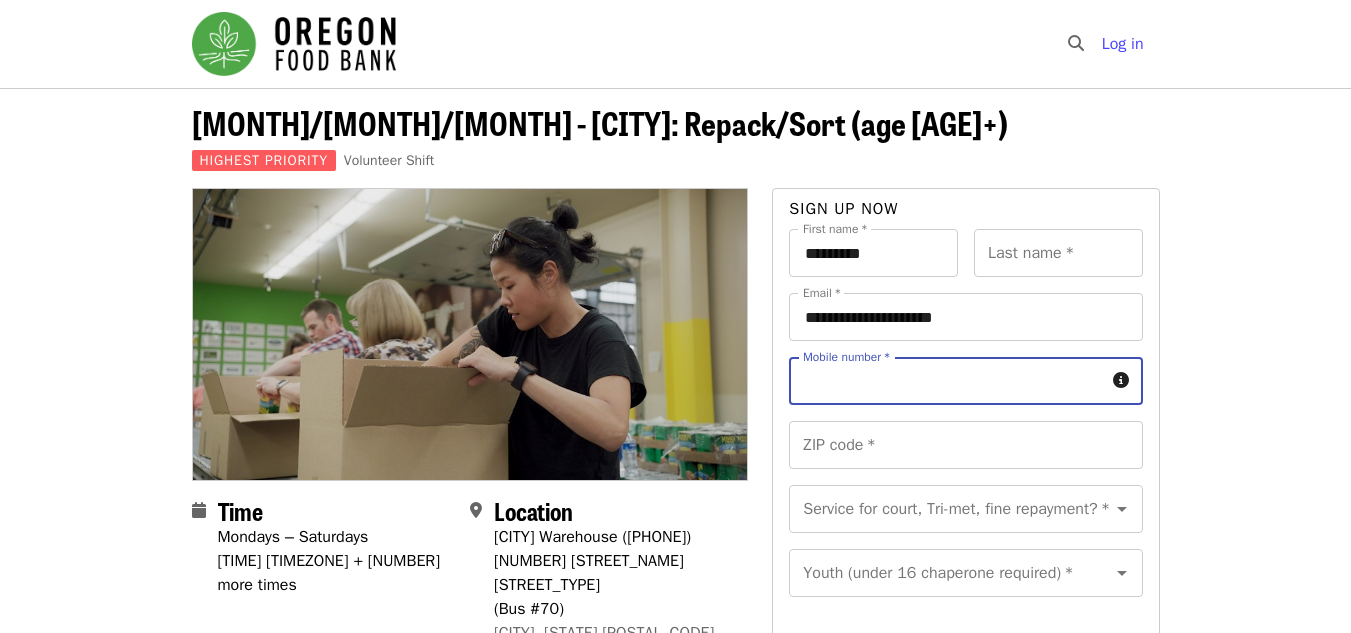 click on "Mobile number   *" at bounding box center [946, 381] 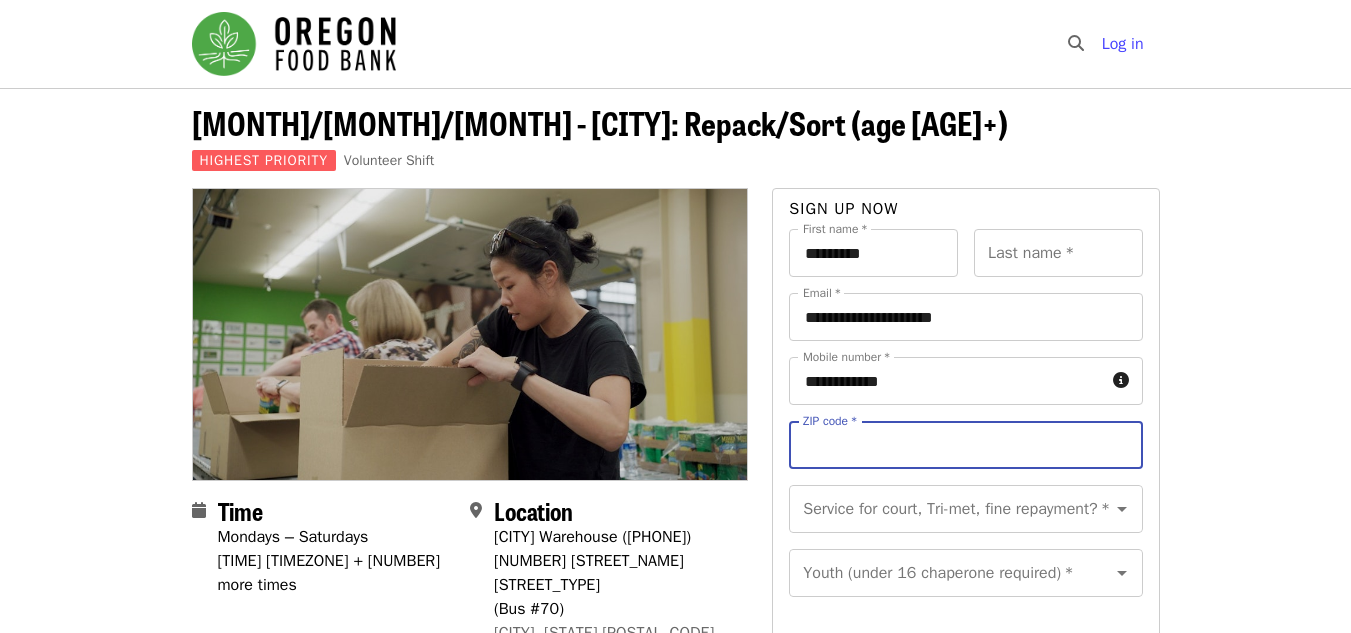 click on "ZIP code   *" at bounding box center (965, 445) 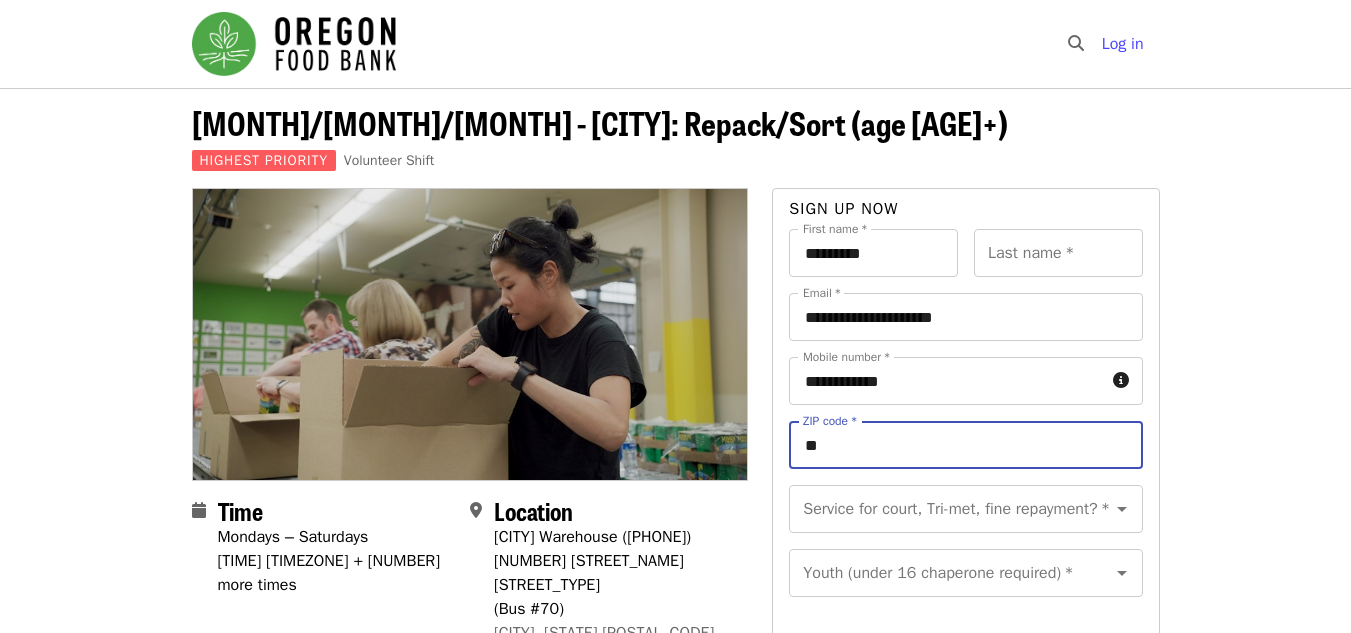 type on "*" 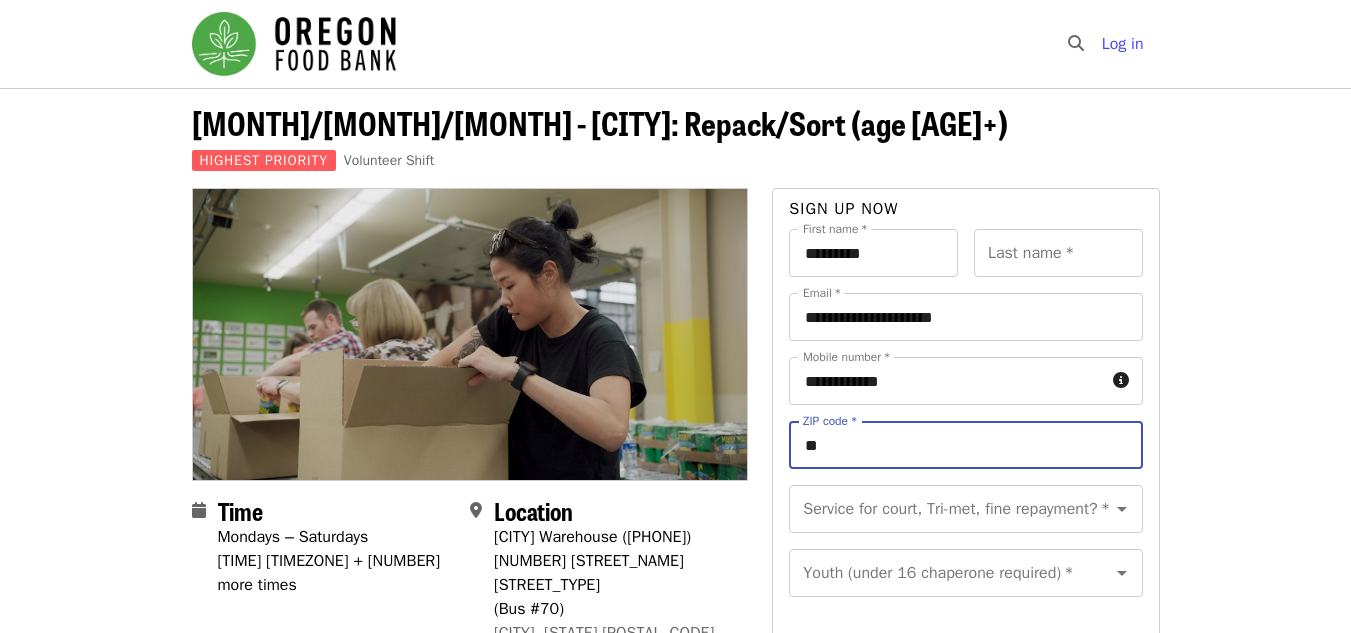 type on "*" 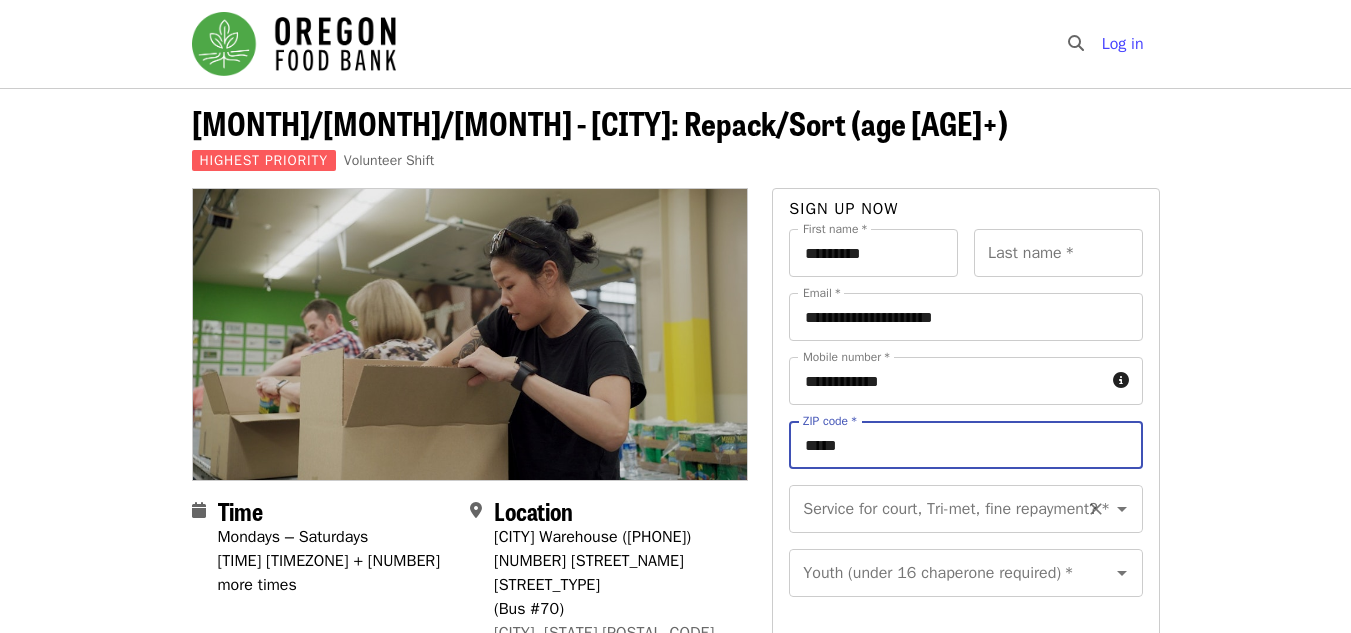 type on "*****" 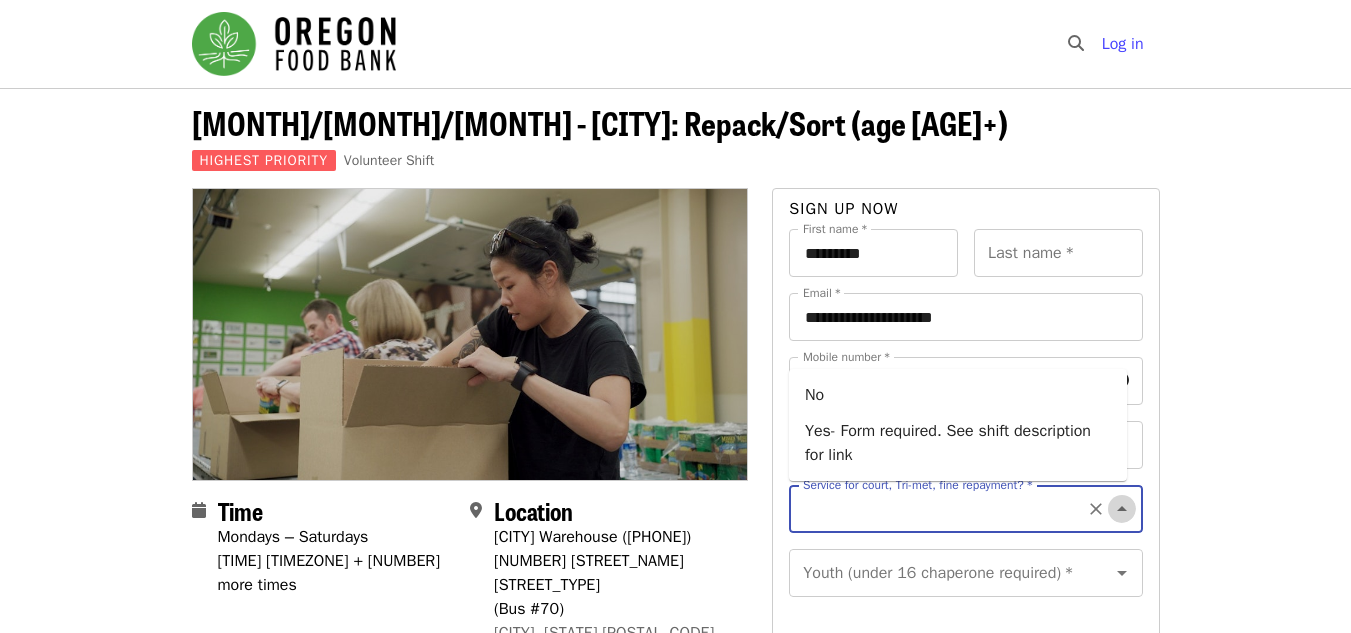 click 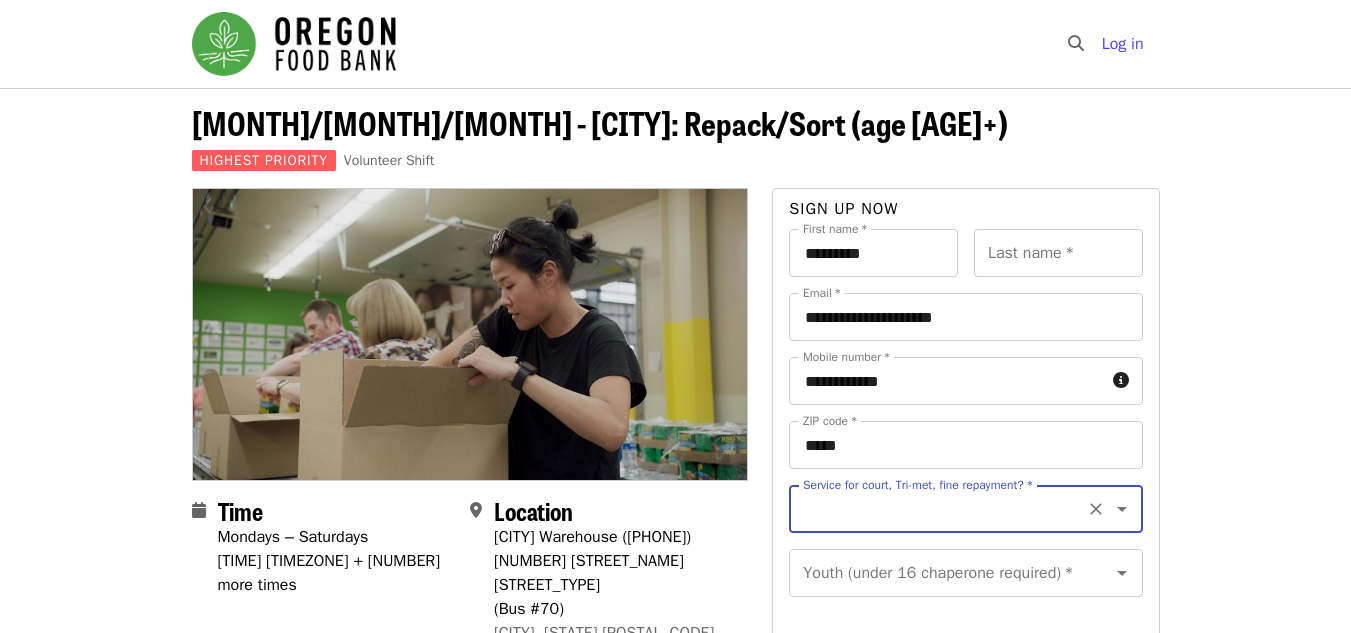 click 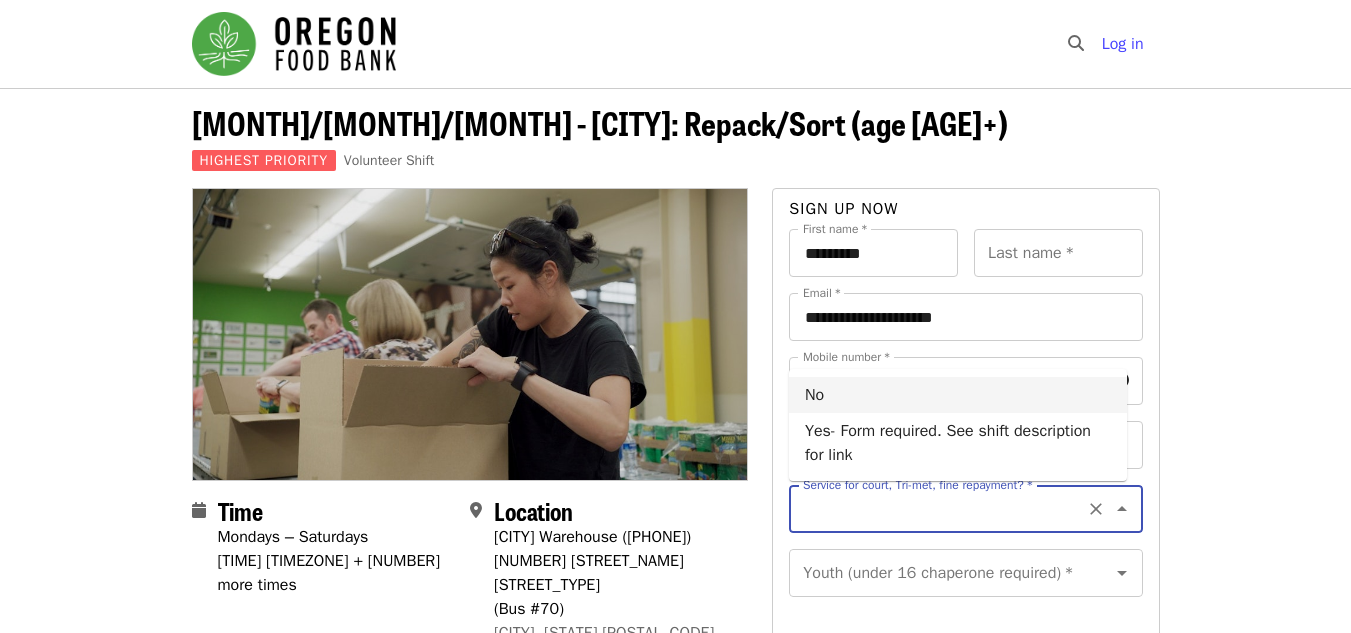 click on "No" at bounding box center (958, 395) 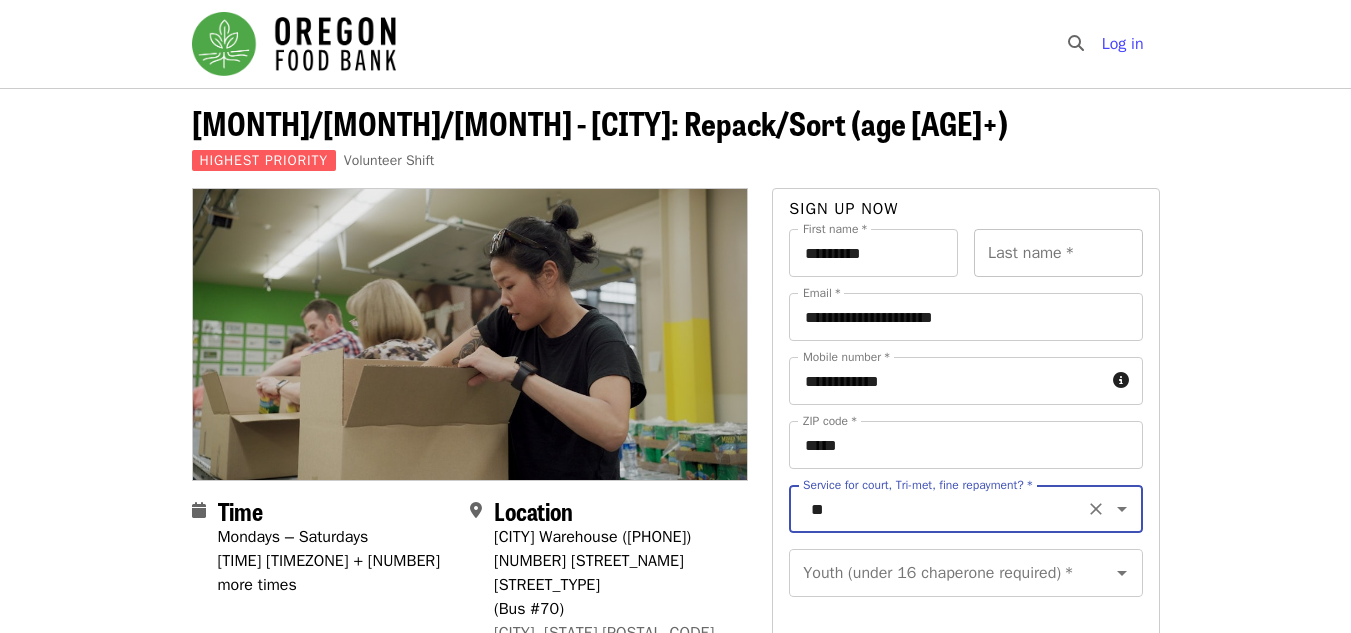 click on "Last name   *" at bounding box center [1058, 253] 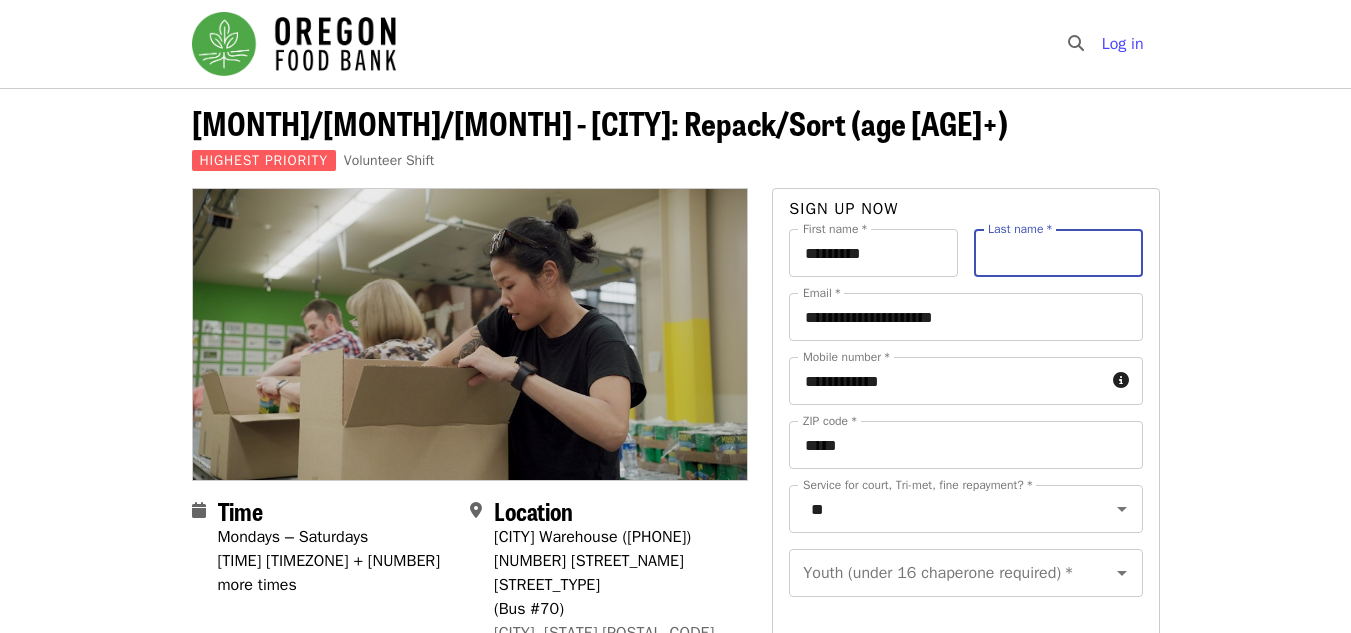 type on "***" 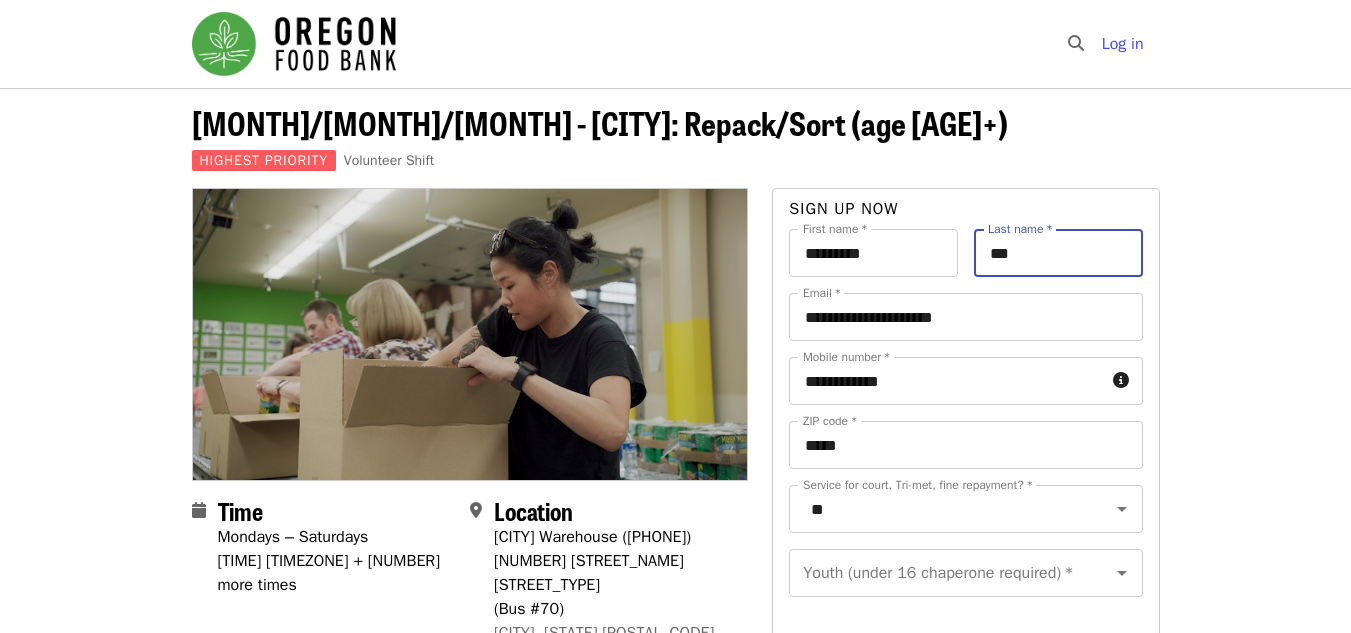 click on "July/Aug/Sept - Portland: Repack/Sort (age 8+) Highest Priority Volunteer Shift Time Mondays – Saturdays 1:30pm PDT + 2 more times Location Portland Warehouse (503-972-2993) 7900 NE 33rd Dr (Bus #70) Portland, OR 97211 Map About this event  -- -- -- READ BEFORE CONTINUING-- -- -:
One person per Email:  Signups submitted for the same shift using the same email creates an error and is only recorded once in Mobilize; even though you receive a confirmation email for each person registered. To register multiple people, please sign up as a group.  How-to: Sign up Friends/Family with No Email
Available Times:  In the list of available times, you may see some that show a number of spots left (ex: 5 spots left.) This appears when there are a small amount of spots left in a shift. If you do not see red text below a shift time, there is still room in that shift. Once a shift is full, it no longer shows up on this list.
Volunteer Expectations: Volunteer Agreement Policy
Inclement weather:" at bounding box center (675, 3126) 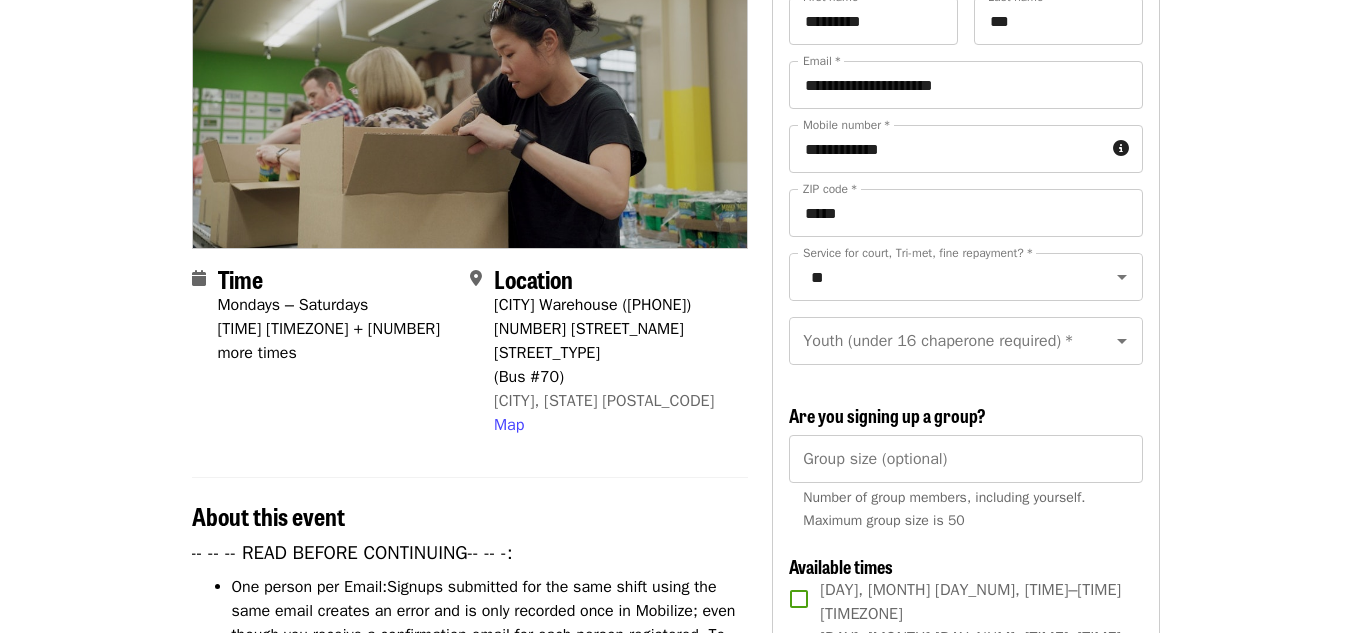 scroll, scrollTop: 240, scrollLeft: 0, axis: vertical 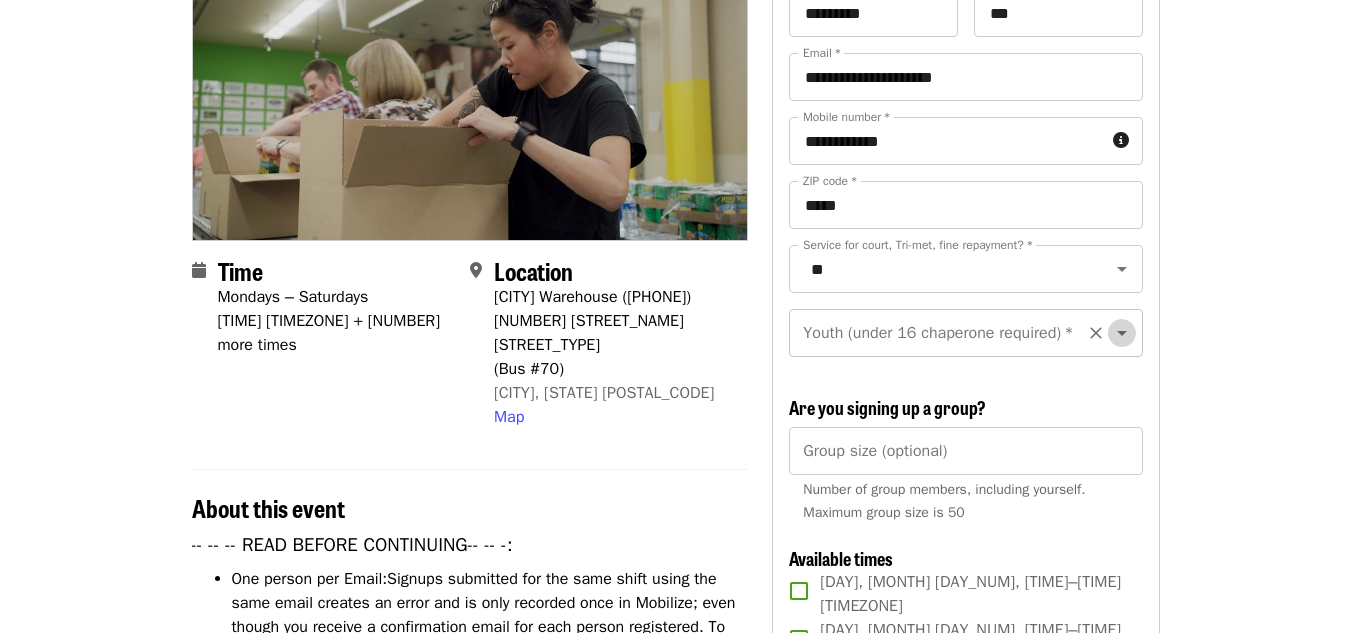 click 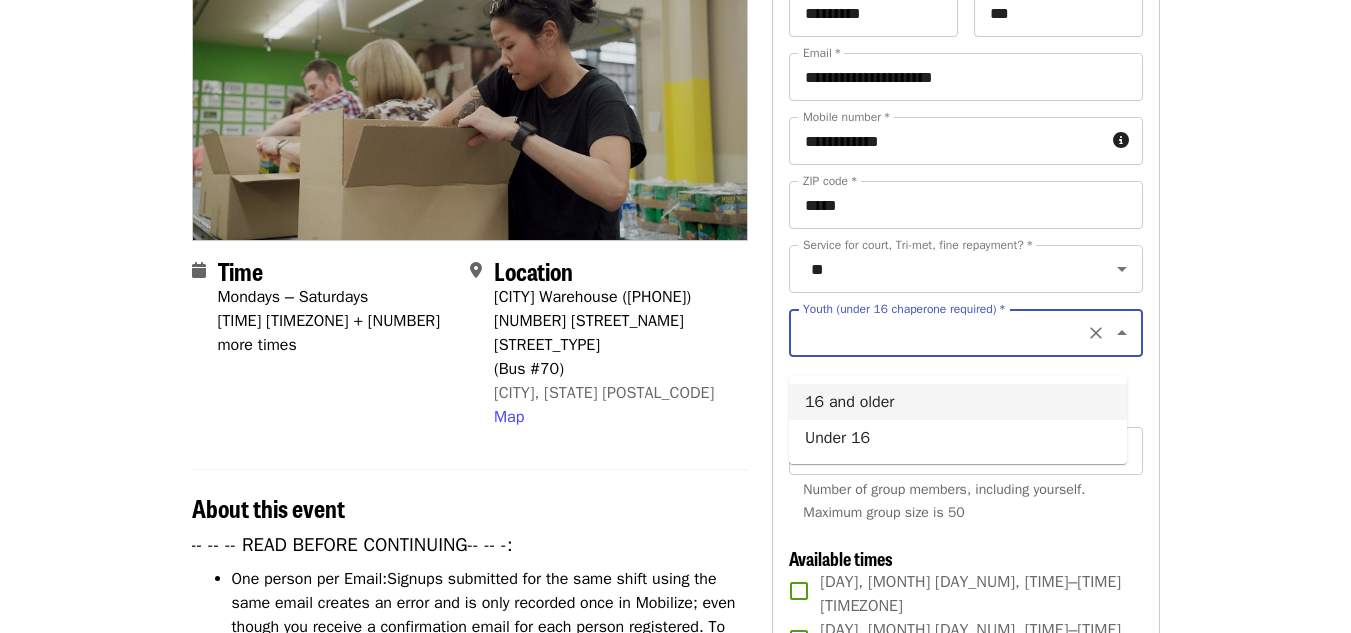 click on "16 and older" at bounding box center (958, 402) 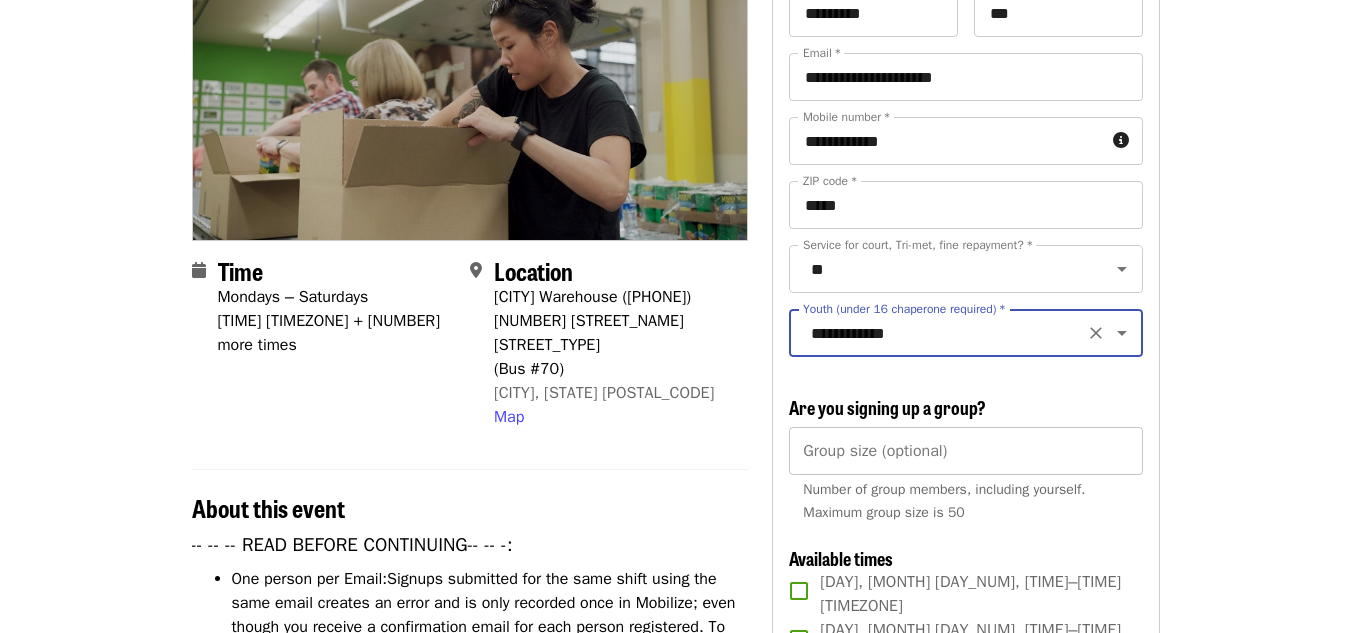 click on "Group size (optional)" at bounding box center (965, 451) 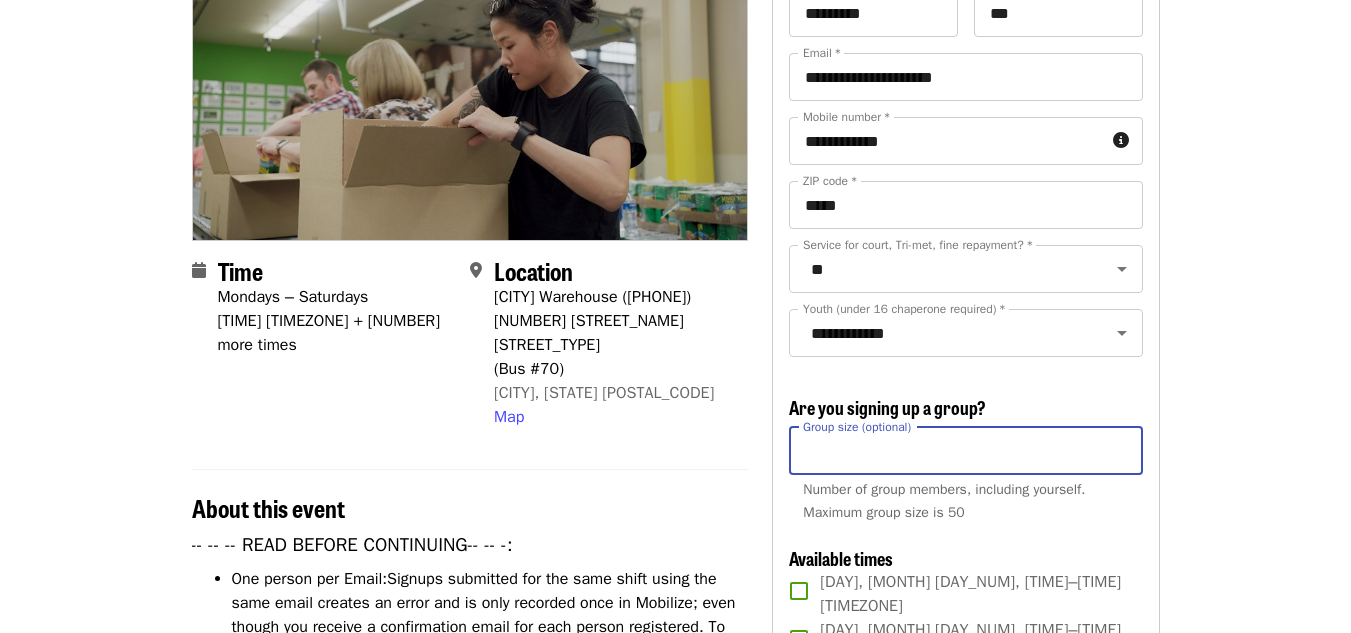 click on "July/Aug/Sept - Portland: Repack/Sort (age 8+) Highest Priority Volunteer Shift Time Mondays – Saturdays 1:30pm PDT + 2 more times Location Portland Warehouse (503-972-2993) 7900 NE 33rd Dr (Bus #70) Portland, OR 97211 Map About this event  -- -- -- READ BEFORE CONTINUING-- -- -:
One person per Email:  Signups submitted for the same shift using the same email creates an error and is only recorded once in Mobilize; even though you receive a confirmation email for each person registered. To register multiple people, please sign up as a group.  How-to: Sign up Friends/Family with No Email
Available Times:  In the list of available times, you may see some that show a number of spots left (ex: 5 spots left.) This appears when there are a small amount of spots left in a shift. If you do not see red text below a shift time, there is still room in that shift. Once a shift is full, it no longer shows up on this list.
Volunteer Expectations: Volunteer Agreement Policy
Inclement weather:" at bounding box center [675, 2886] 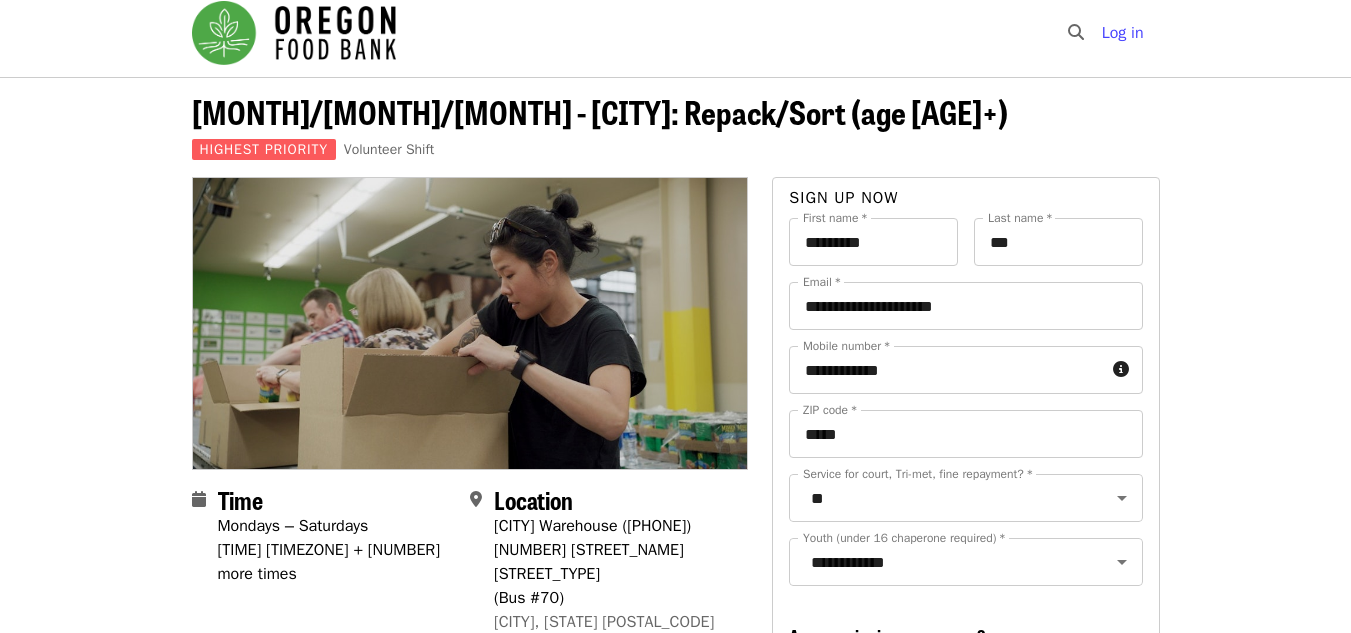 scroll, scrollTop: 0, scrollLeft: 0, axis: both 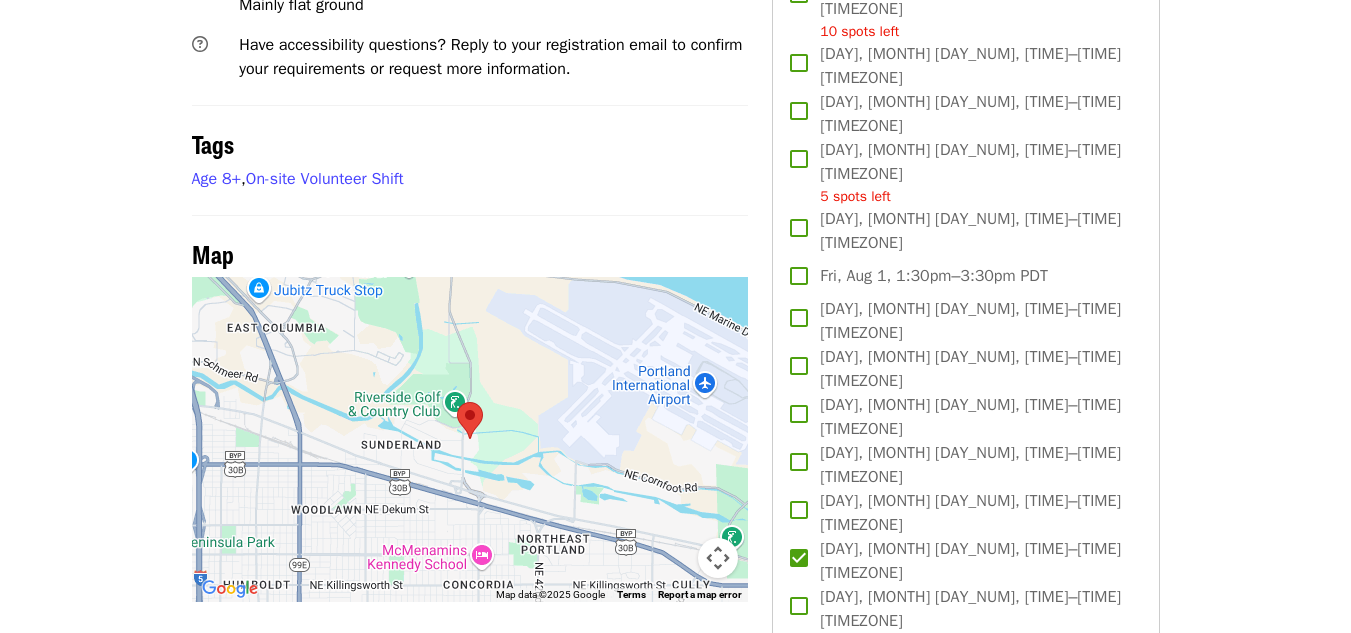 click on "July/Aug/Sept - Portland: Repack/Sort (age 8+) Highest Priority Volunteer Shift Time Mondays – Saturdays 1:30pm PDT + 2 more times Location Portland Warehouse (503-972-2993) 7900 NE 33rd Dr (Bus #70) Portland, OR 97211 Map About this event  -- -- -- READ BEFORE CONTINUING-- -- -:
One person per Email:  Signups submitted for the same shift using the same email creates an error and is only recorded once in Mobilize; even though you receive a confirmation email for each person registered. To register multiple people, please sign up as a group.  How-to: Sign up Friends/Family with No Email
Available Times:  In the list of available times, you may see some that show a number of spots left (ex: 5 spots left.) This appears when there are a small amount of spots left in a shift. If you do not see red text below a shift time, there is still room in that shift. Once a shift is full, it no longer shows up on this list.
Volunteer Expectations: Volunteer Agreement Policy
Inclement weather:" at bounding box center [675, 1650] 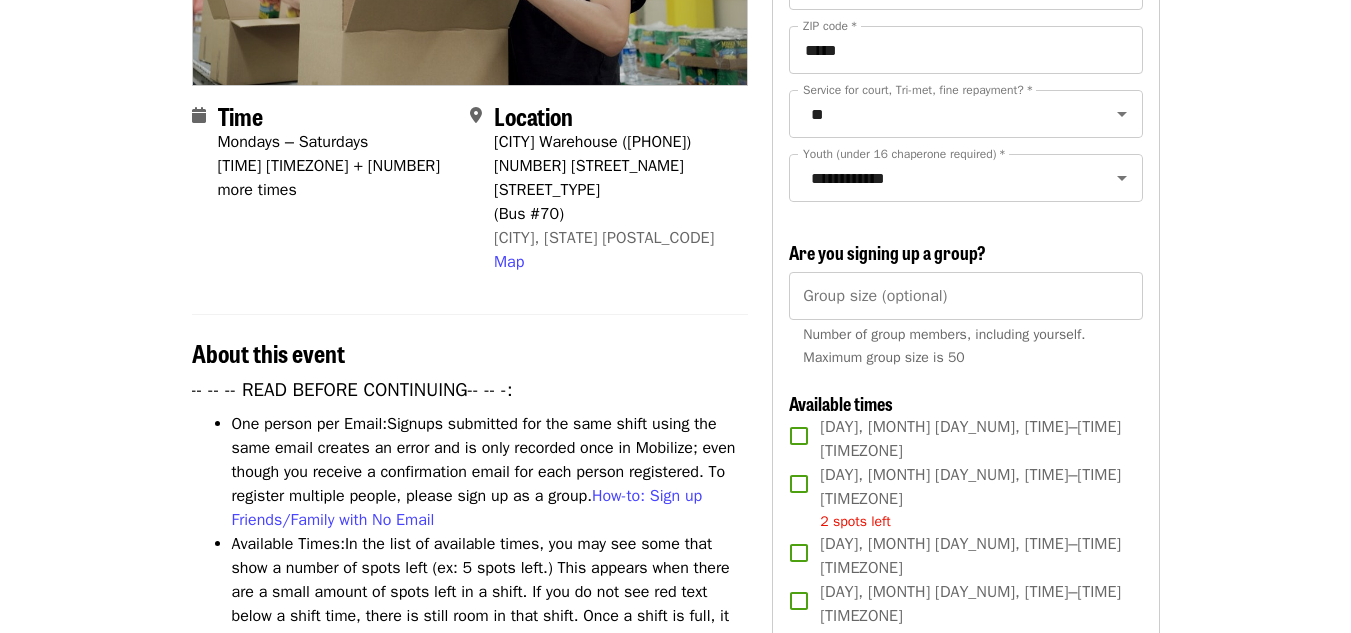 scroll, scrollTop: 0, scrollLeft: 0, axis: both 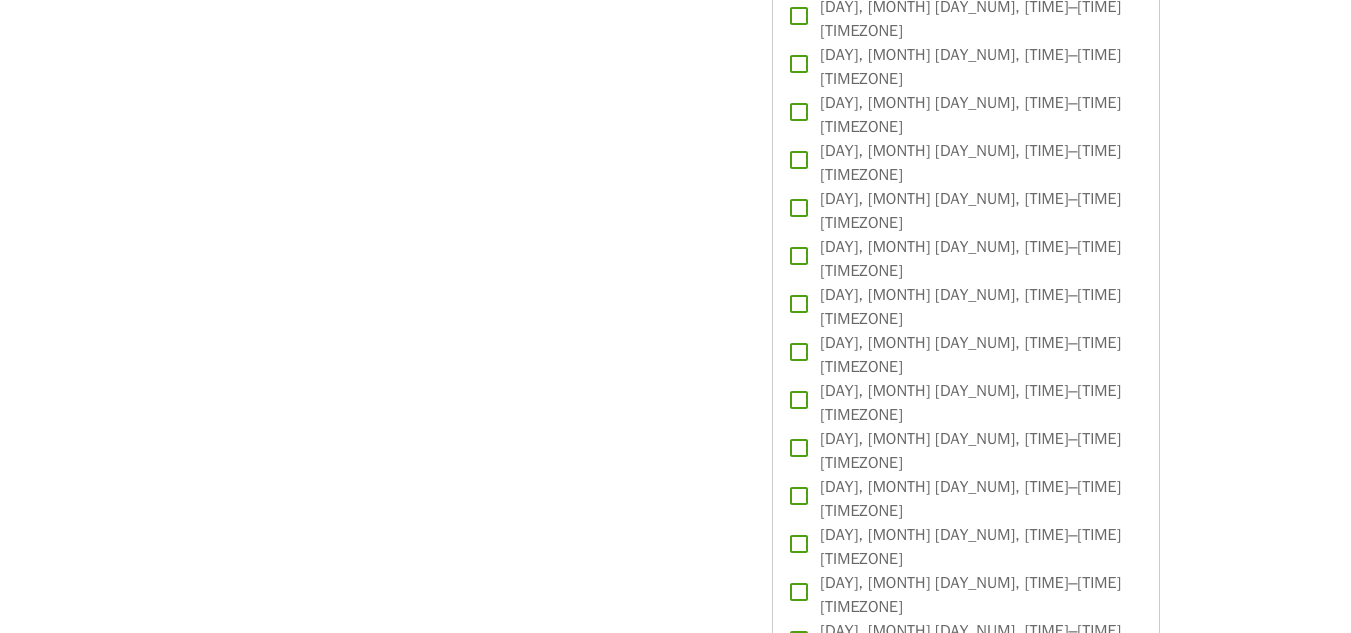 click on "Attend as [NAME]" at bounding box center (965, 1115) 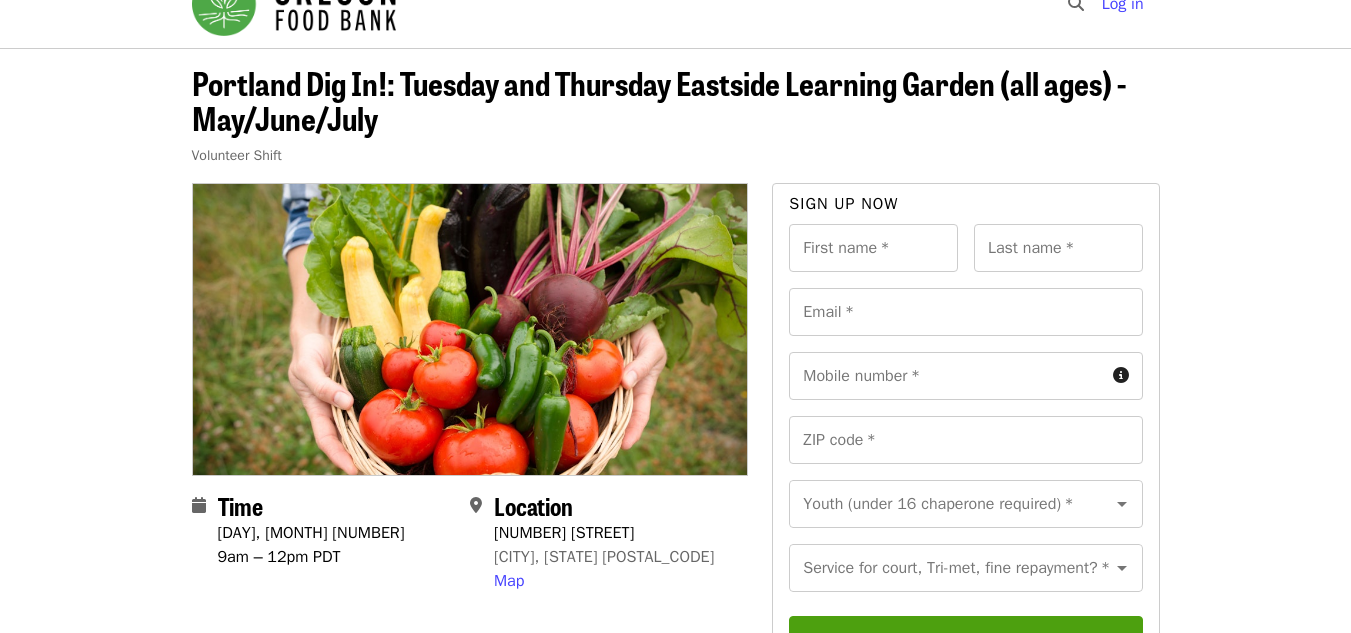scroll, scrollTop: 0, scrollLeft: 0, axis: both 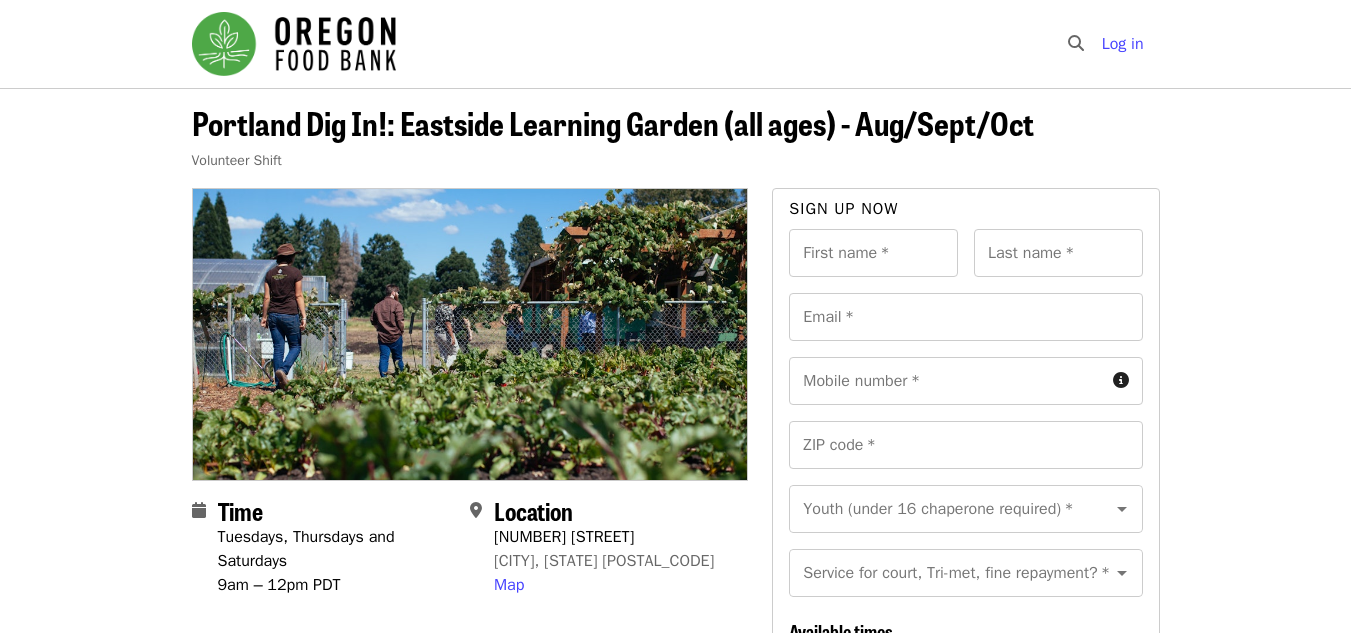 click on "[CITY] Dig In!: Eastside Learning Garden (all ages) - [MONTH]/[MONTH]/[YEAR] Volunteer Shift Time [DAY]s, [DAY]s and [DAY]s [TIME] – [TIME] [TIMEZONE] Location [NUMBER] [STREET] [CITY], [STATE] [POSTAL_CODE] Map About this event Shift Description:
Volunteers will work together on seasonal garden projects with guidance from team leaders and staff. We do a variety of tasks that involve standing, squatting, pulling, and lifting. Please let us know if you have any special needs. We ask that you wear sturdy, comfortable, close-toed shoes and clothes you don't mind getting dirty. Also, please bring a water bottle. We make every effort to ensure the safety of our volunteers. The garden is open rain or shine, so please be sure to dress appropriately. Volunteers are welcome to share in the harvest; consider bringing your own bags.
Shift Requirements:
All new volunteers (or if you haven't volunteered in the last 3 years) are required to complete the  New Volunteer Application
If you are doing these hours for
English  or" at bounding box center [675, 1027] 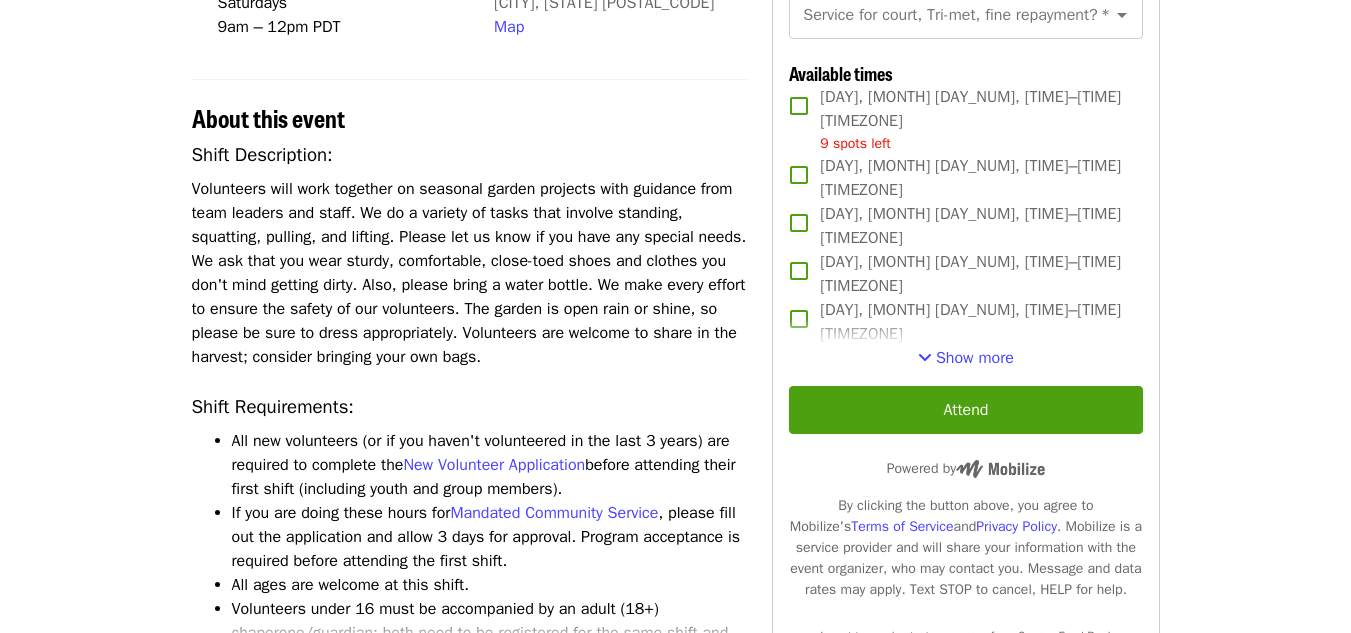 scroll, scrollTop: 560, scrollLeft: 0, axis: vertical 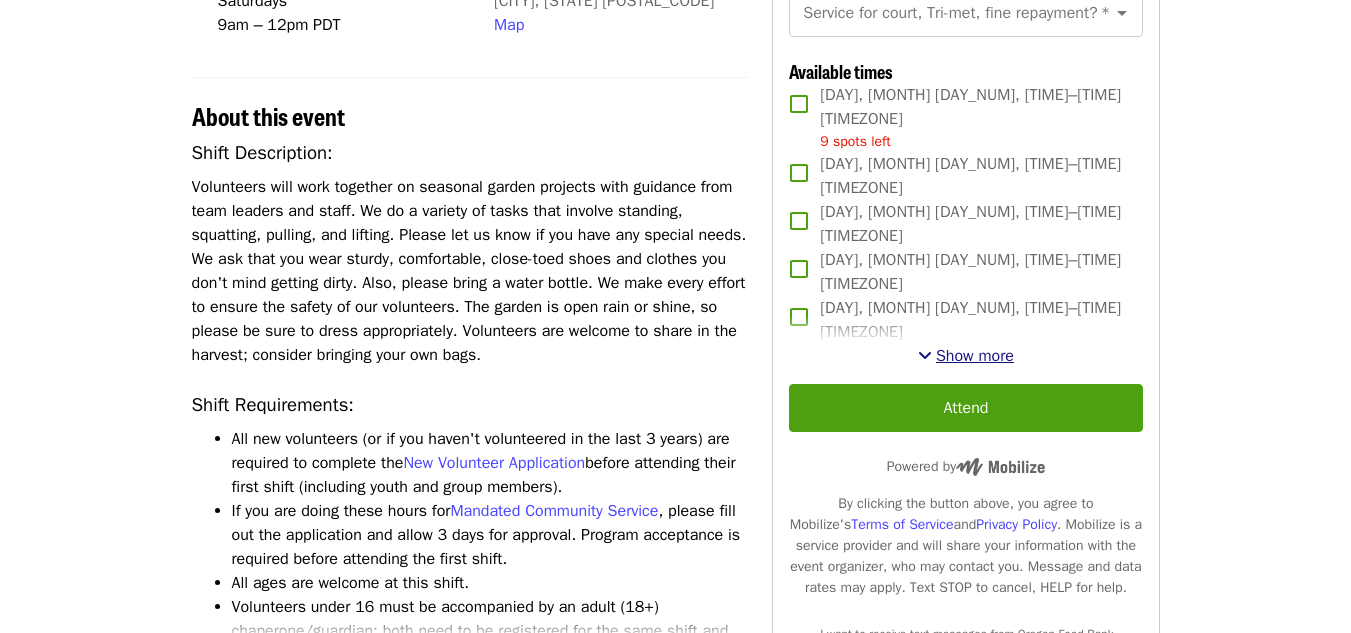 click on "Show more" at bounding box center (975, 356) 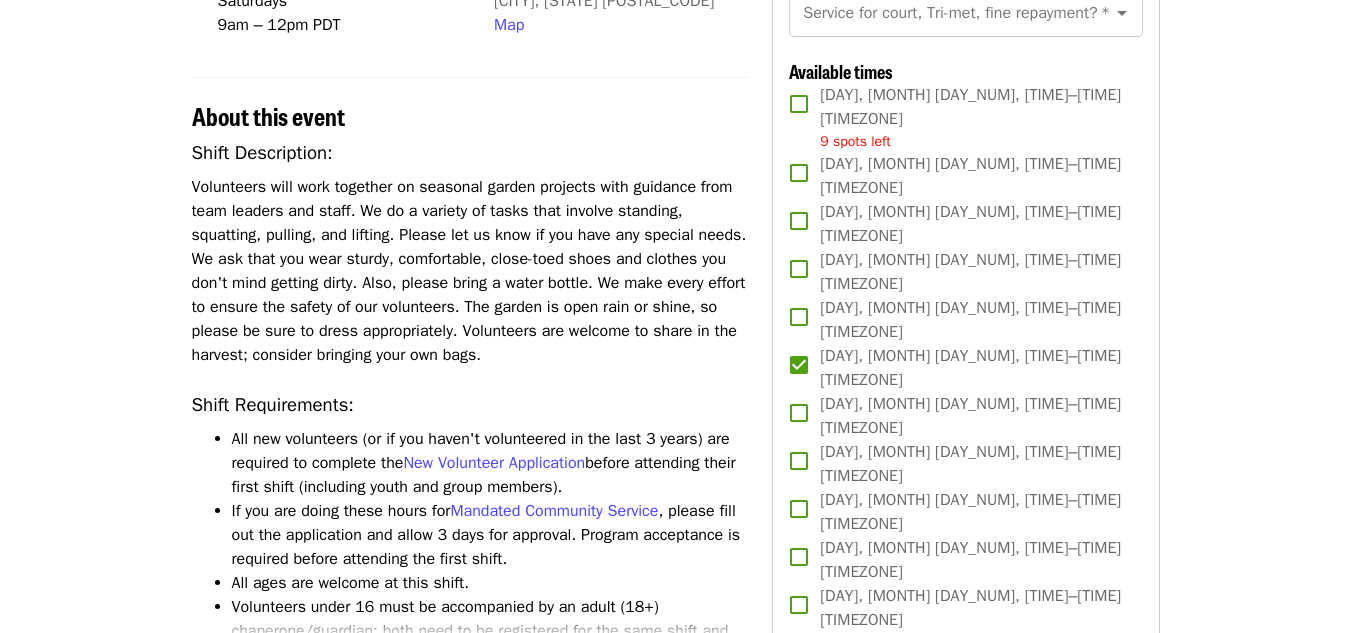 click on "[CITY] Dig In!: Eastside Learning Garden (all ages) - [MONTH]/[MONTH]/[YEAR] Volunteer Shift Time [DAY]s, [DAY]s and [DAY]s [TIME] – [TIME] [TIMEZONE] Location [NUMBER] [STREET] [CITY], [STATE] [POSTAL_CODE] Map About this event Shift Description:
Volunteers will work together on seasonal garden projects with guidance from team leaders and staff. We do a variety of tasks that involve standing, squatting, pulling, and lifting. Please let us know if you have any special needs. We ask that you wear sturdy, comfortable, close-toed shoes and clothes you don't mind getting dirty. Also, please bring a water bottle. We make every effort to ensure the safety of our volunteers. The garden is open rain or shine, so please be sure to dress appropriately. Volunteers are welcome to share in the harvest; consider bringing your own bags.
Shift Requirements:
All new volunteers (or if you haven't volunteered in the last 3 years) are required to complete the  New Volunteer Application
If you are doing these hours for
English  or" at bounding box center (675, 1071) 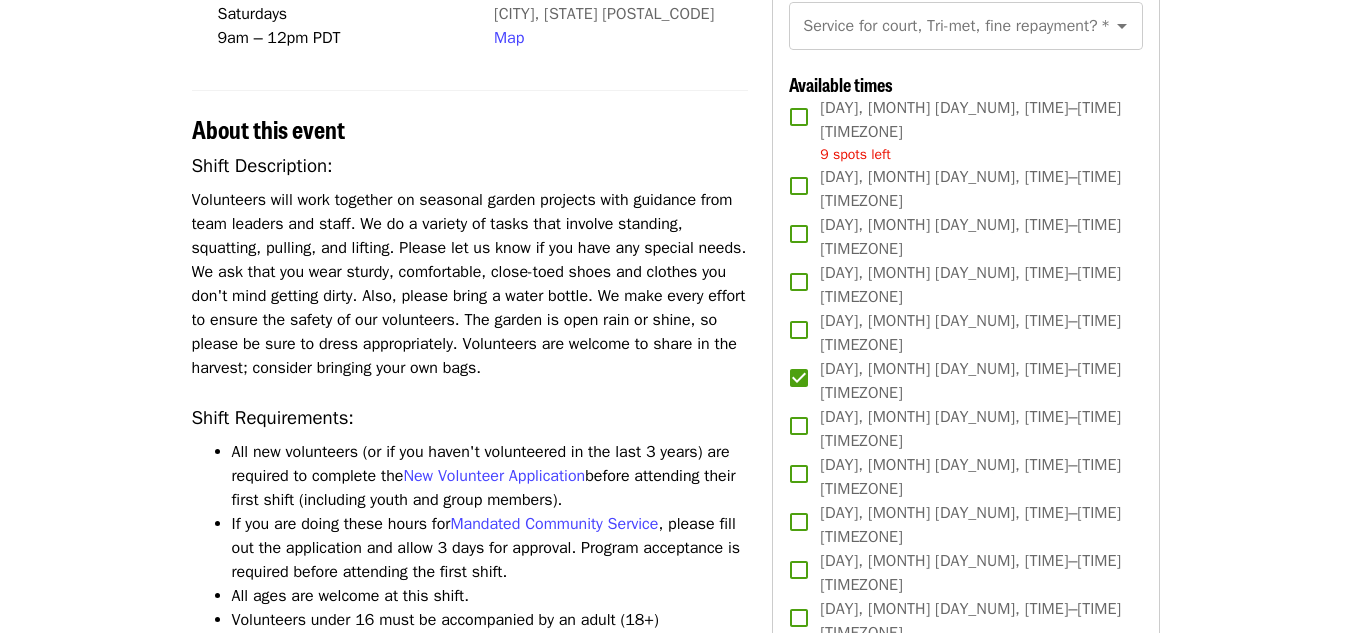 scroll, scrollTop: 680, scrollLeft: 0, axis: vertical 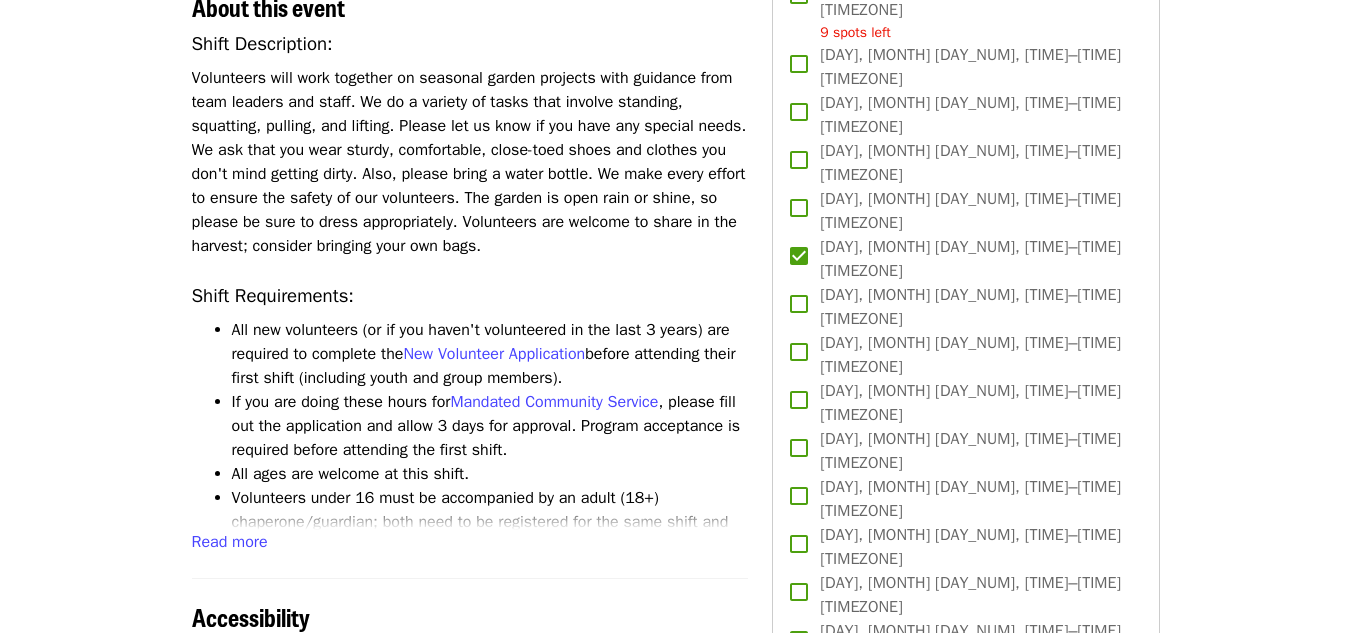 click on "[CITY] Dig In!: Eastside Learning Garden (all ages) - [MONTH]/[MONTH]/[YEAR] Volunteer Shift Time [DAY]s, [DAY]s and [DAY]s [TIME] – [TIME] [TIMEZONE] Location [NUMBER] [STREET] [CITY], [STATE] [POSTAL_CODE] Map About this event Shift Description:
Volunteers will work together on seasonal garden projects with guidance from team leaders and staff. We do a variety of tasks that involve standing, squatting, pulling, and lifting. Please let us know if you have any special needs. We ask that you wear sturdy, comfortable, close-toed shoes and clothes you don't mind getting dirty. Also, please bring a water bottle. We make every effort to ensure the safety of our volunteers. The garden is open rain or shine, so please be sure to dress appropriately. Volunteers are welcome to share in the harvest; consider bringing your own bags.
Shift Requirements:
All new volunteers (or if you haven't volunteered in the last 3 years) are required to complete the  New Volunteer Application
If you are doing these hours for
English  or" at bounding box center (675, 962) 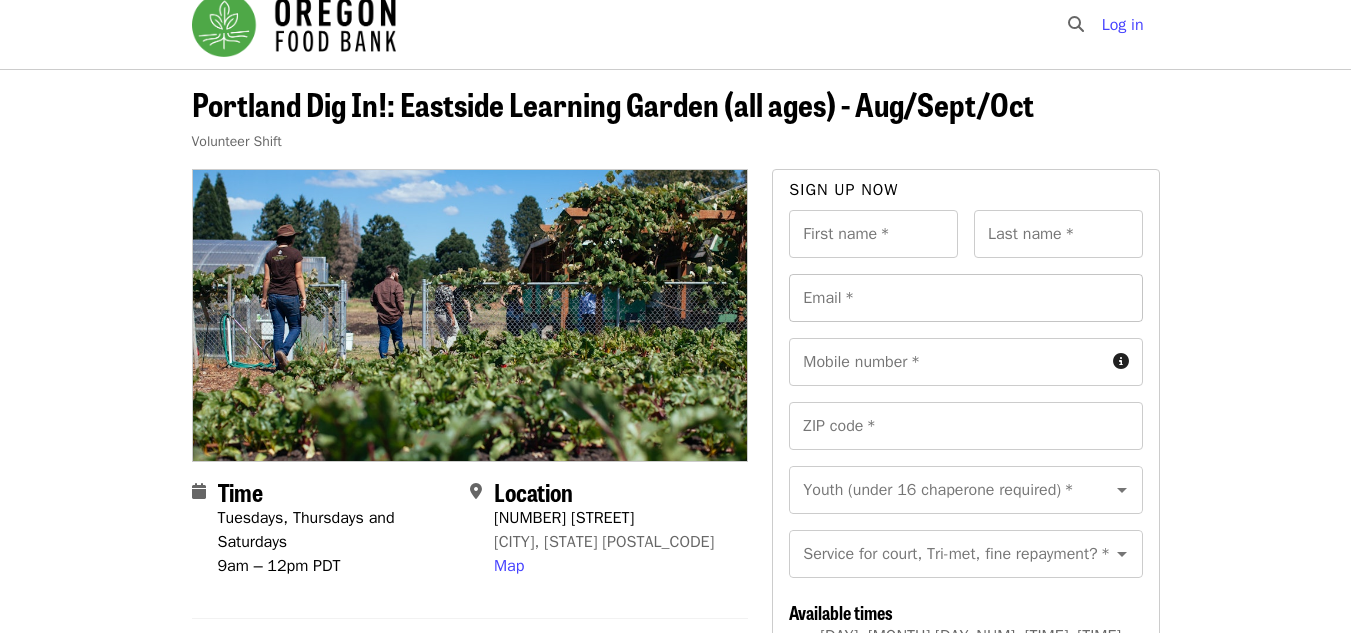 scroll, scrollTop: 0, scrollLeft: 0, axis: both 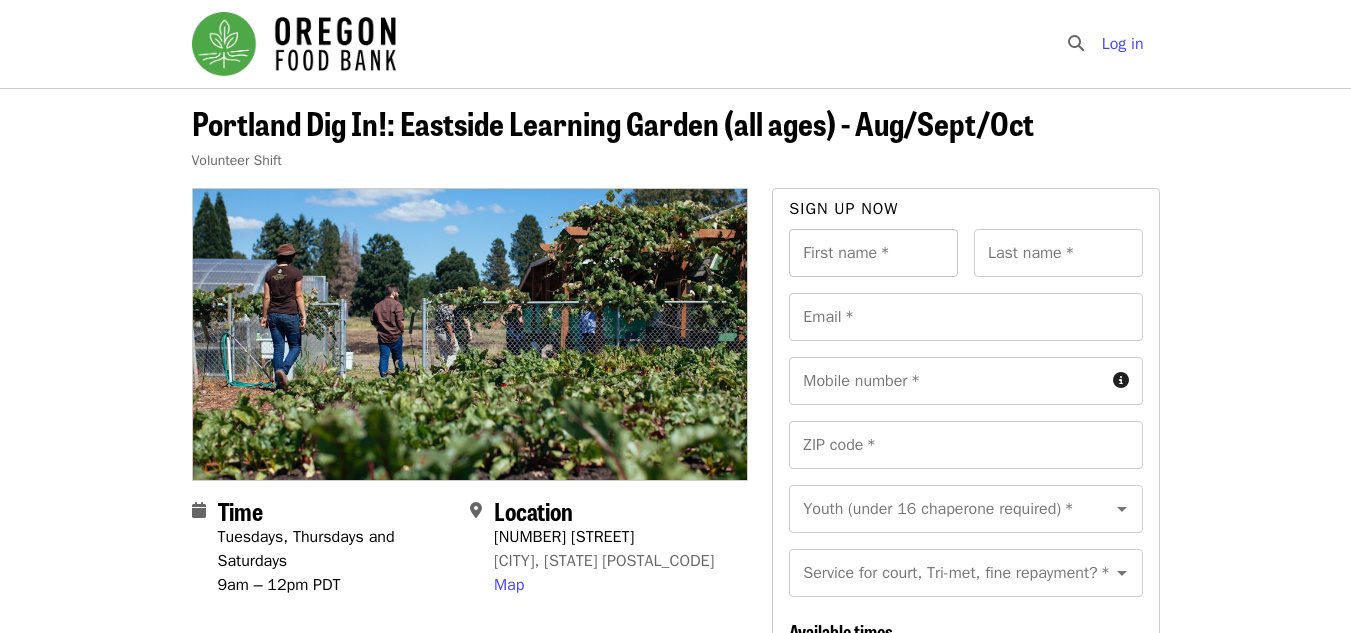 click on "First name   *" at bounding box center (873, 253) 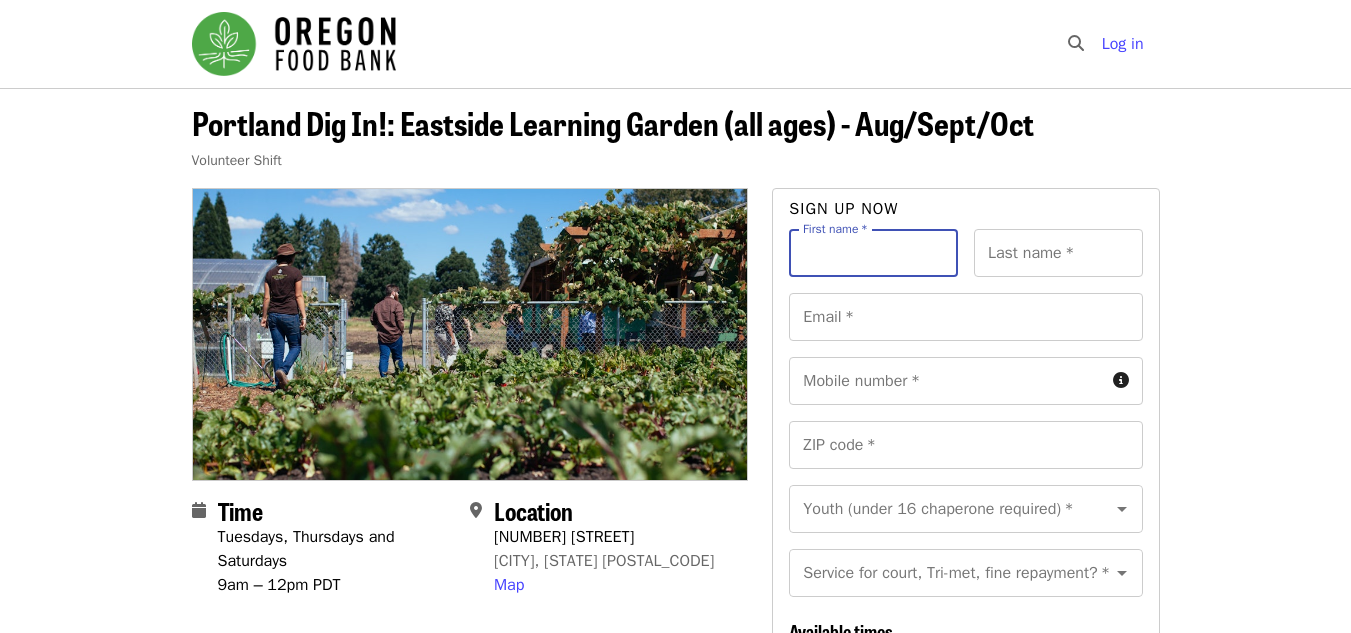 type on "*********" 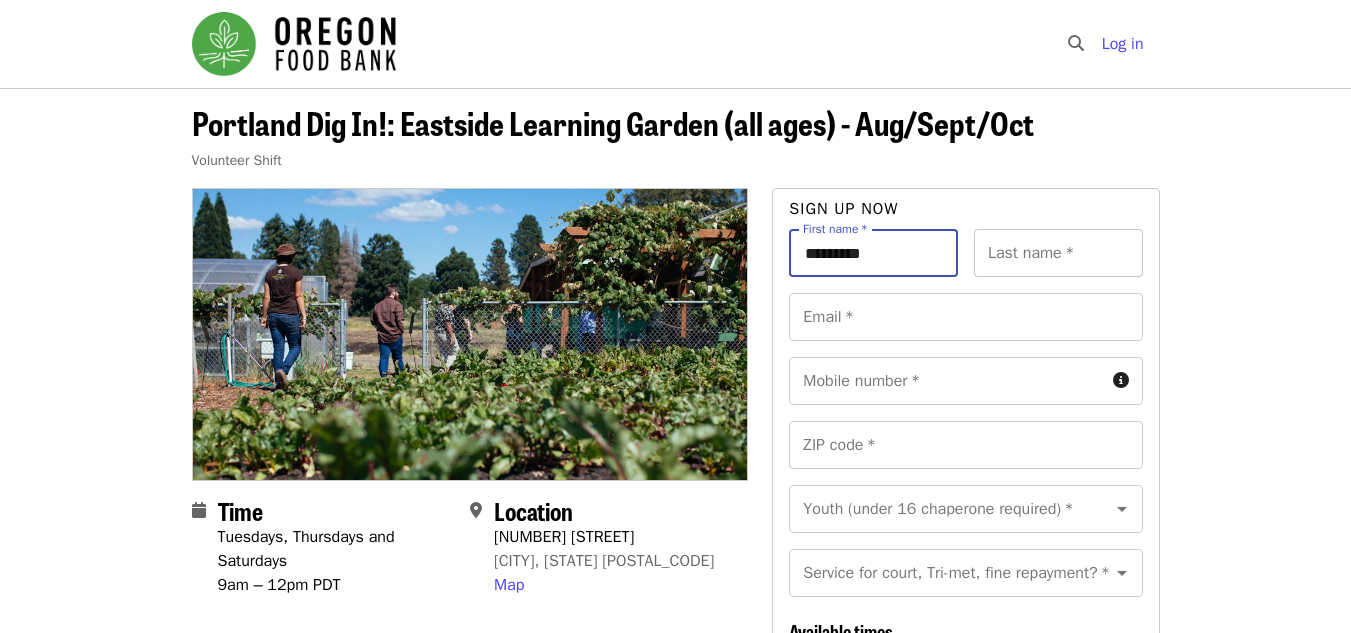 click on "Last name   *" at bounding box center [1058, 253] 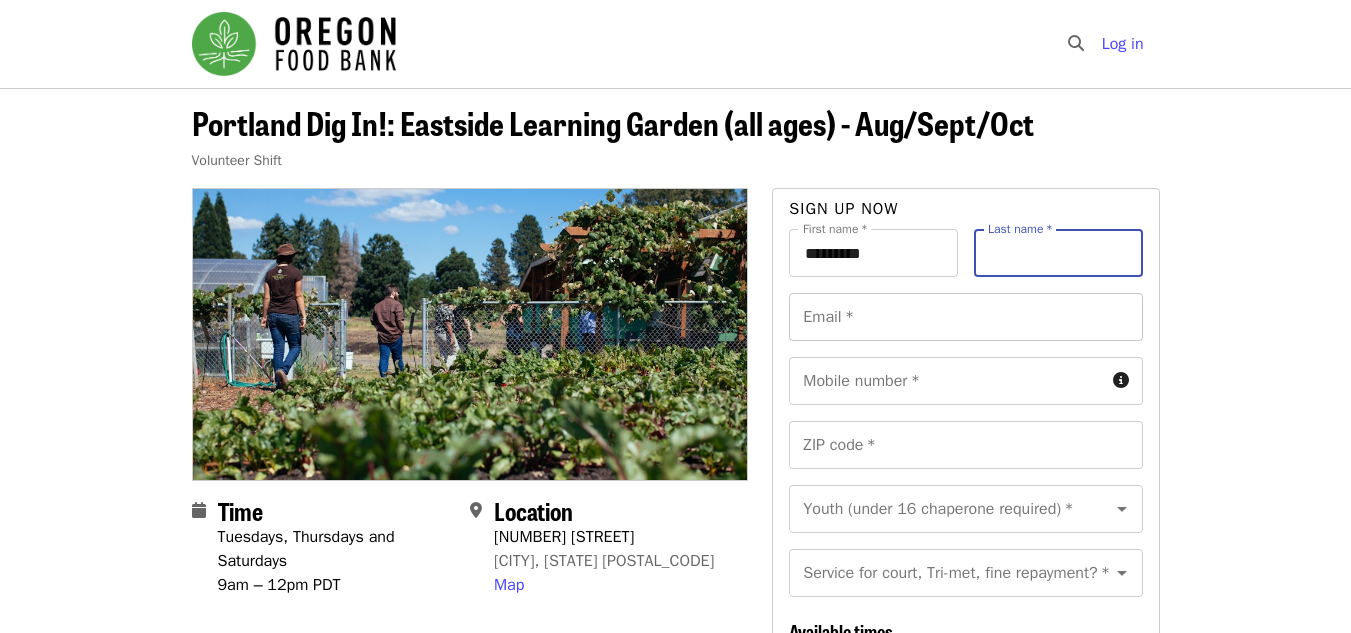 type on "***" 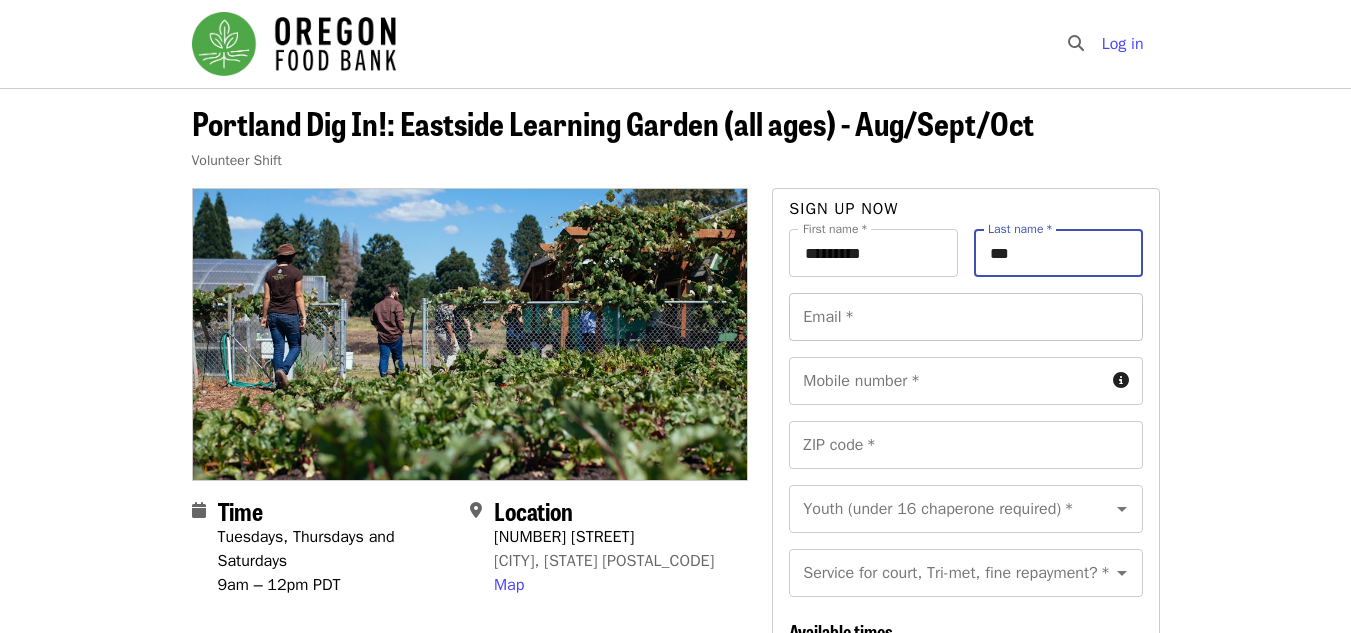 click on "Email   *" at bounding box center (965, 317) 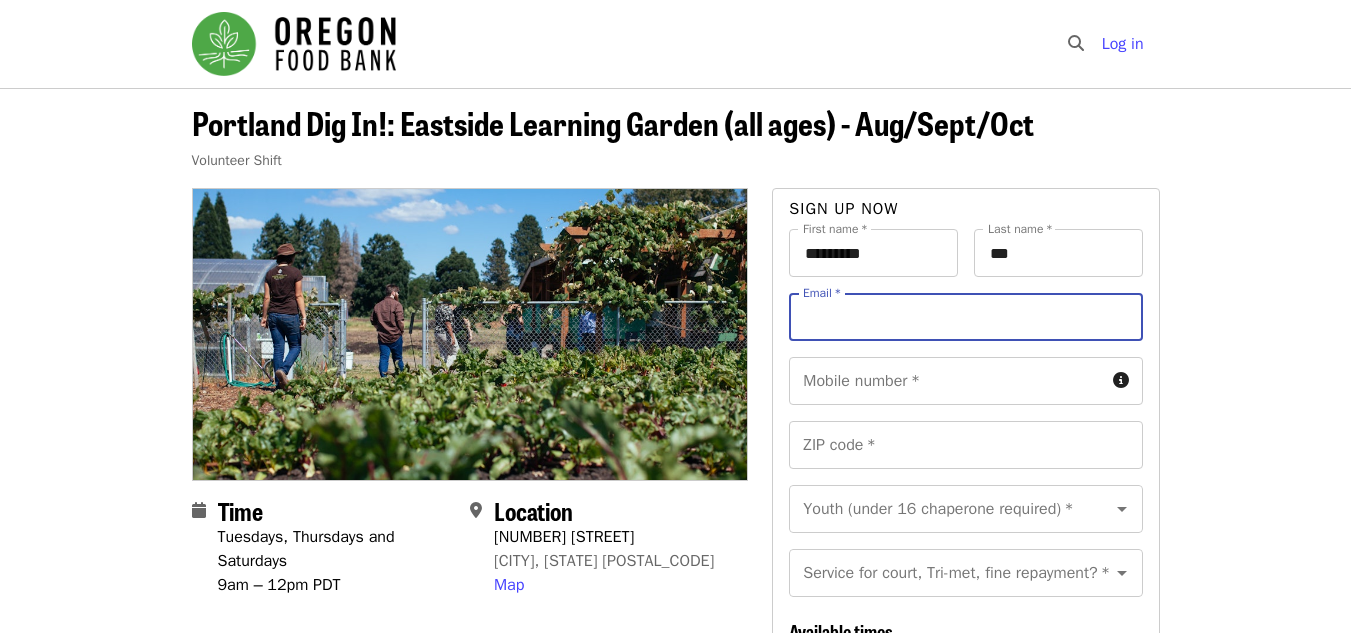 type on "**********" 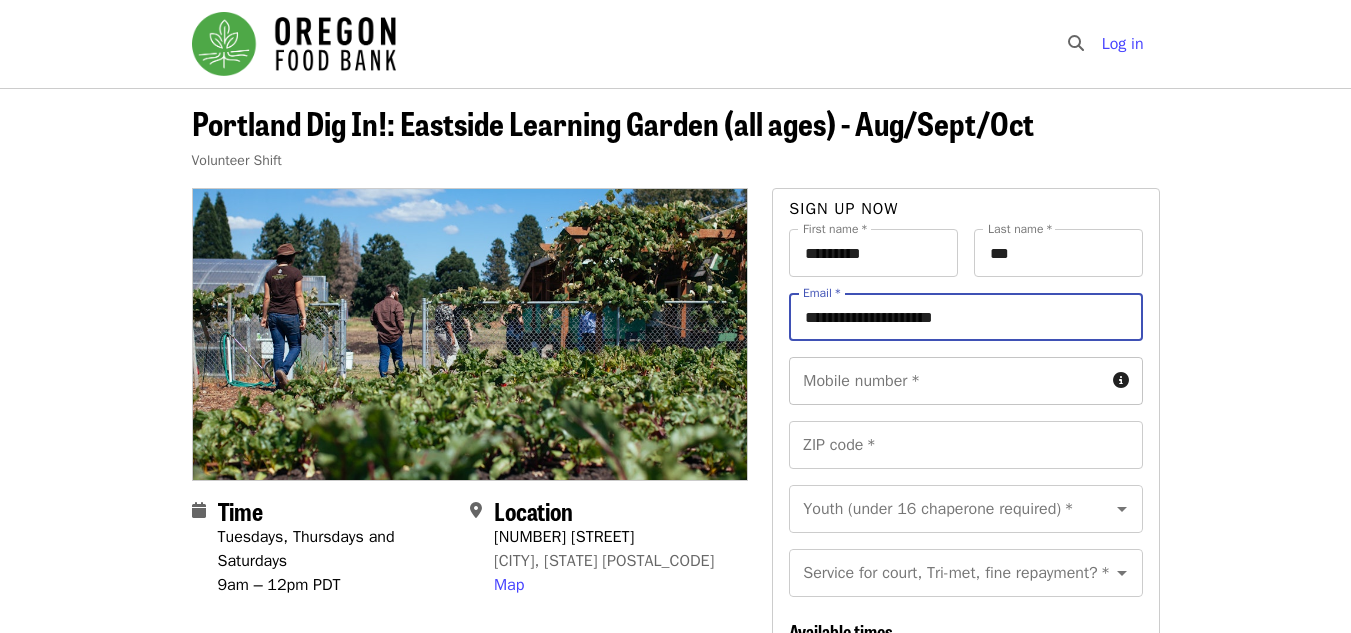click on "Mobile number   *" at bounding box center [946, 381] 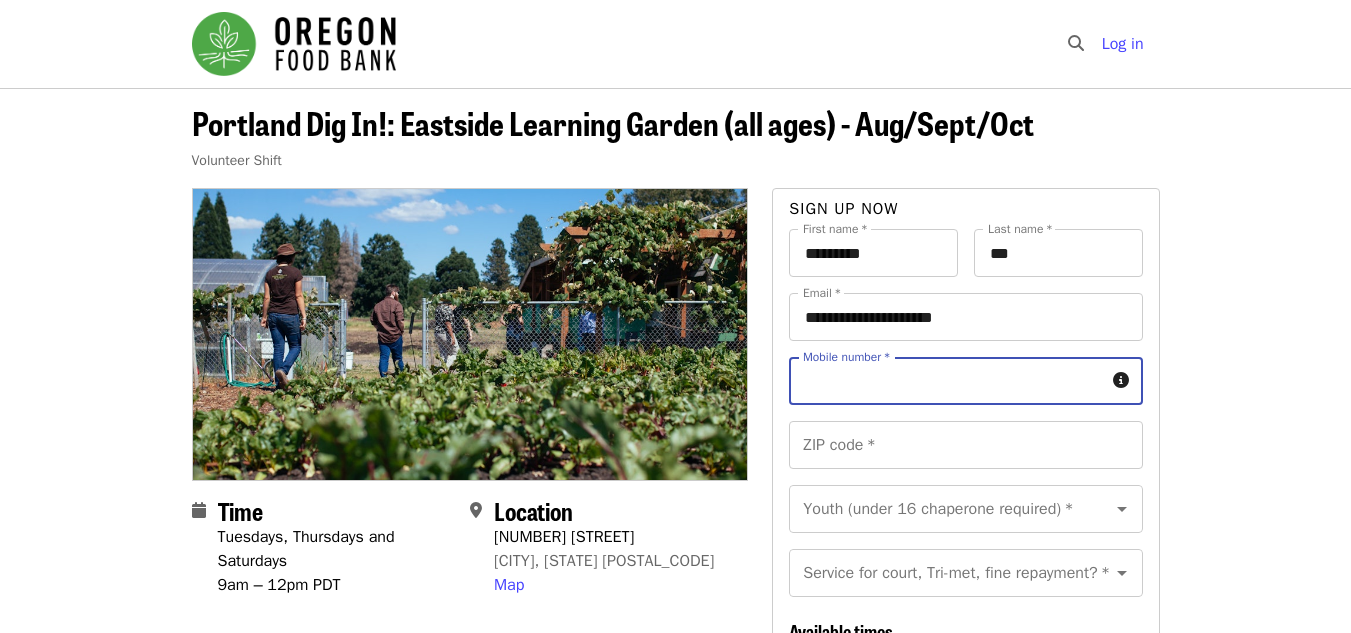 type on "**********" 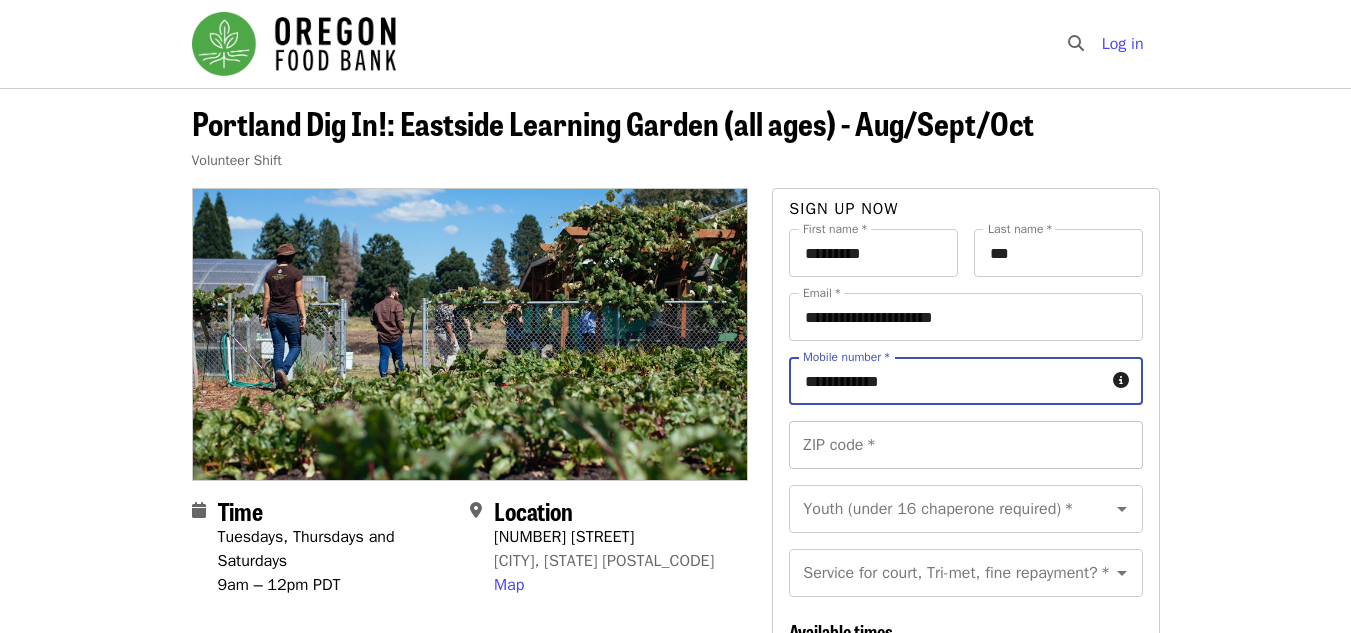 click on "ZIP code   *" at bounding box center (965, 445) 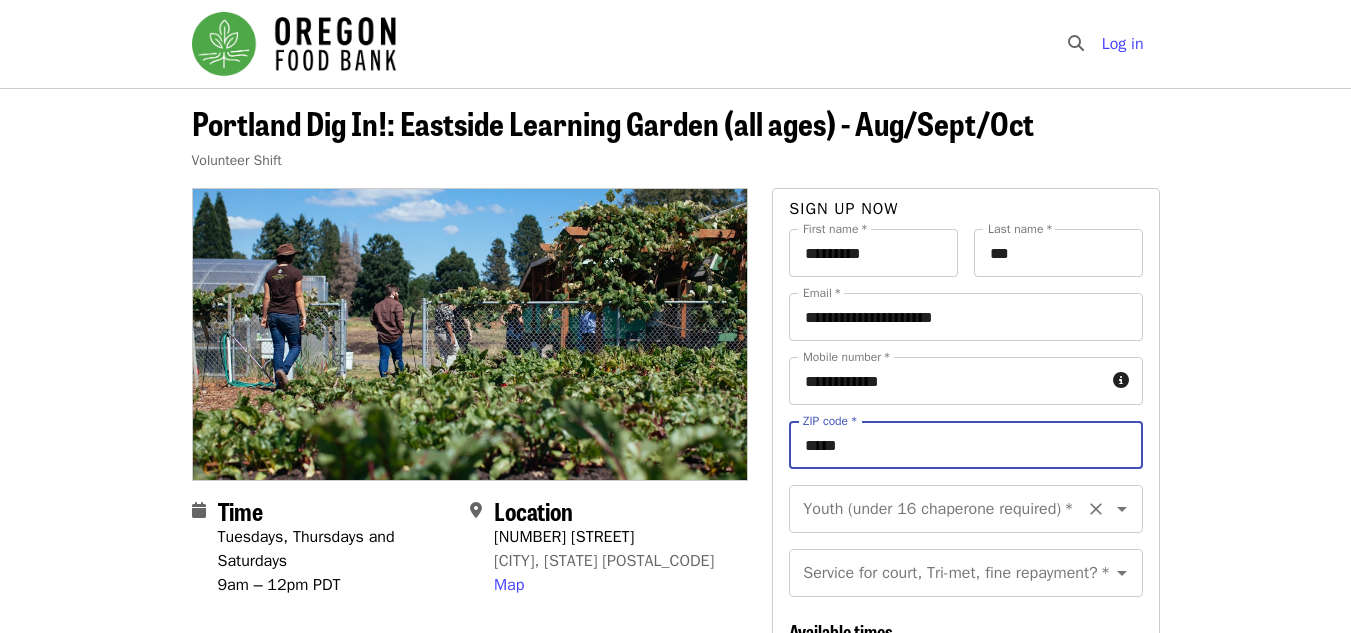 type on "*****" 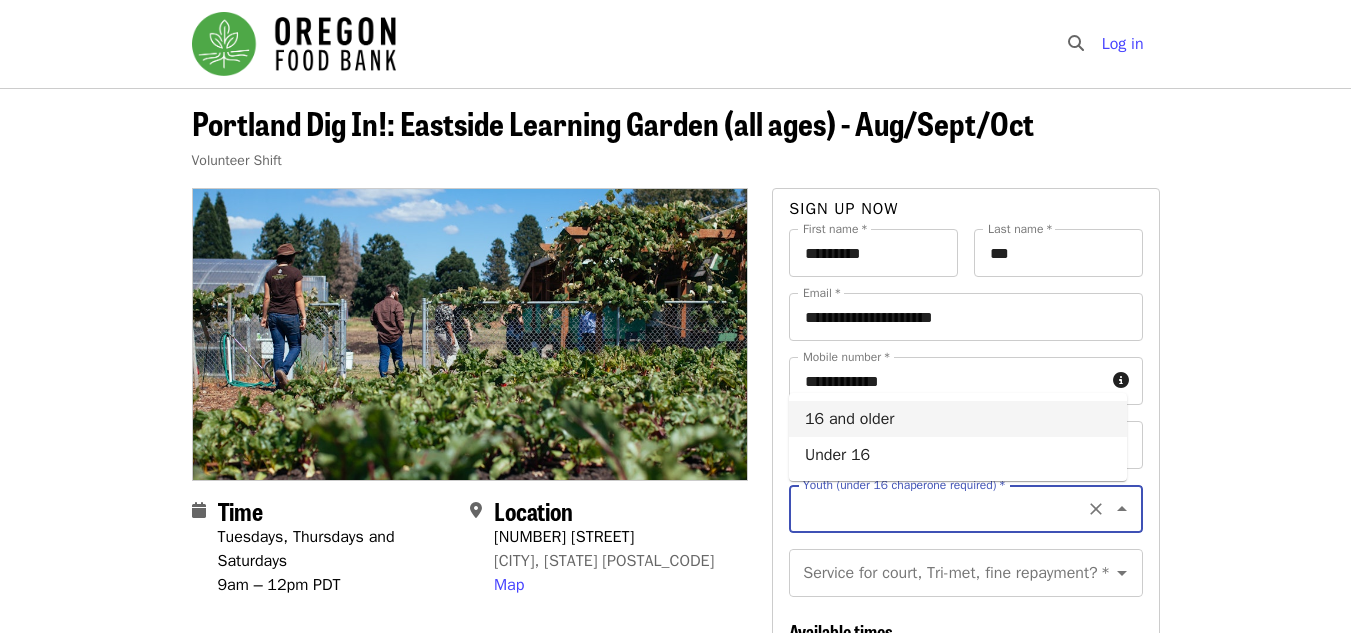 click on "16 and older" at bounding box center [958, 419] 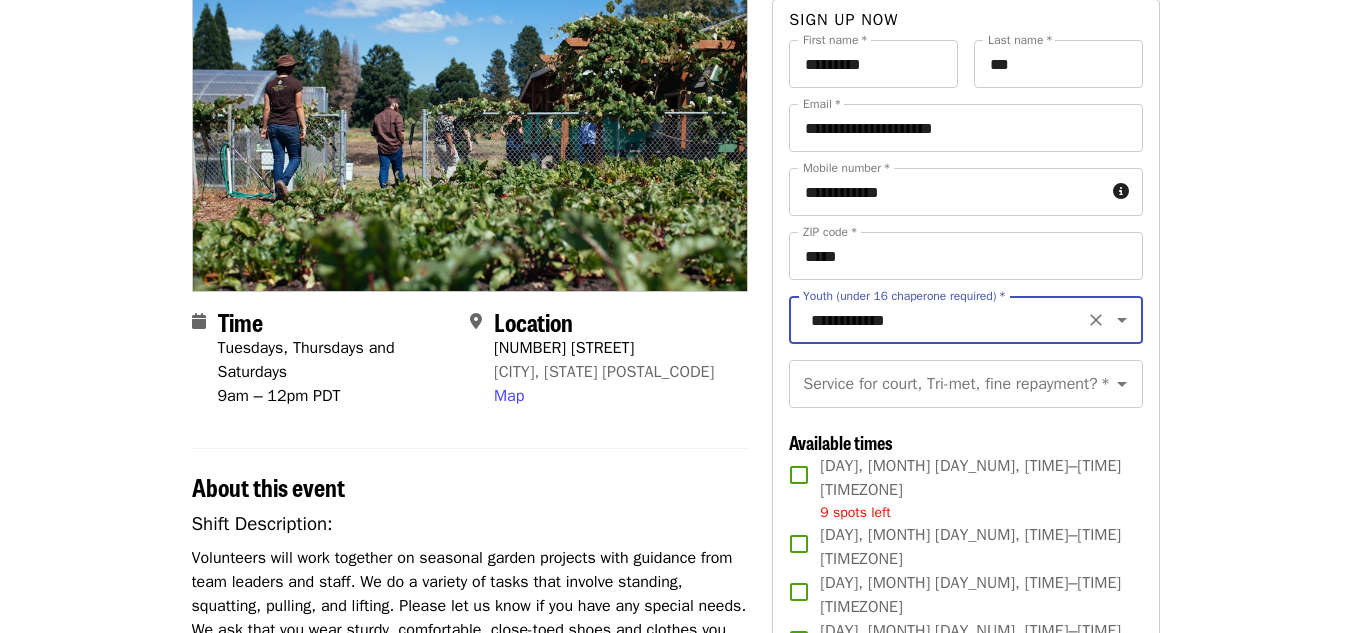 scroll, scrollTop: 248, scrollLeft: 0, axis: vertical 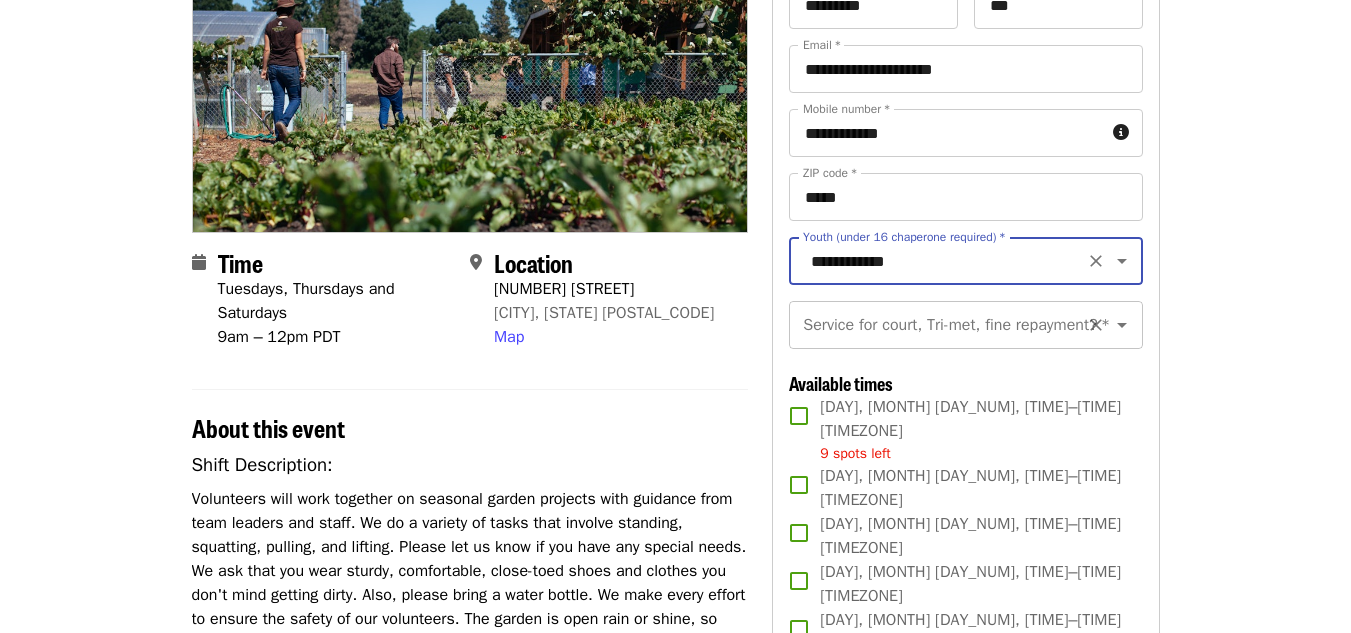 click 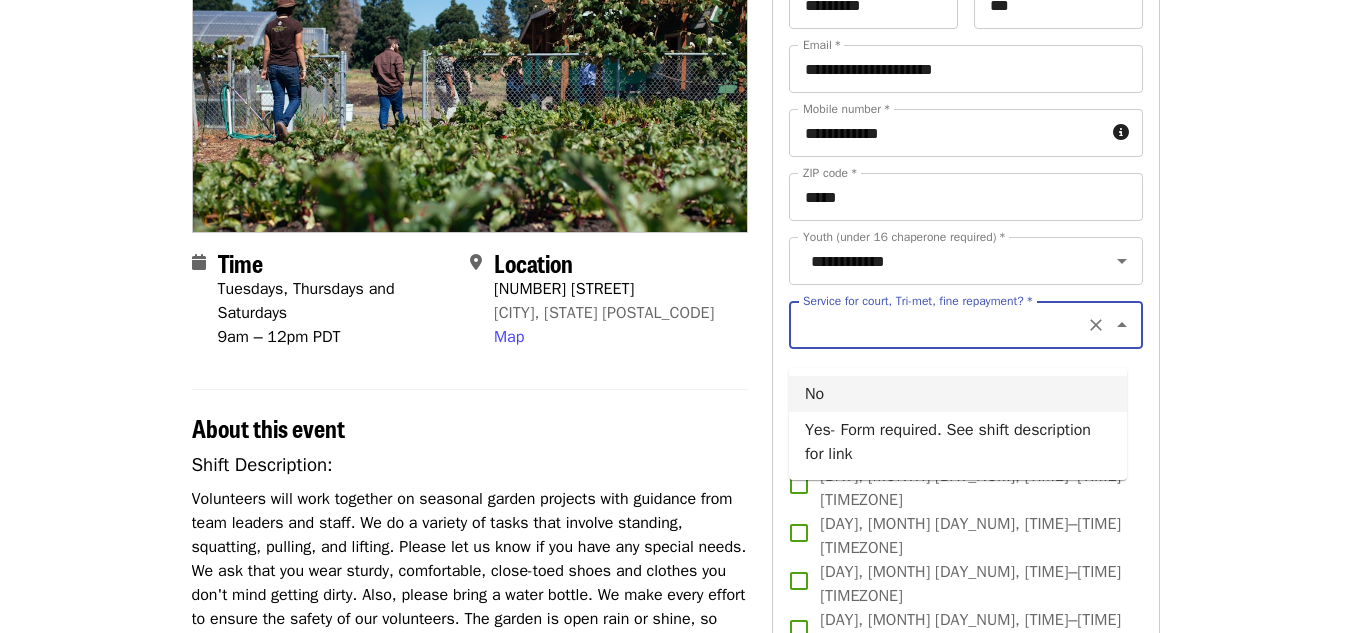 click on "No" at bounding box center (958, 394) 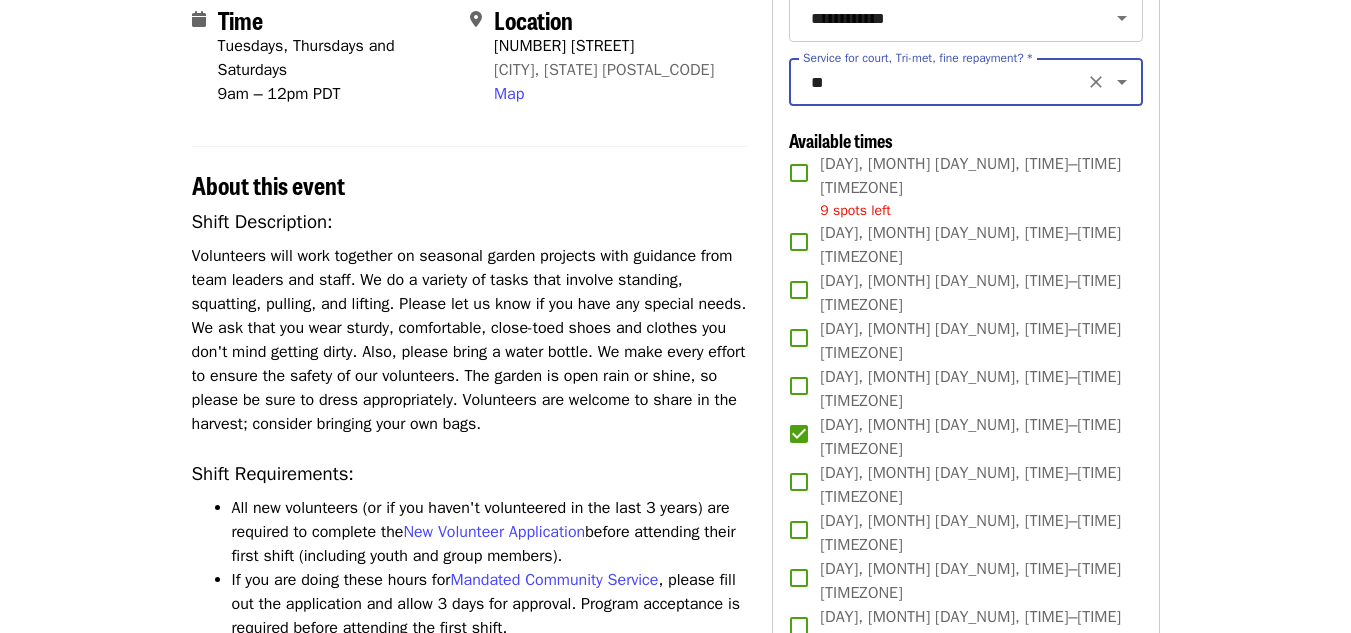 scroll, scrollTop: 480, scrollLeft: 0, axis: vertical 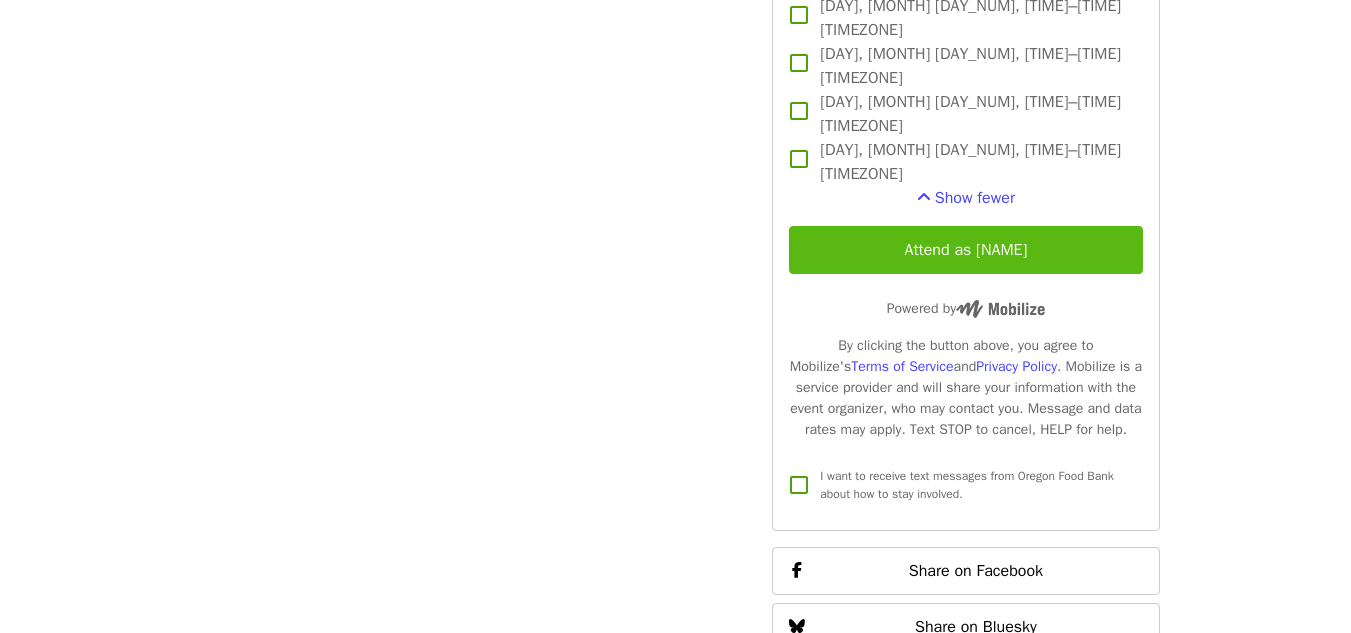 click on "Attend as [NAME]" at bounding box center (965, 250) 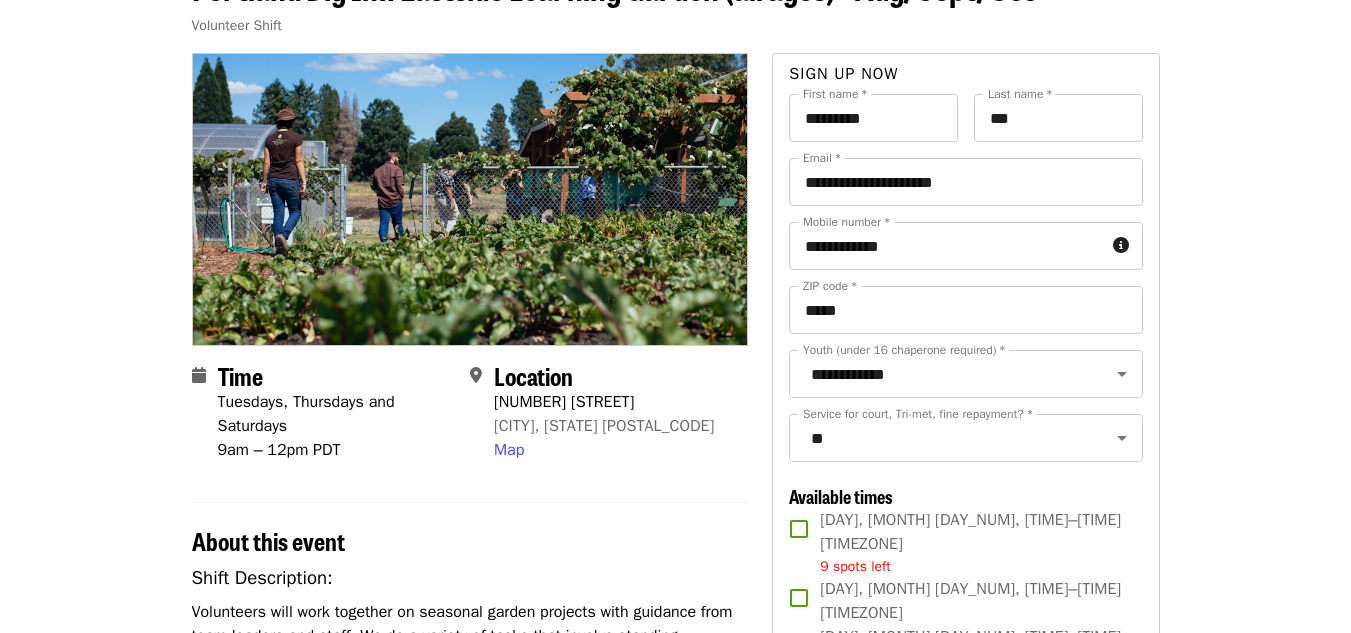 scroll, scrollTop: 0, scrollLeft: 0, axis: both 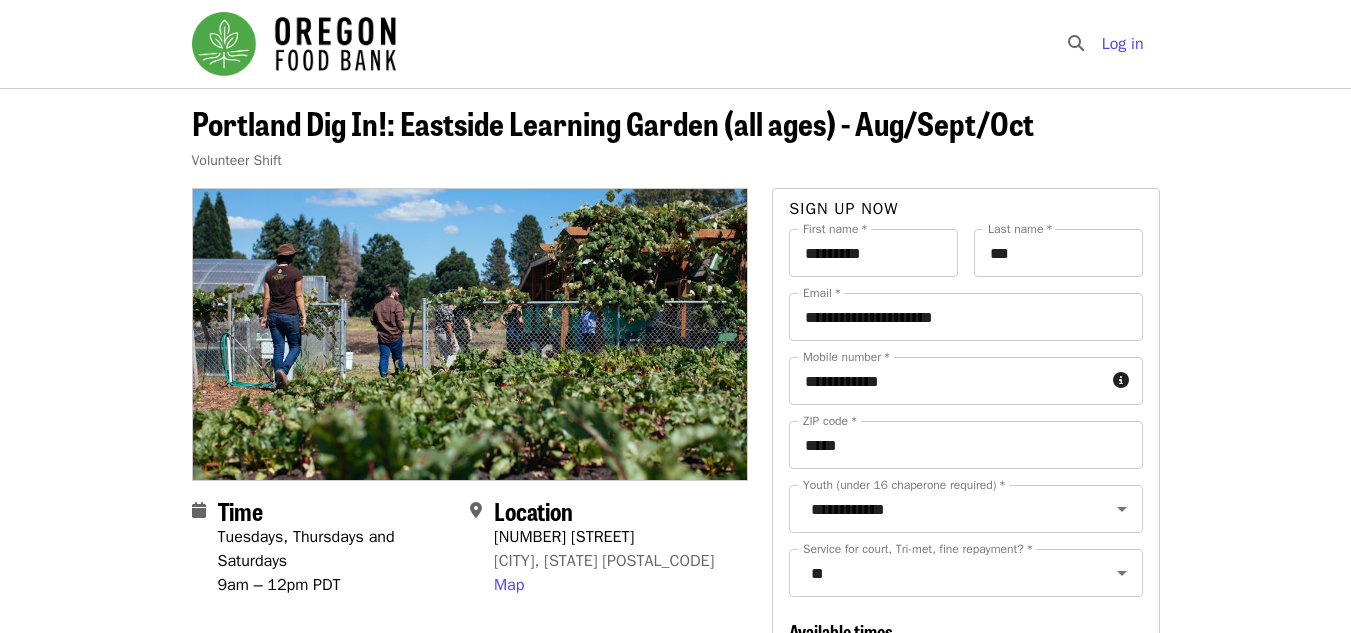 click on "Portland Dig In!: Eastside Learning Garden (all ages) - Aug/Sept/Oct Volunteer Shift Time Tuesdays, Thursdays and Saturdays 9am – 12pm PDT Location 7910 NE 33rd Dr Portland, OR 97211 Map About this event Shift Description:
Volunteers will work together on seasonal garden projects with guidance from team leaders and staff. We do a variety of tasks that involve standing, squatting, pulling, and lifting. Please let us know if you have any special needs. We ask that you wear sturdy, comfortable, close-toed shoes and clothes you don't mind getting dirty. Also, please bring a water bottle. We make every effort to ensure the safety of our volunteers. The garden is open rain or shine, so please be sure to dress appropriately. Volunteers are welcome to share in the harvest; consider bringing your own bags.
Shift Requirements:
All new volunteers (or if you haven't volunteered in the last 3 years) are required to complete the  New Volunteer Application
If you are doing these hours for
English  or" at bounding box center (675, 1631) 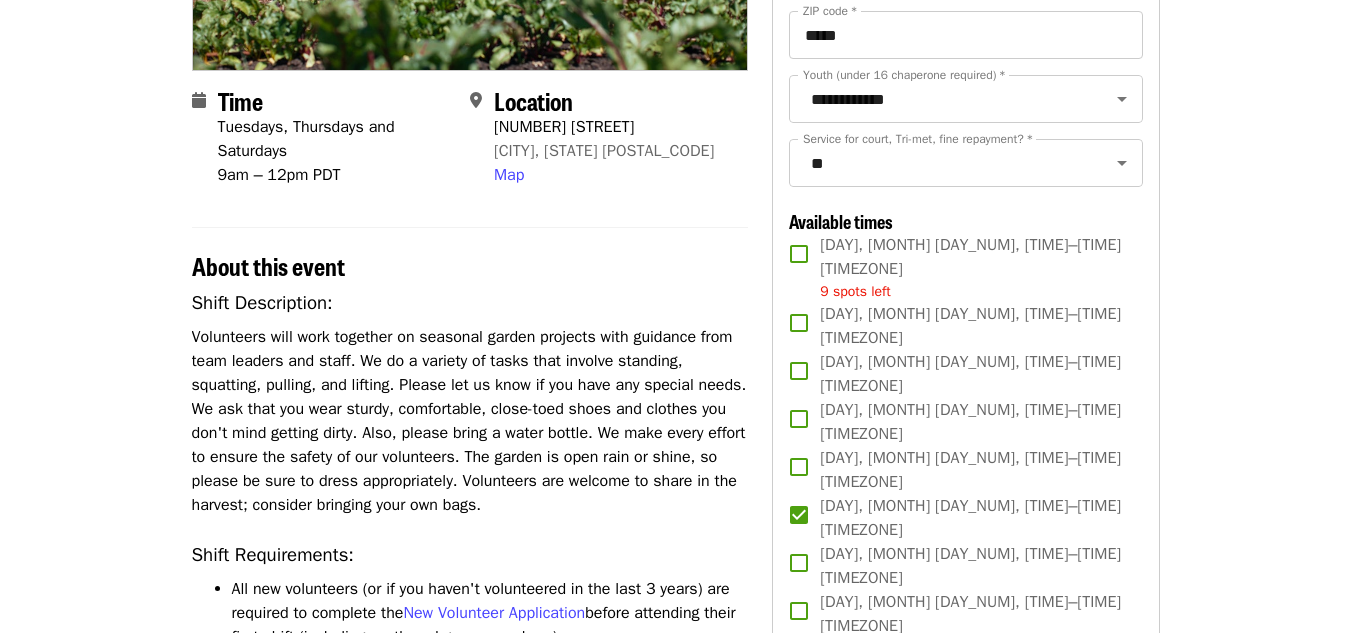 scroll, scrollTop: 442, scrollLeft: 0, axis: vertical 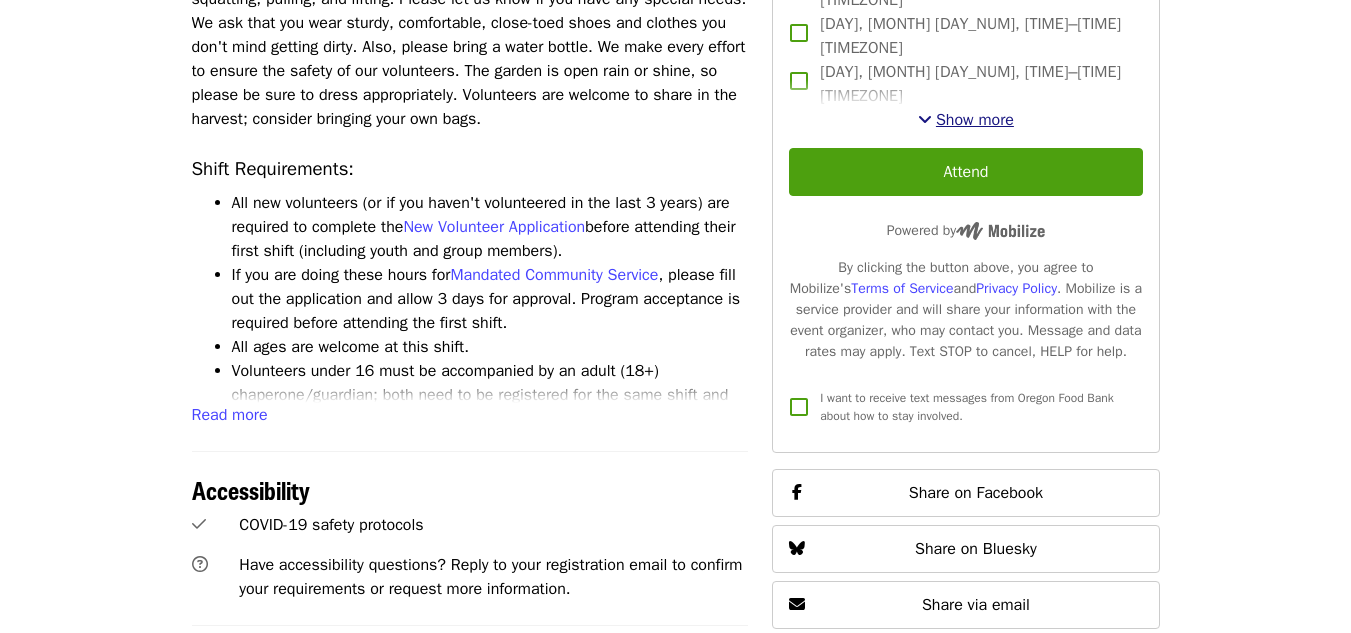 click on "Show more" at bounding box center (975, 120) 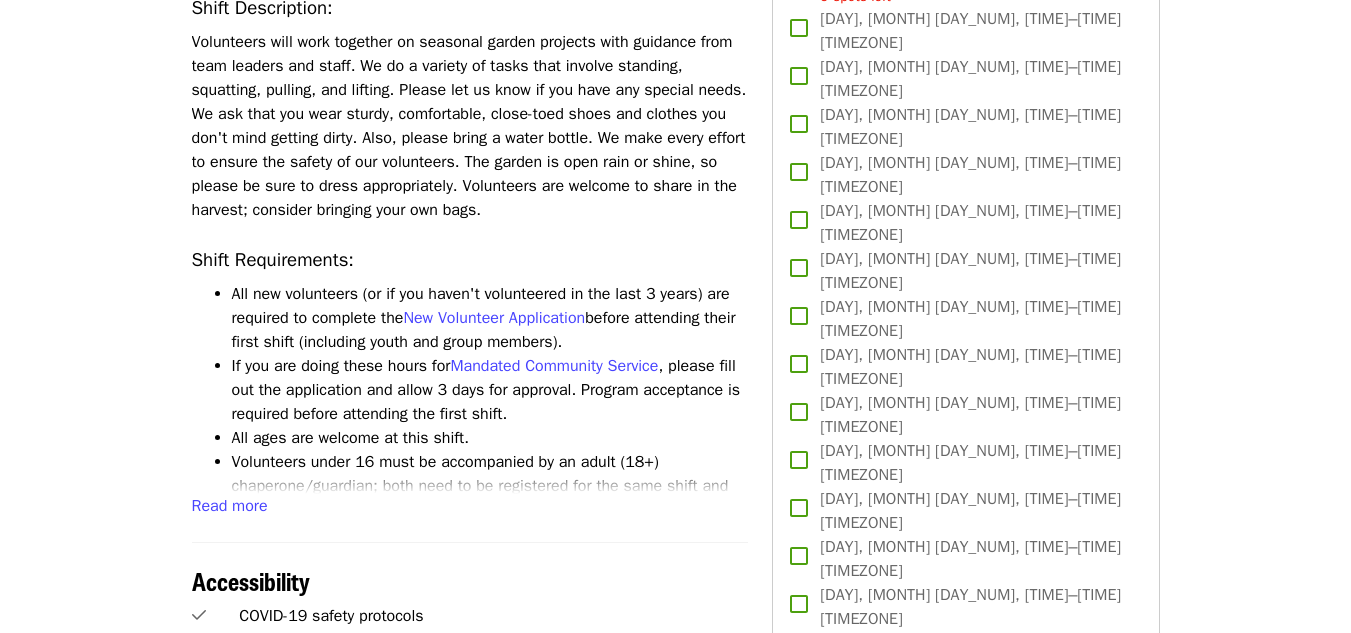 scroll, scrollTop: 689, scrollLeft: 0, axis: vertical 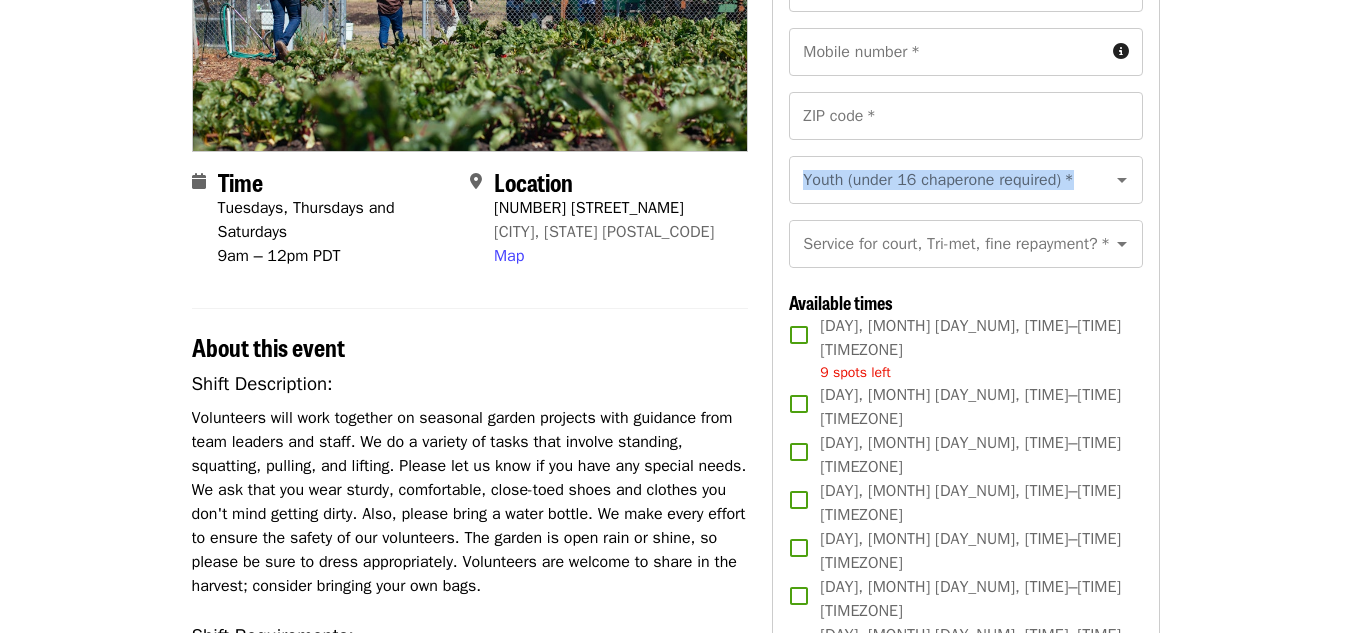 drag, startPoint x: 1343, startPoint y: 155, endPoint x: 1338, endPoint y: 207, distance: 52.23983 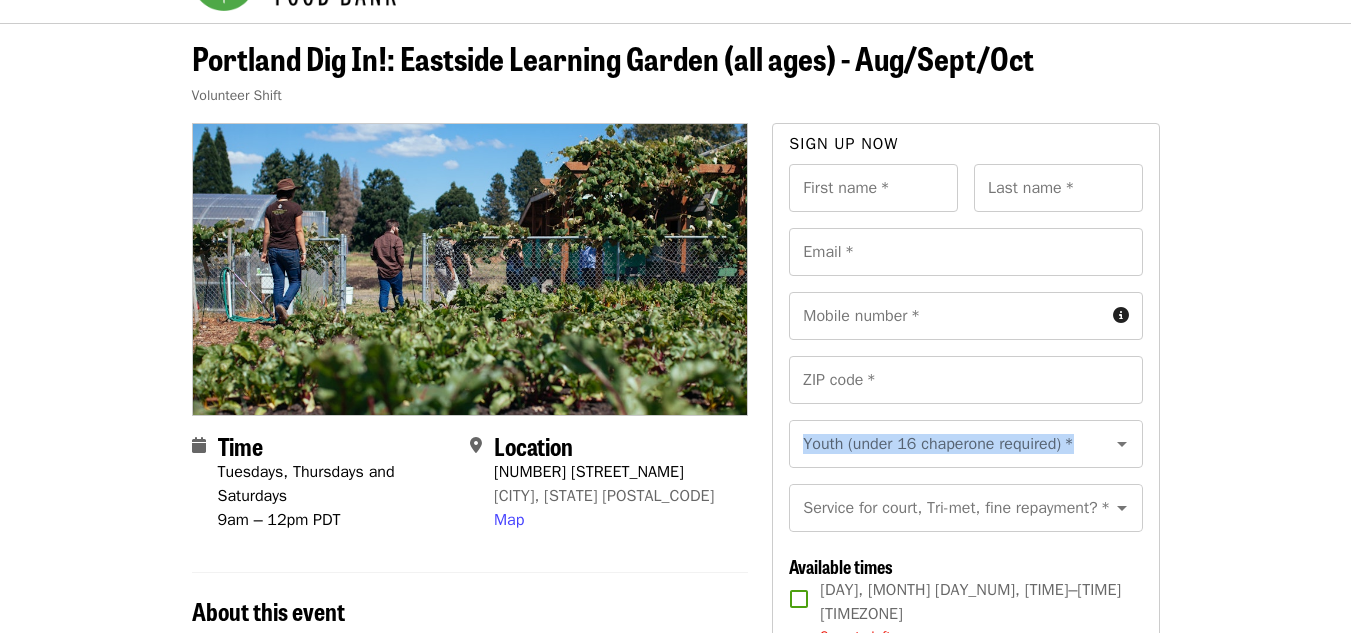 scroll, scrollTop: 0, scrollLeft: 0, axis: both 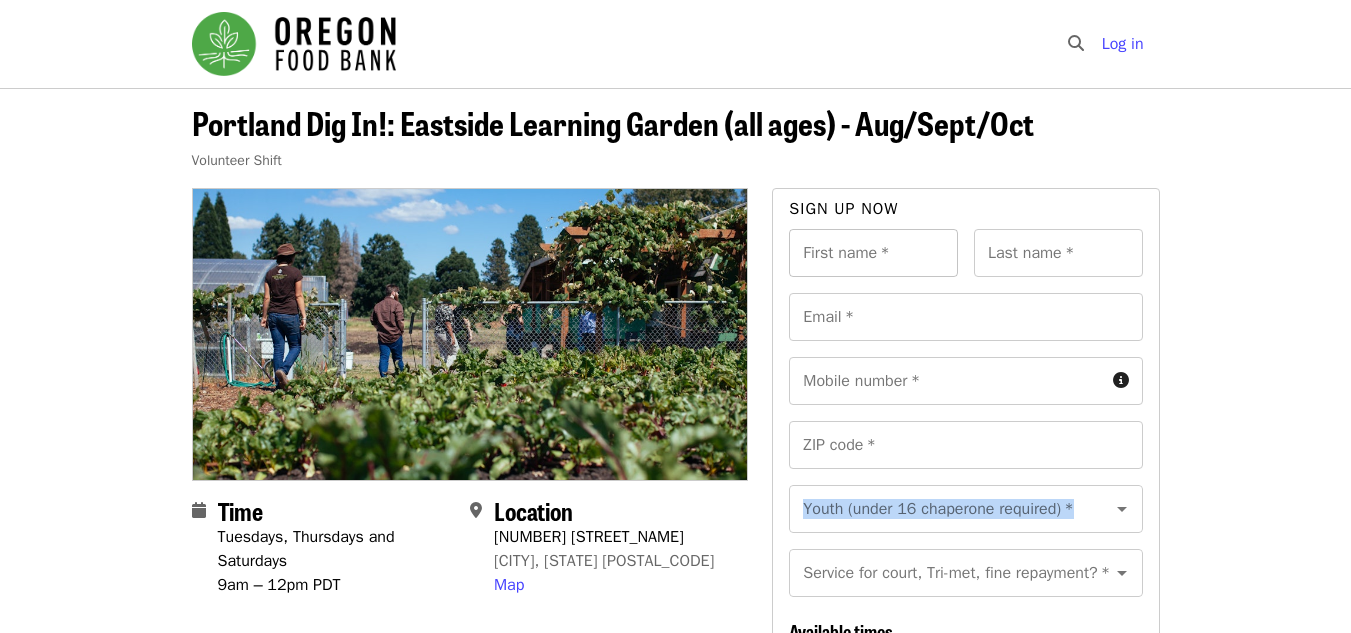 click on "First name   *" at bounding box center (873, 253) 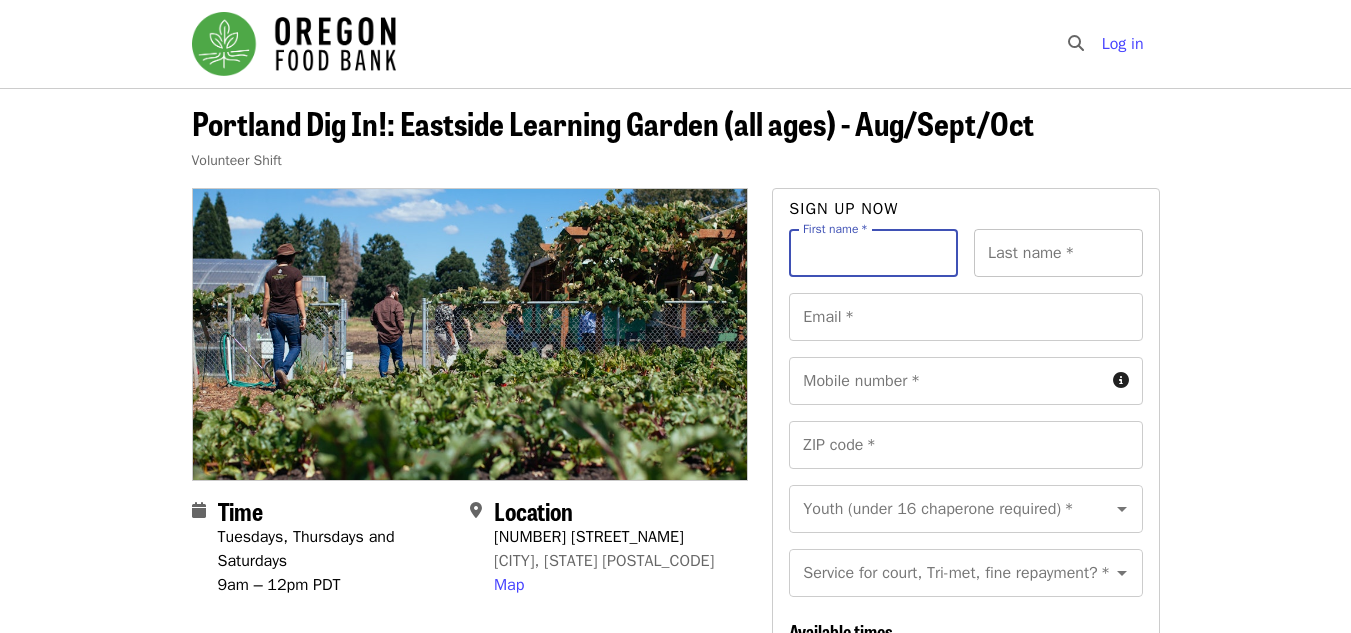 click on "Last name   * Last name  *" at bounding box center (1058, 253) 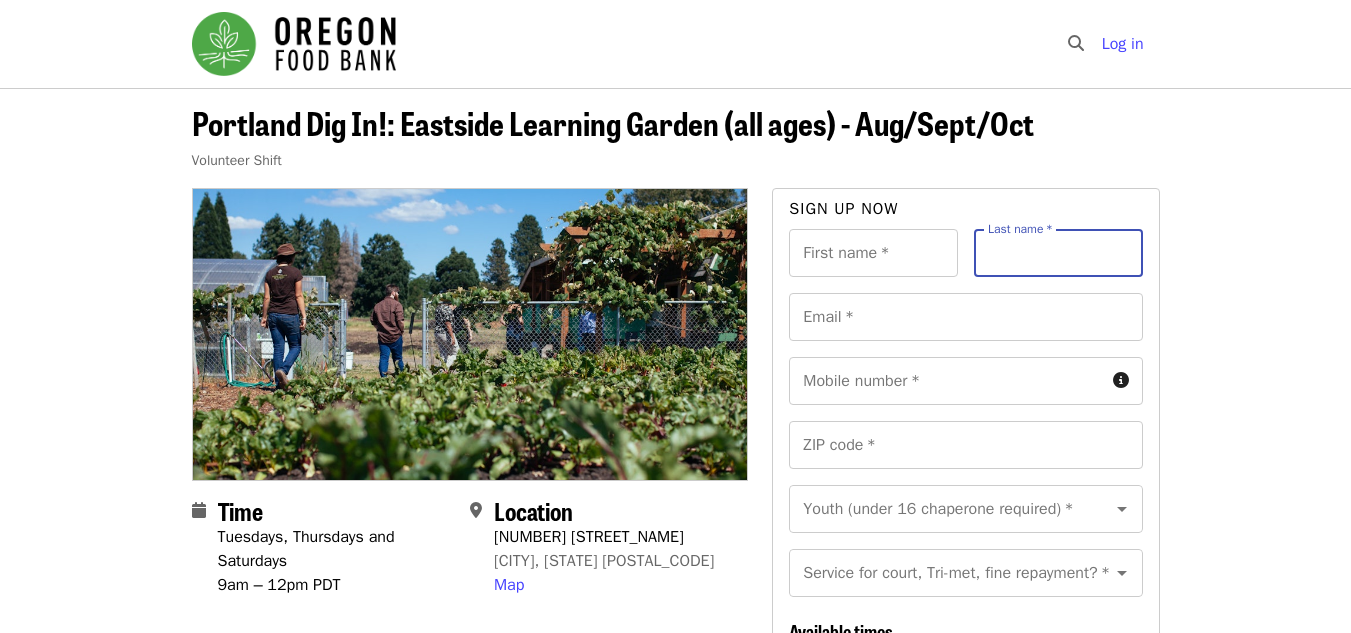 type on "***" 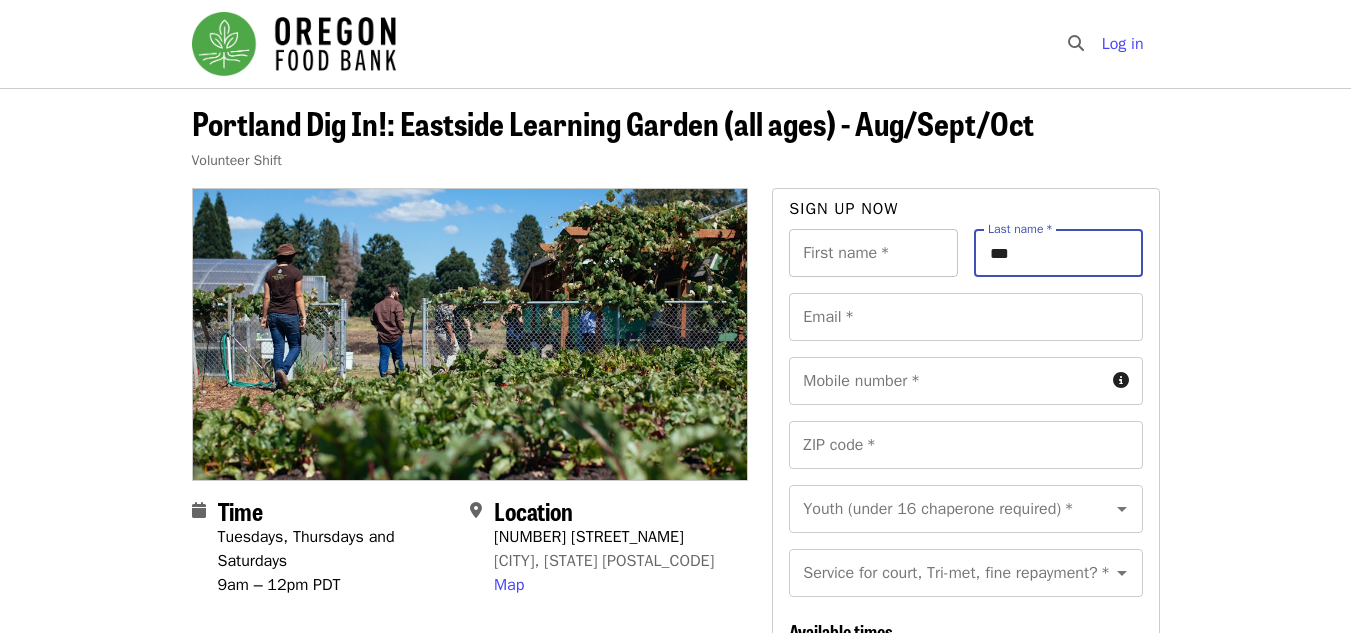 click on "First name   *" at bounding box center [873, 253] 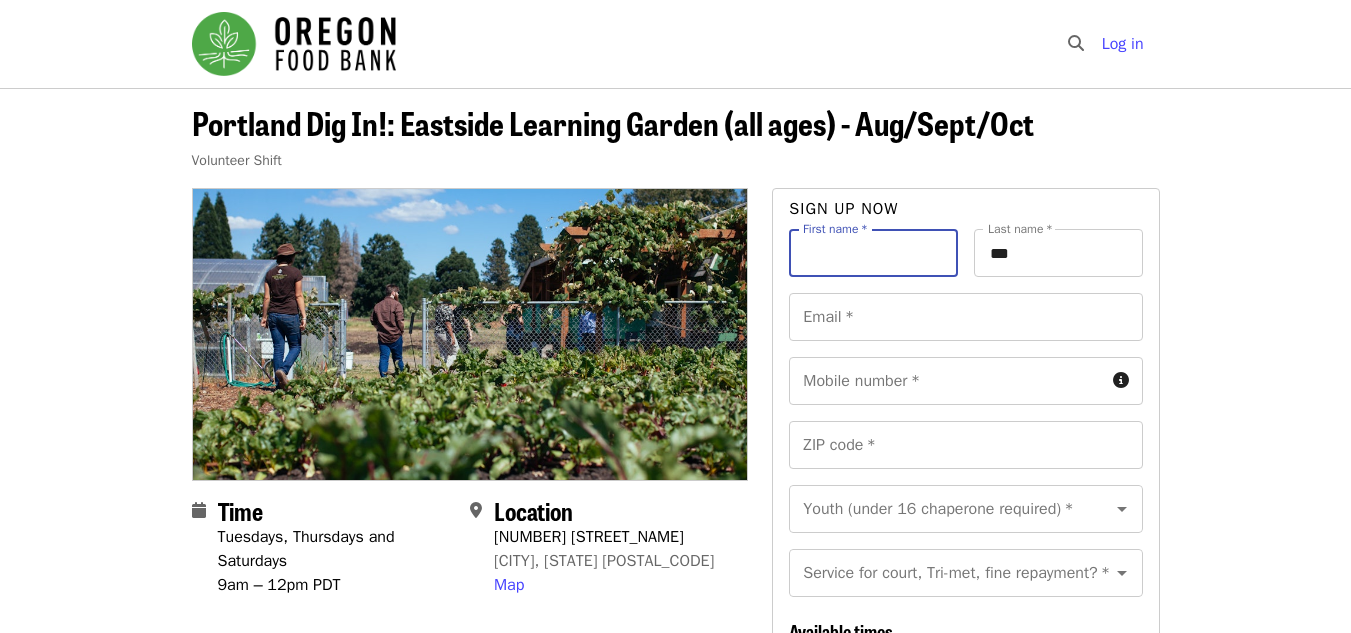 type on "*********" 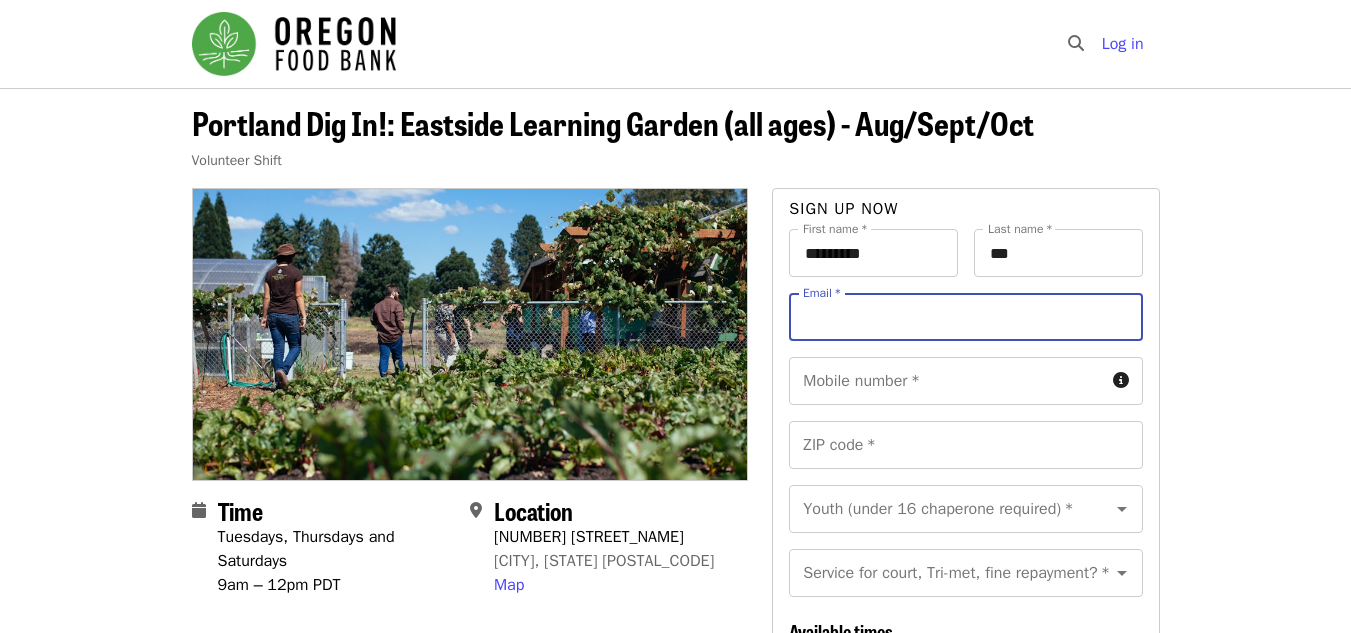 click on "Email   *" at bounding box center (965, 317) 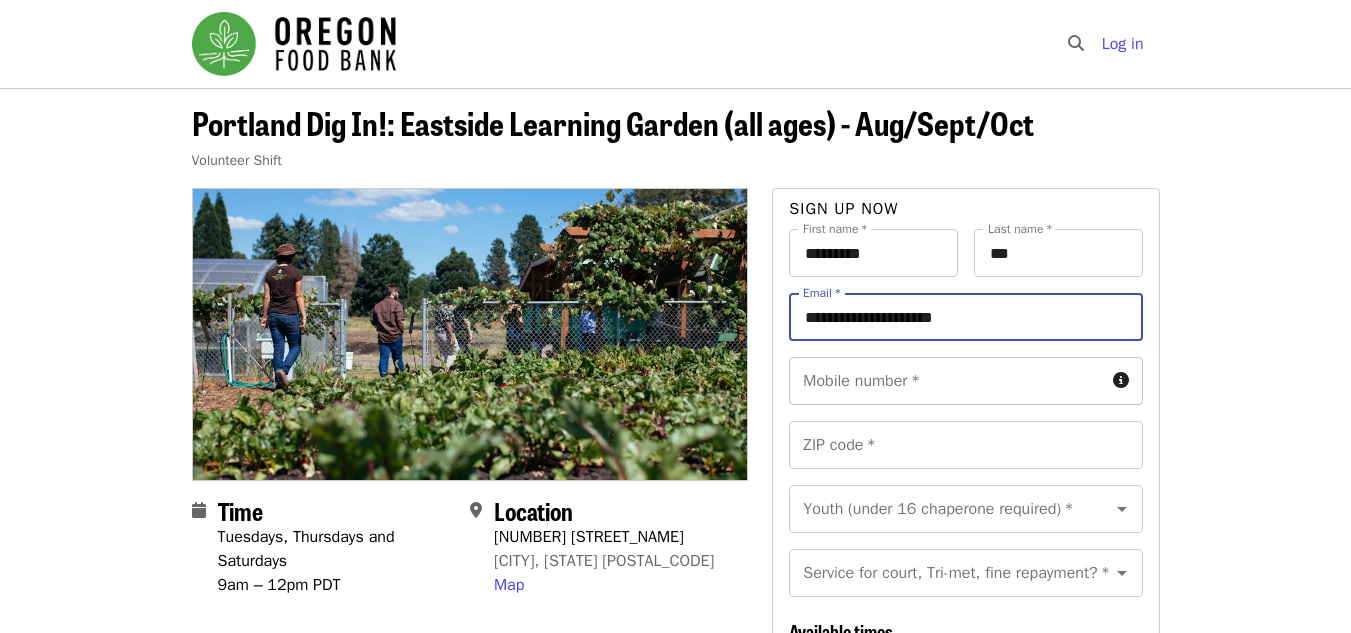 click on "Mobile number   *" at bounding box center (946, 381) 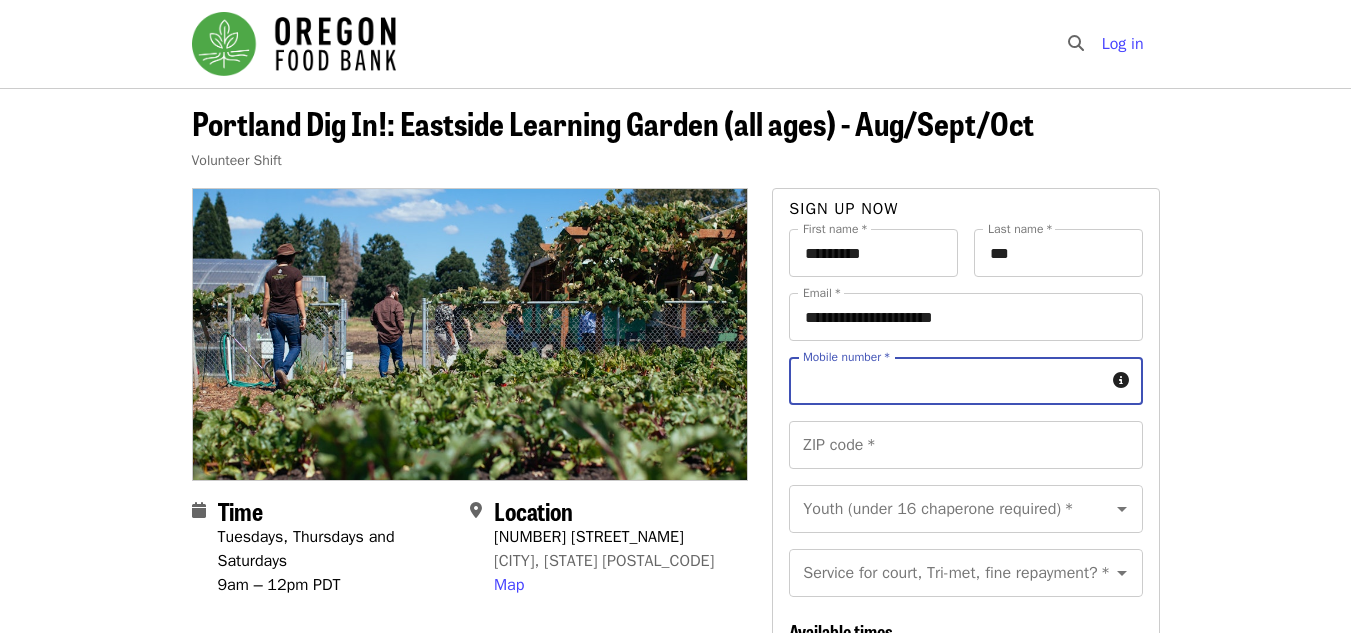 type on "**********" 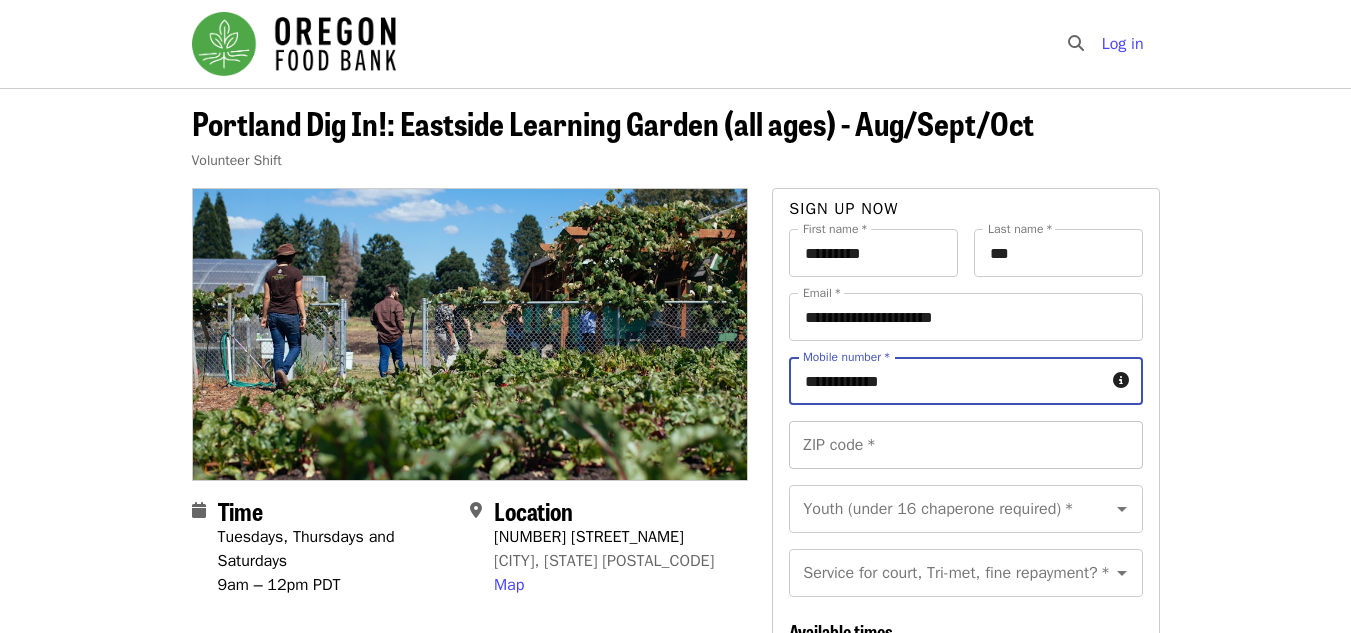 click on "ZIP code   *" at bounding box center (965, 445) 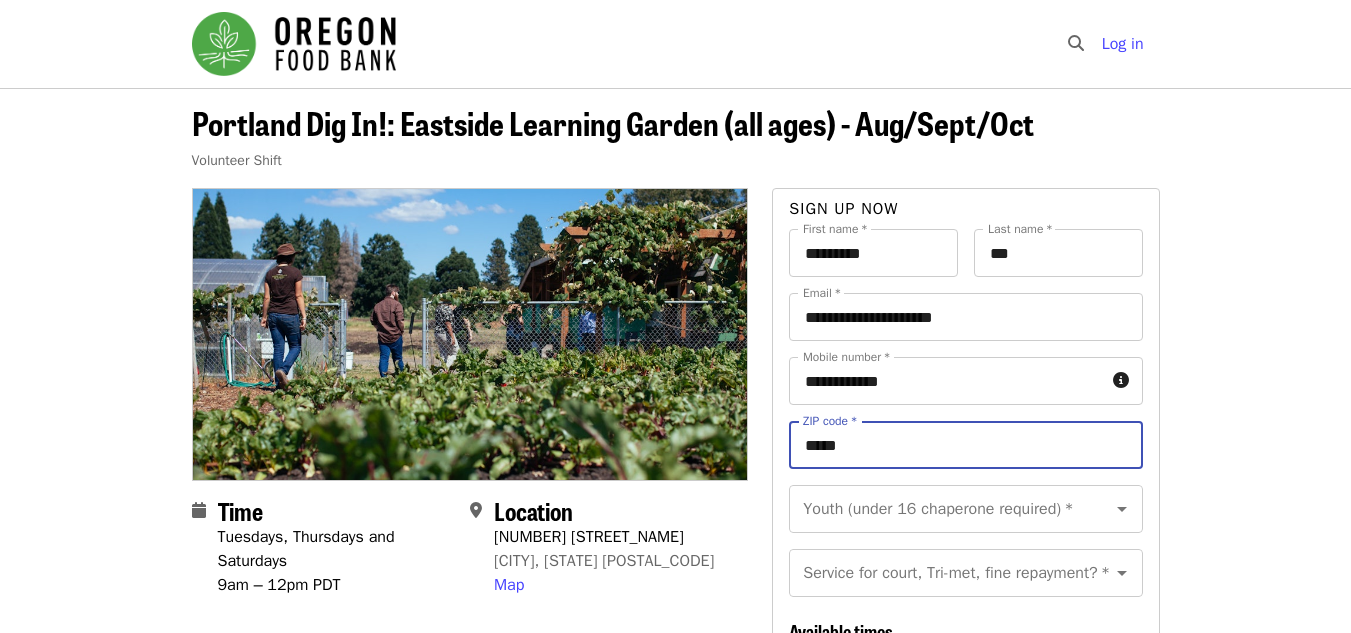 type on "*****" 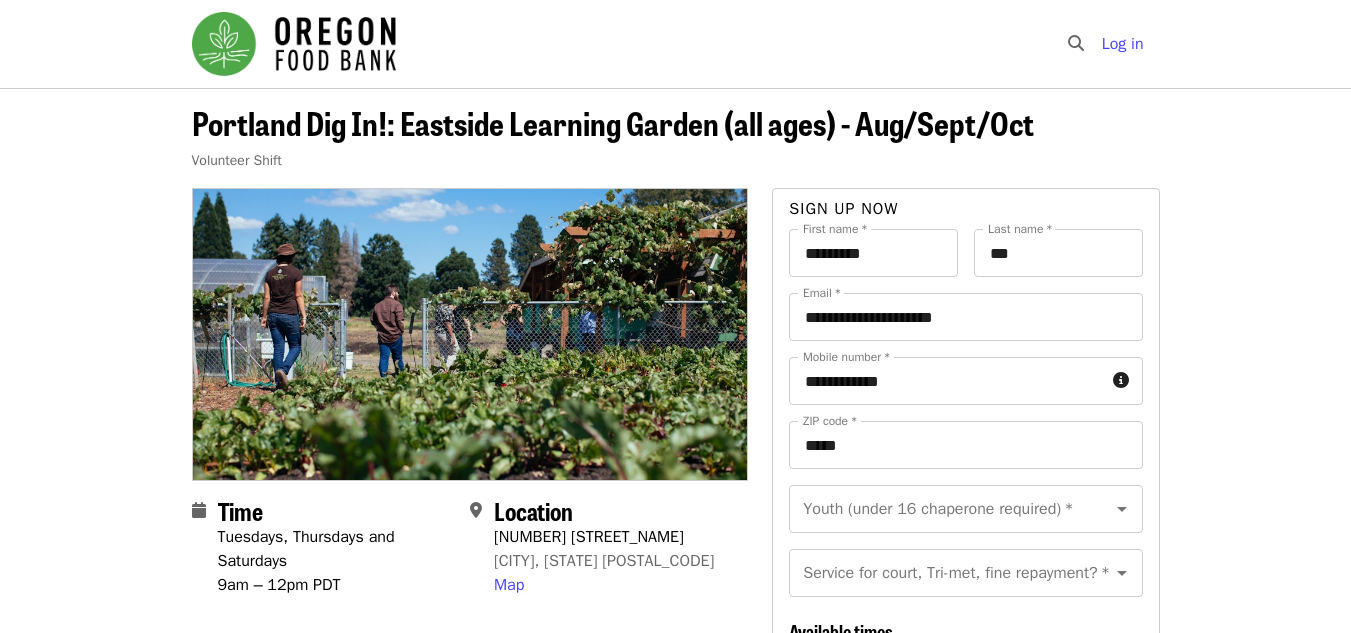 click on "**********" at bounding box center (965, 421) 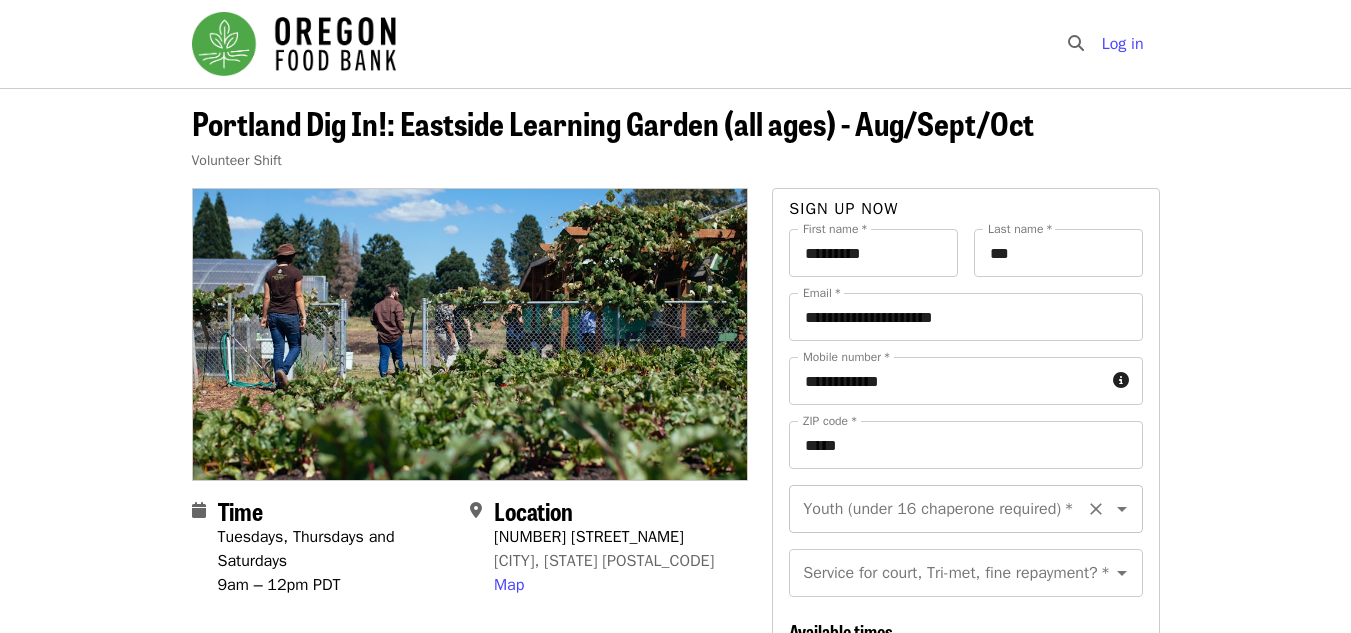 click on "Youth (under 16 chaperone required)   *" at bounding box center [941, 509] 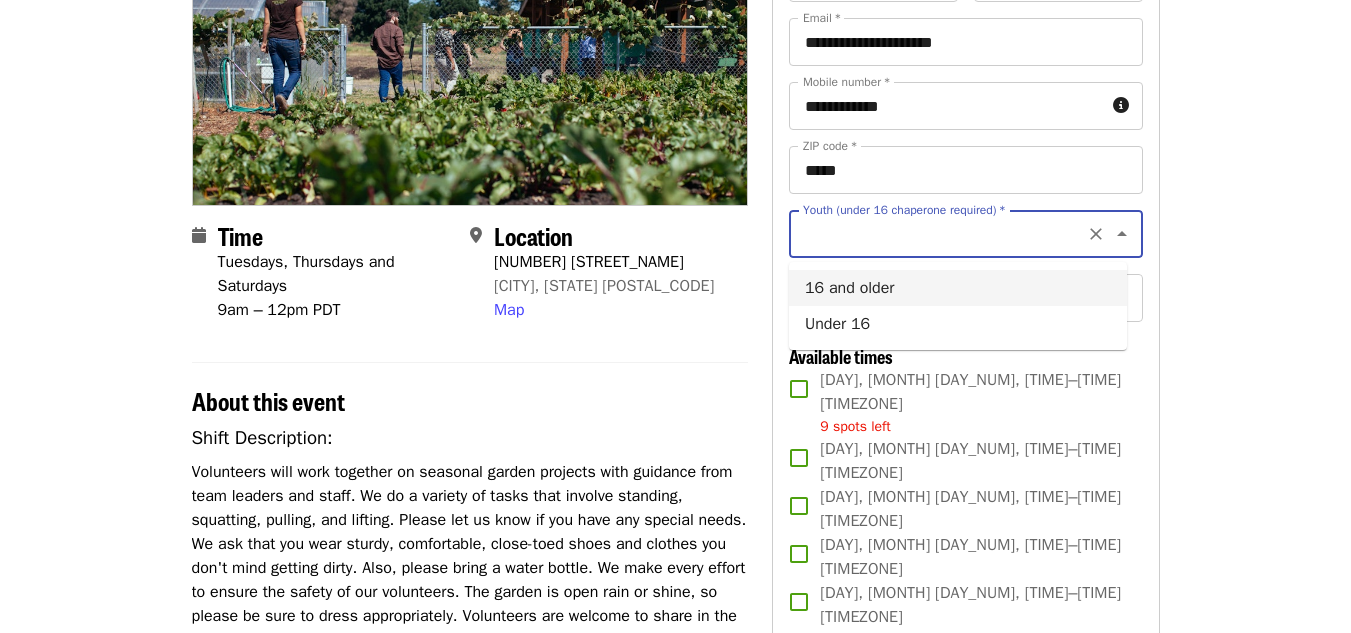 scroll, scrollTop: 280, scrollLeft: 0, axis: vertical 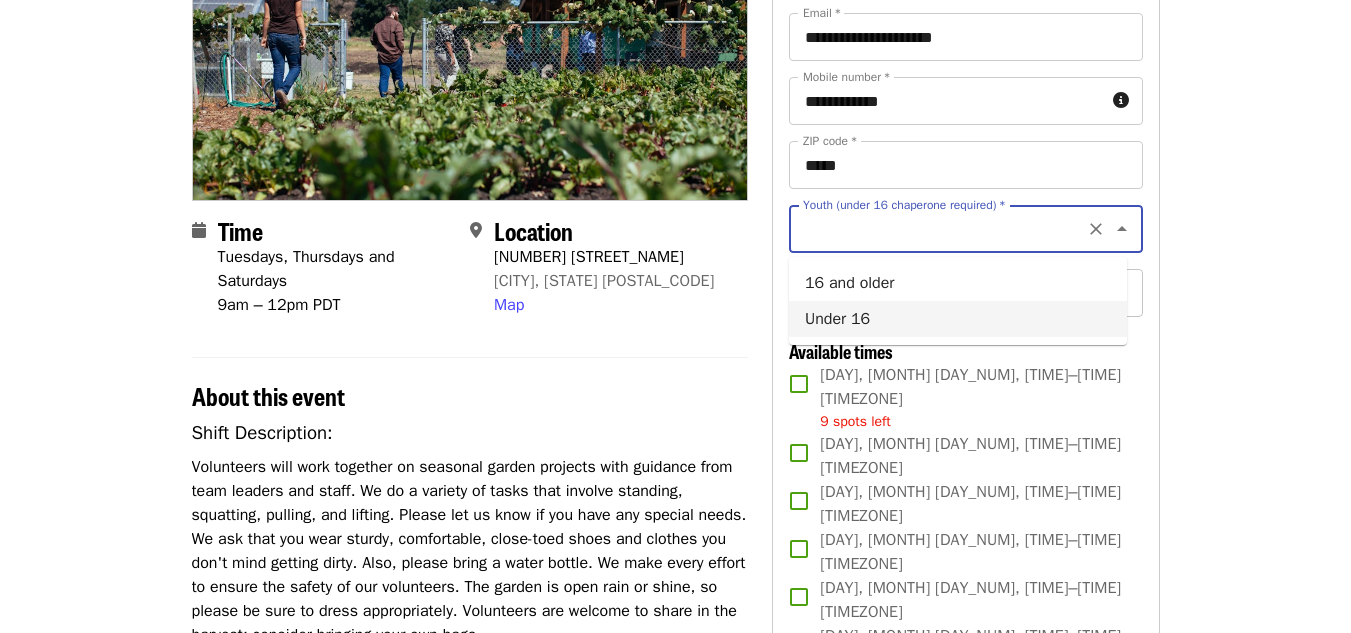 click on "16 and older" at bounding box center (958, 283) 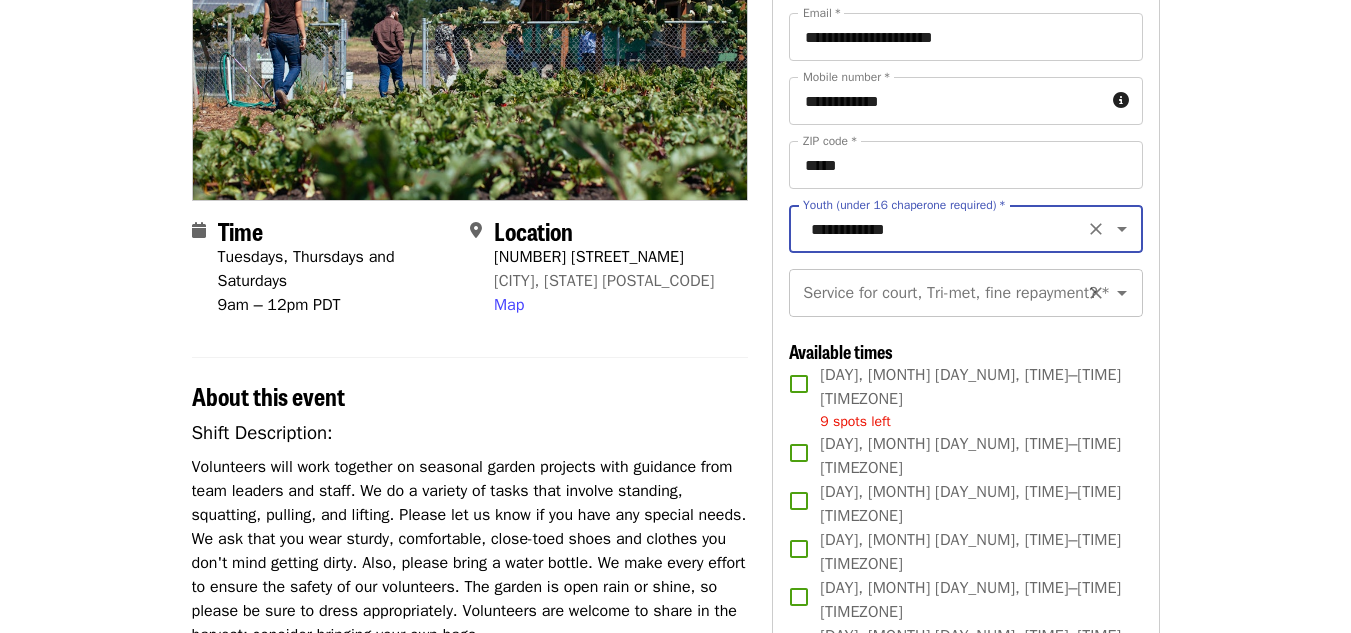 click on "Service for court, Tri-met, fine repayment?   *" at bounding box center (941, 293) 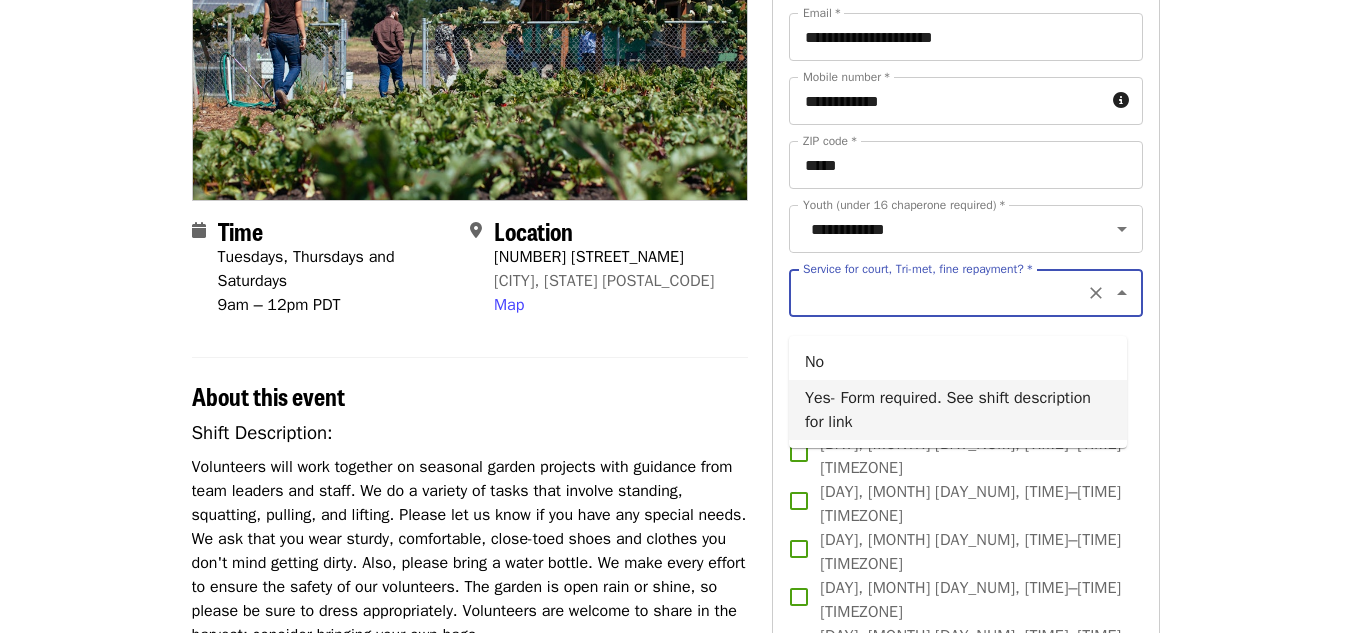 click on "Yes- Form required. See shift description for link" at bounding box center [958, 410] 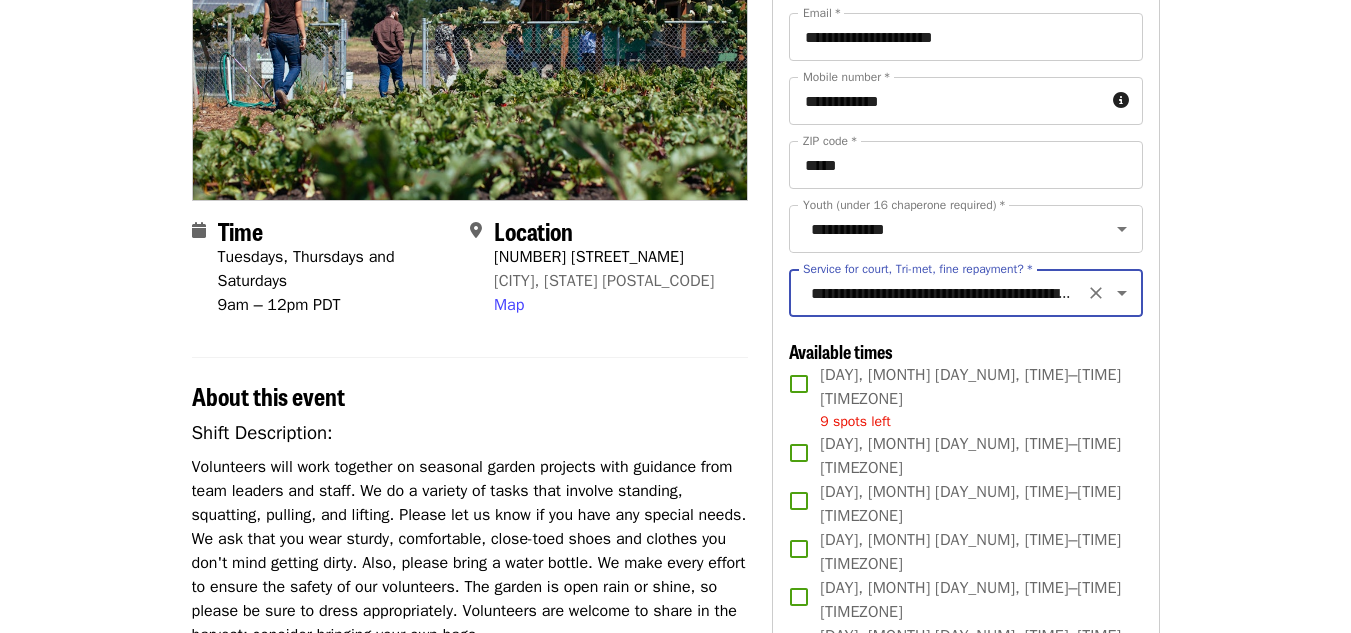 click on "**********" at bounding box center [941, 293] 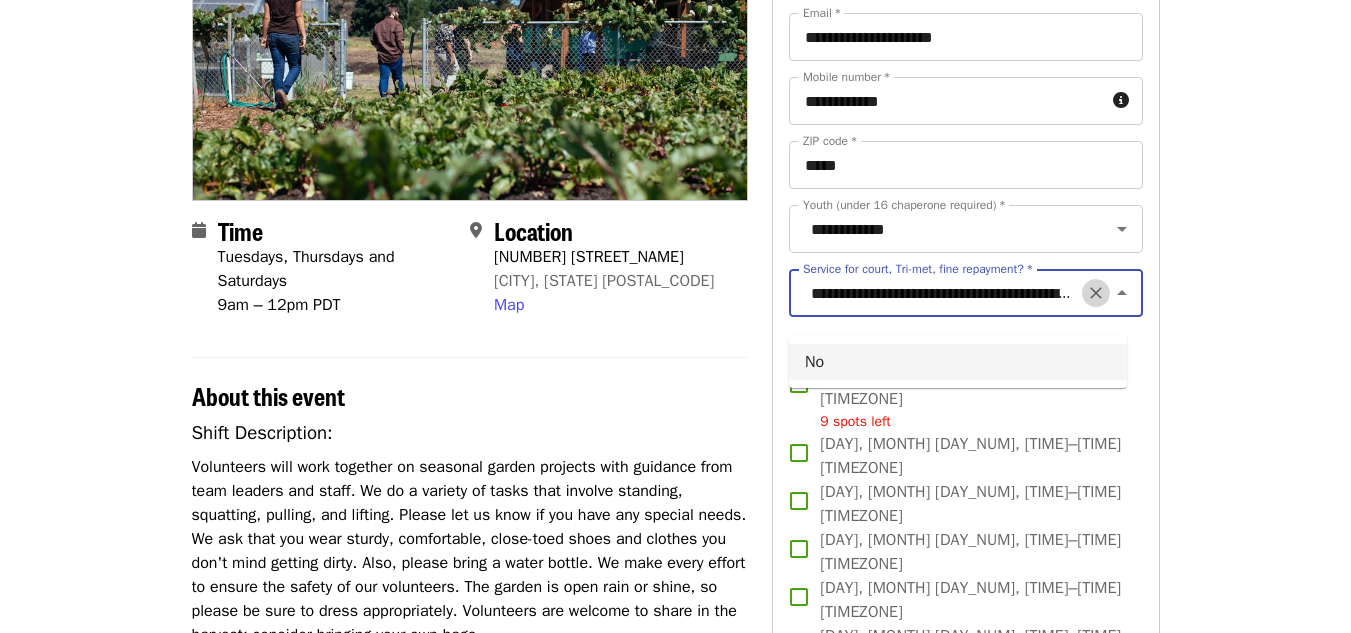 drag, startPoint x: 1071, startPoint y: 299, endPoint x: 1030, endPoint y: 318, distance: 45.188496 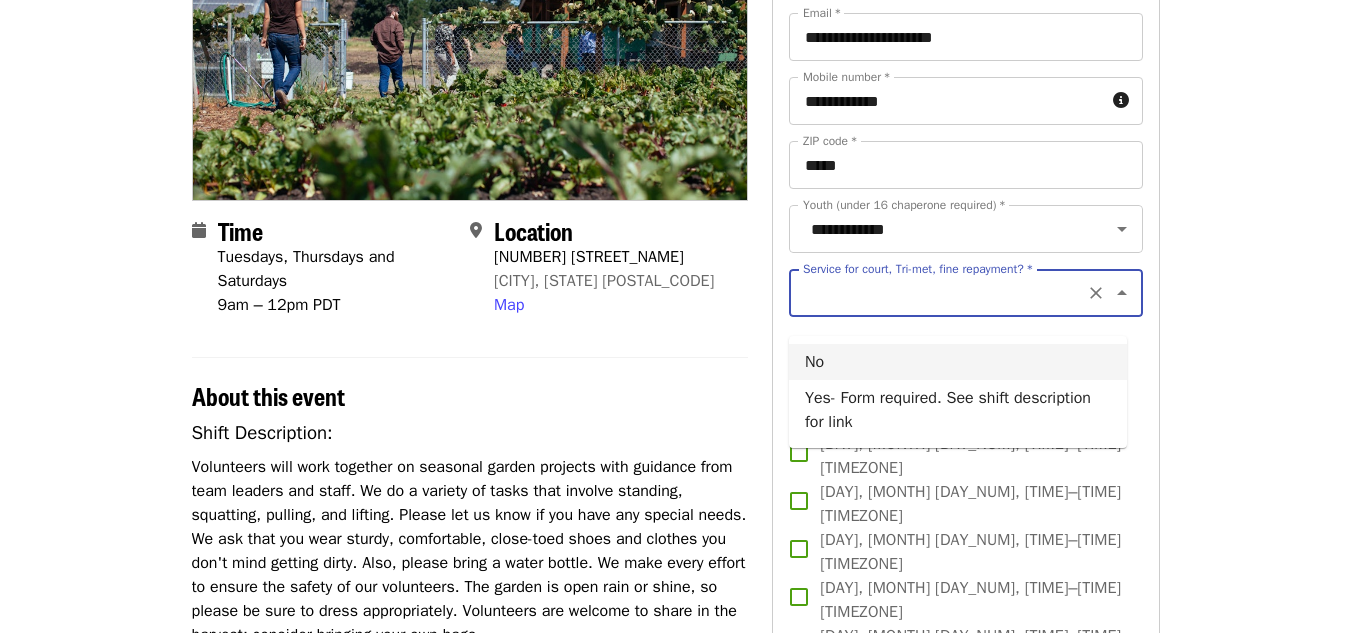 click on "No" at bounding box center (958, 362) 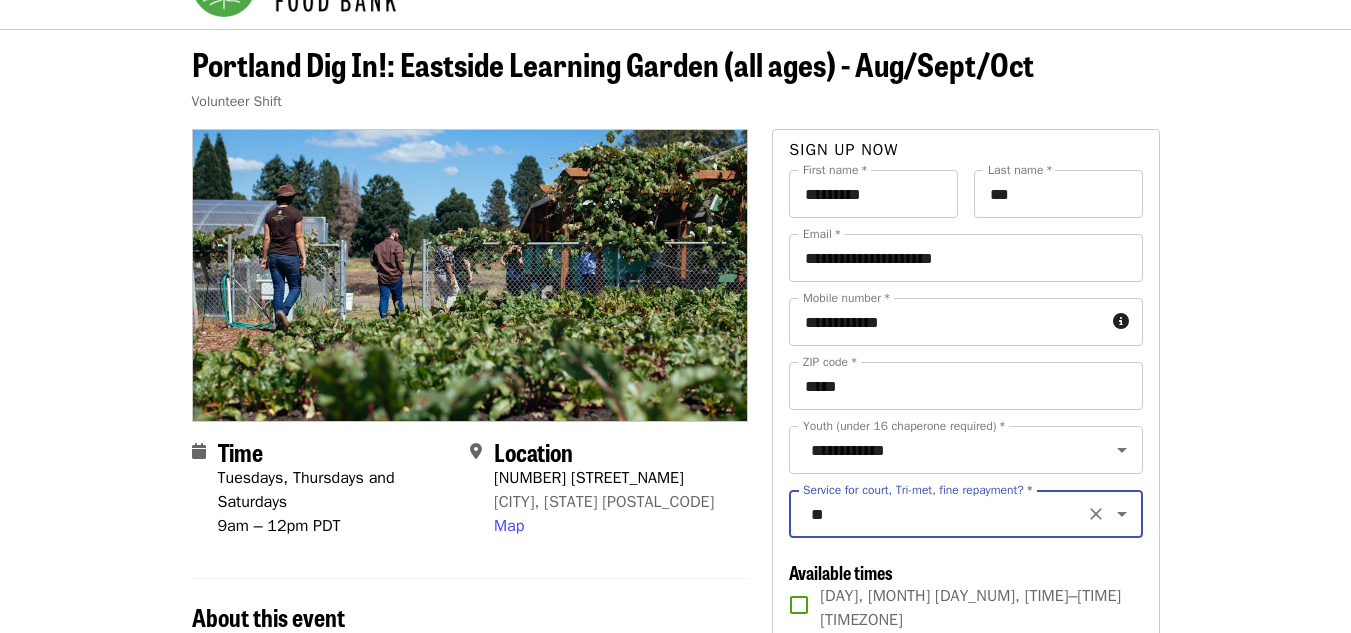 scroll, scrollTop: 0, scrollLeft: 0, axis: both 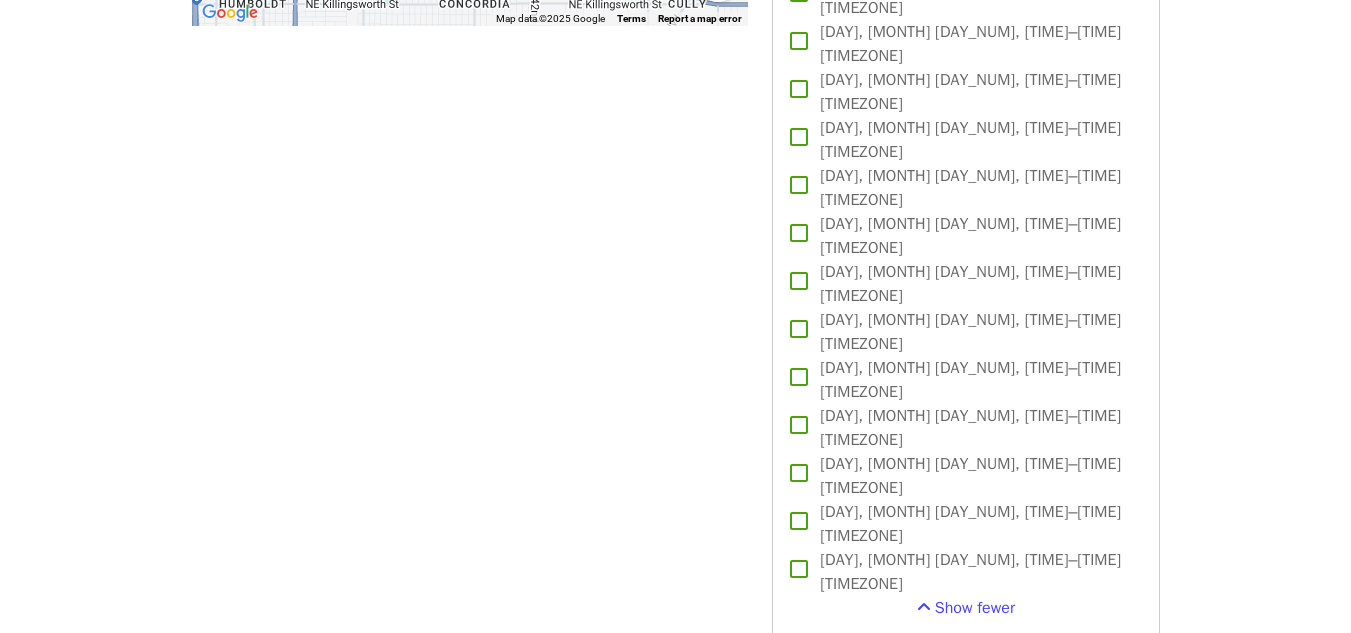 click on "Attend as [NAME]" at bounding box center [965, 660] 